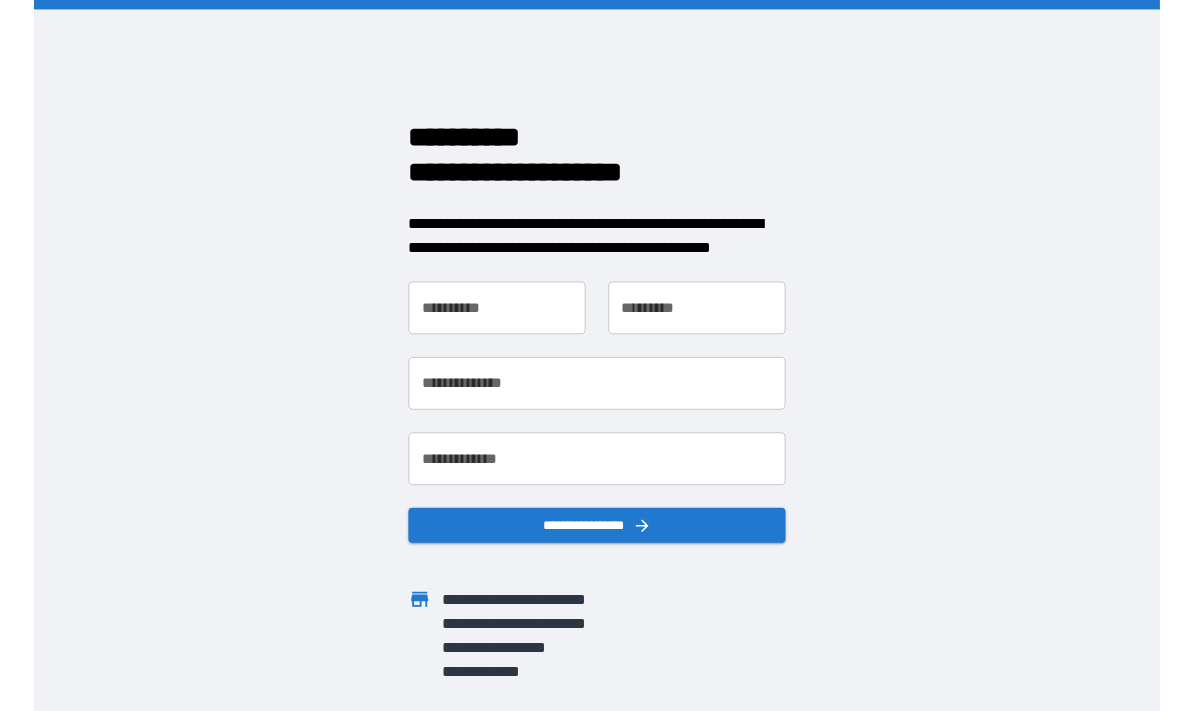 scroll, scrollTop: 0, scrollLeft: 0, axis: both 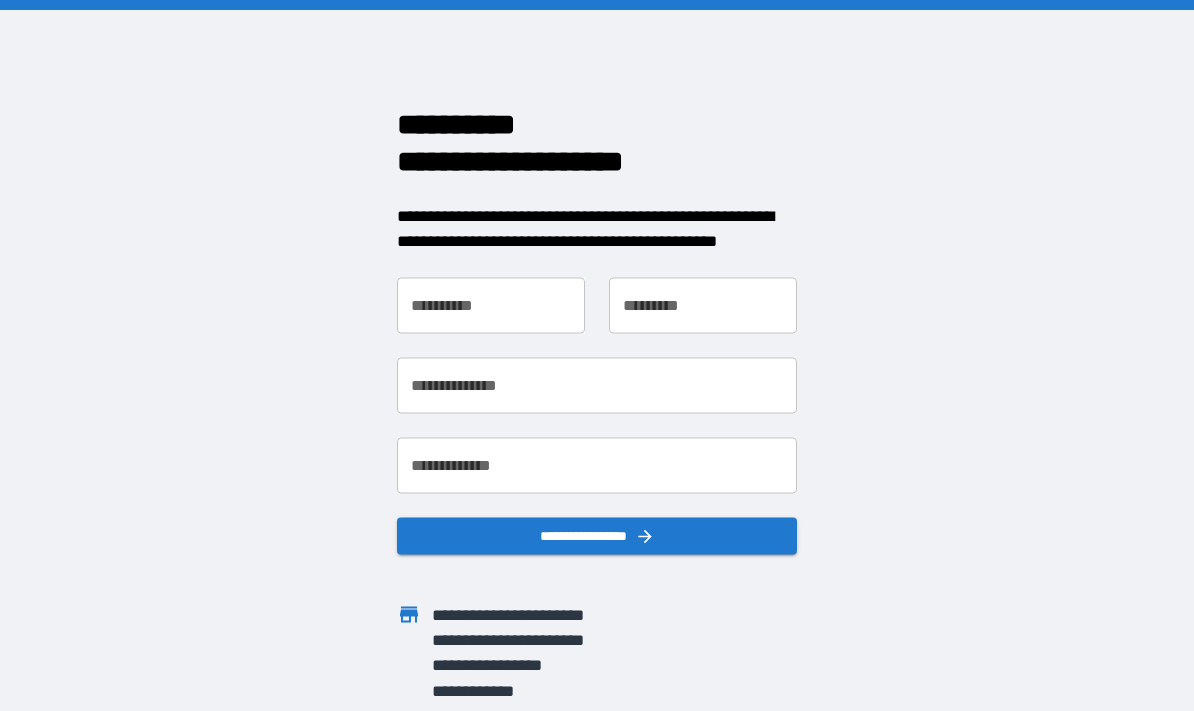 click on "**********" at bounding box center [491, 305] 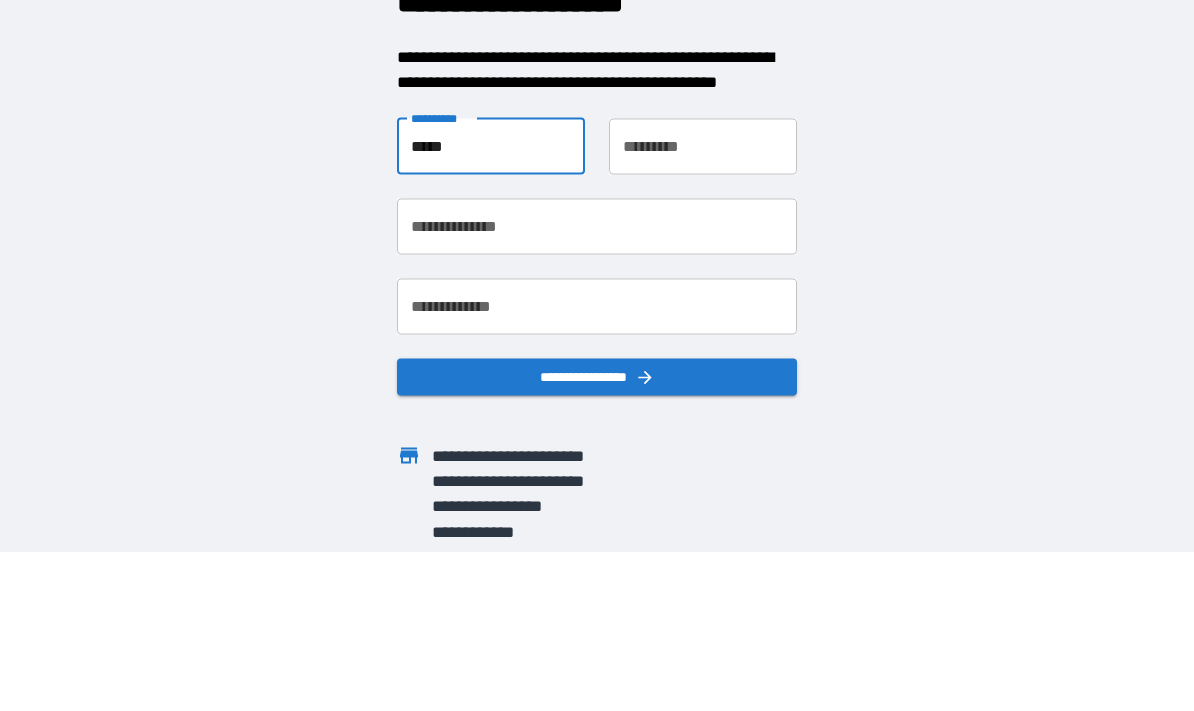 type on "*****" 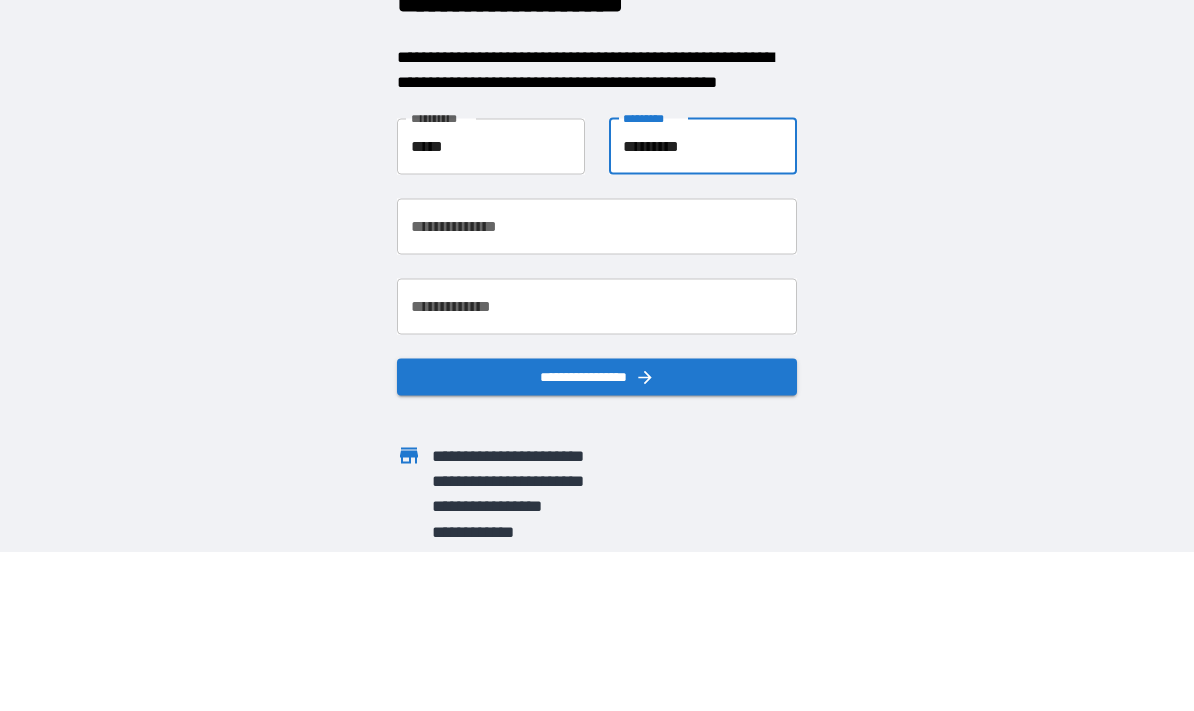 type on "*********" 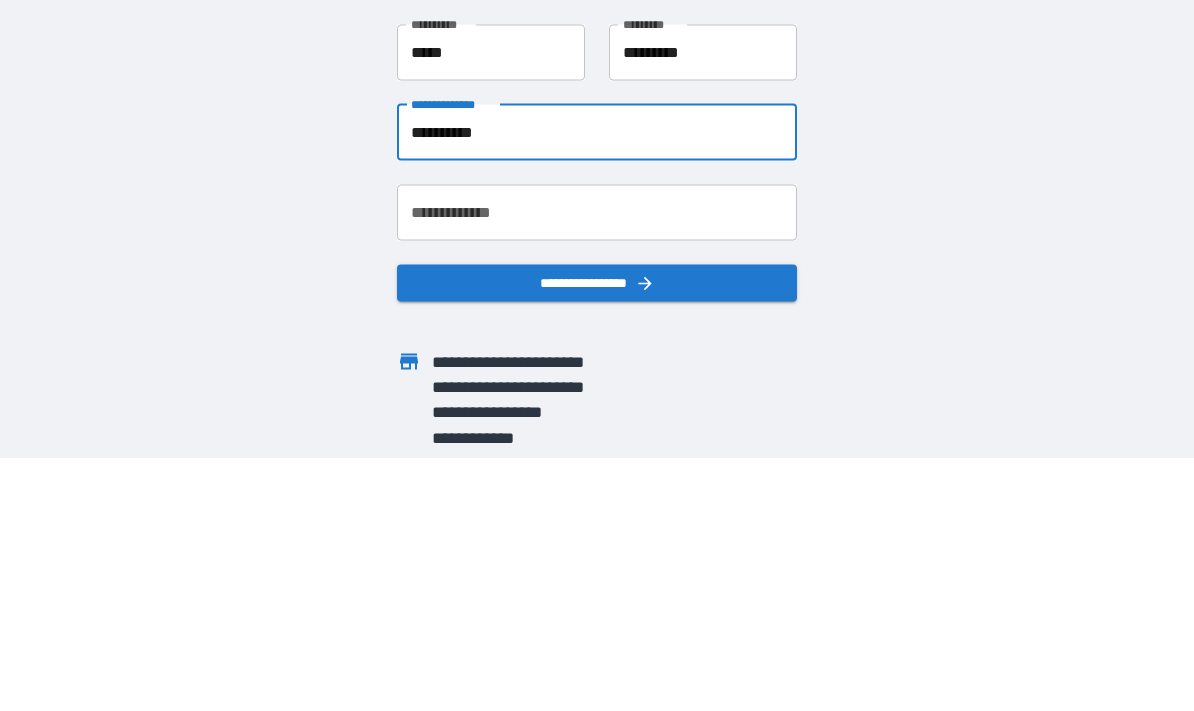 type on "**********" 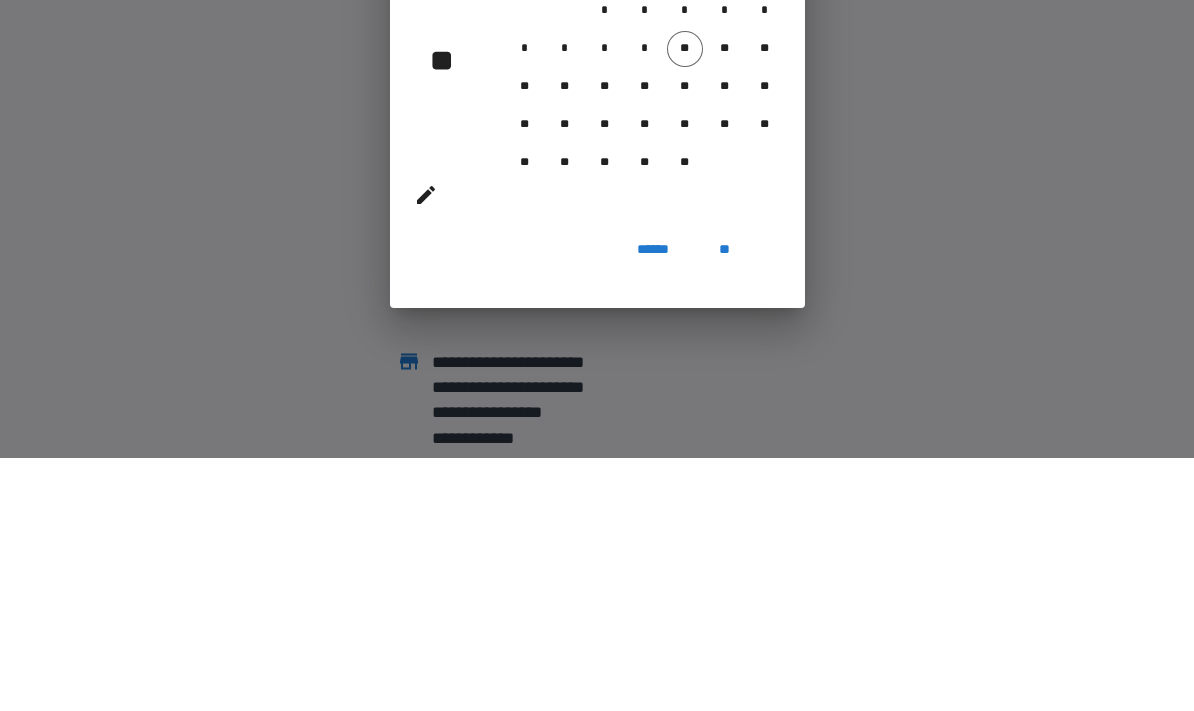 scroll, scrollTop: 34, scrollLeft: 0, axis: vertical 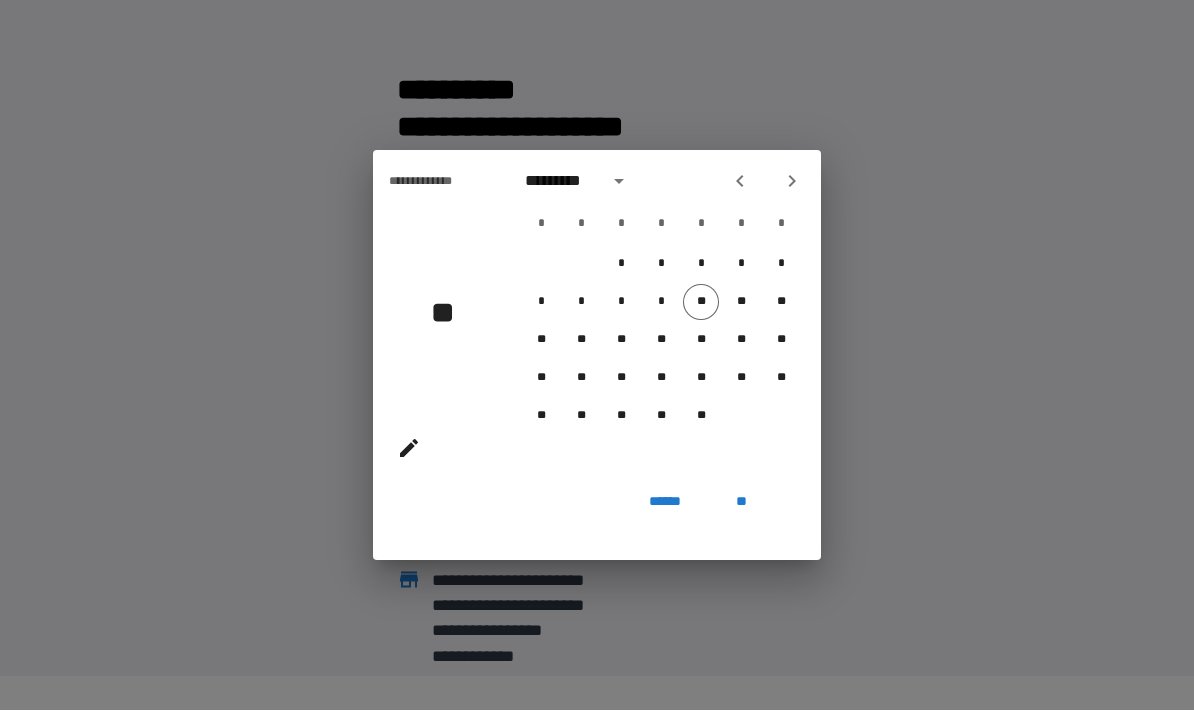 click on "**********" at bounding box center [437, 182] 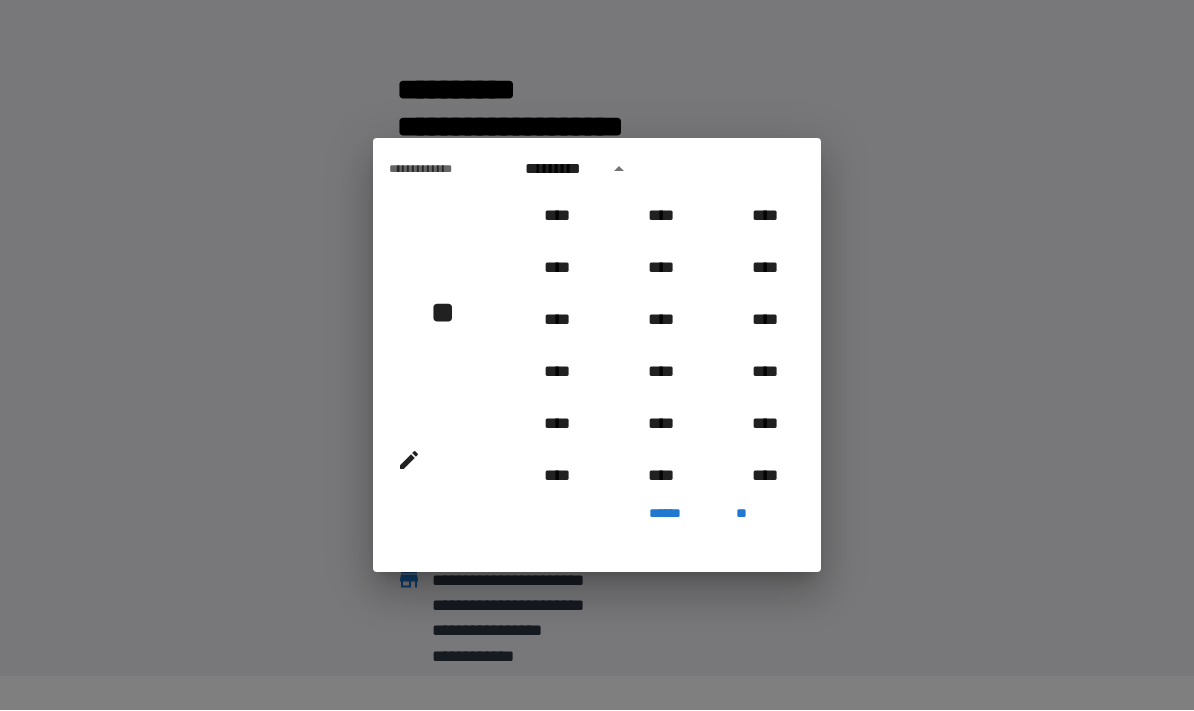 scroll, scrollTop: 1816, scrollLeft: 0, axis: vertical 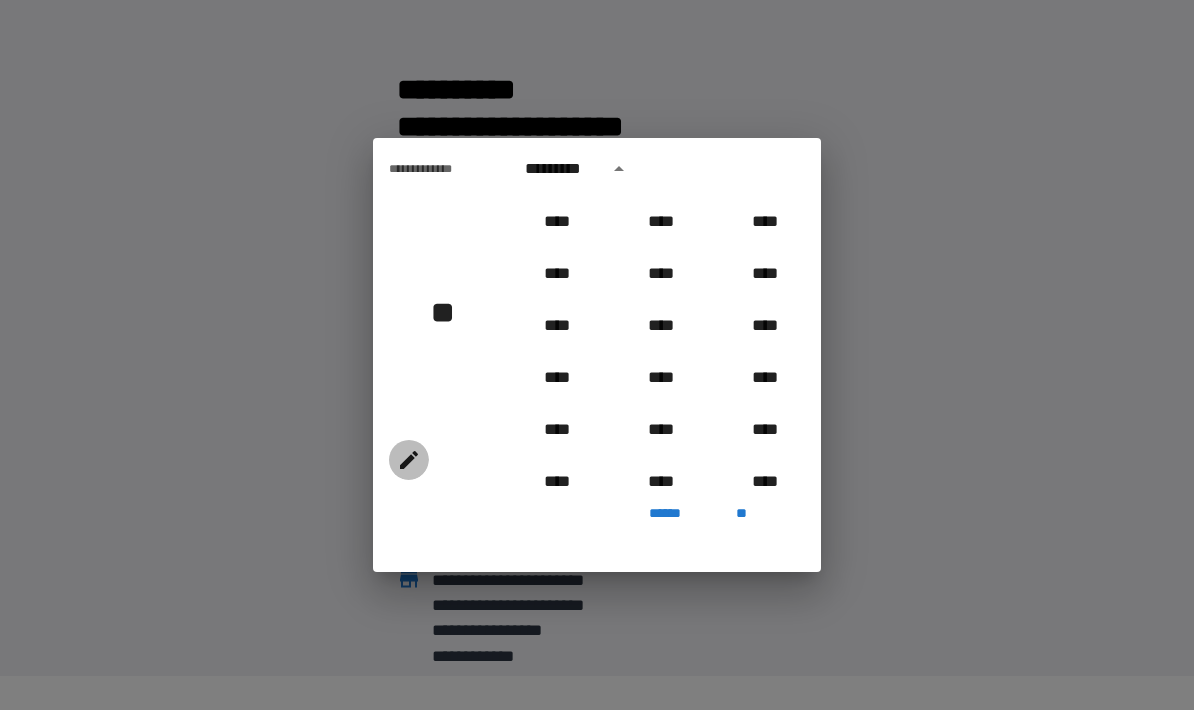 click 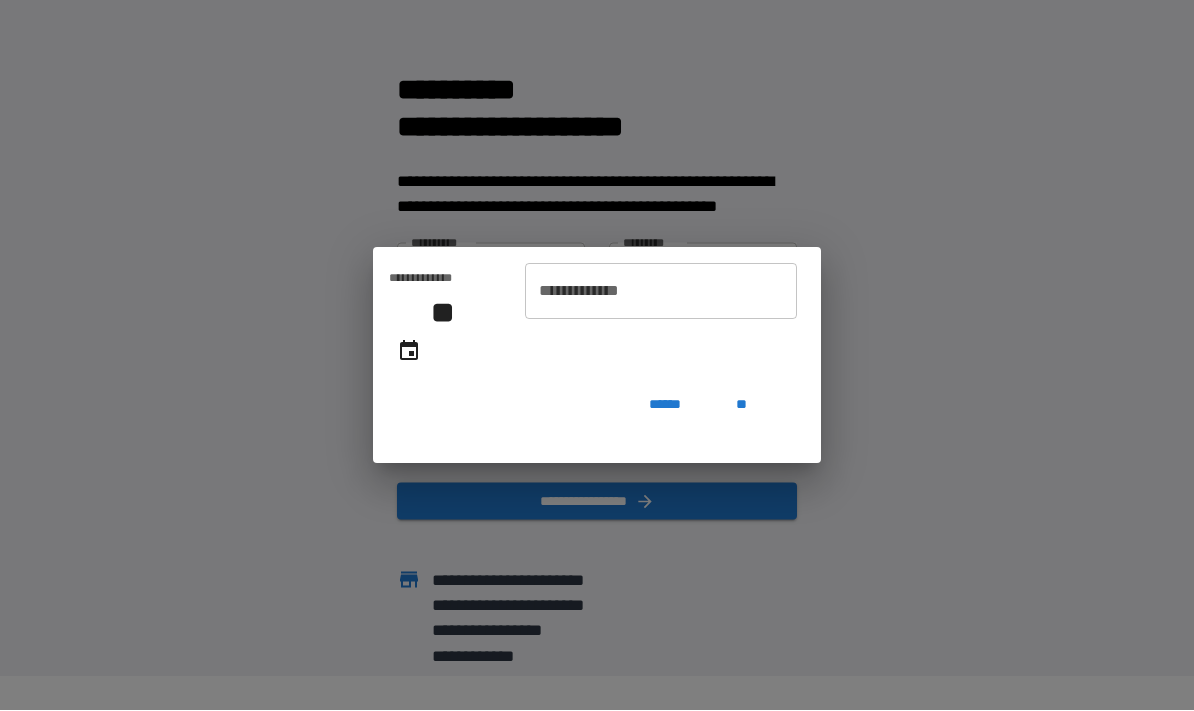 click on "**********" at bounding box center [661, 292] 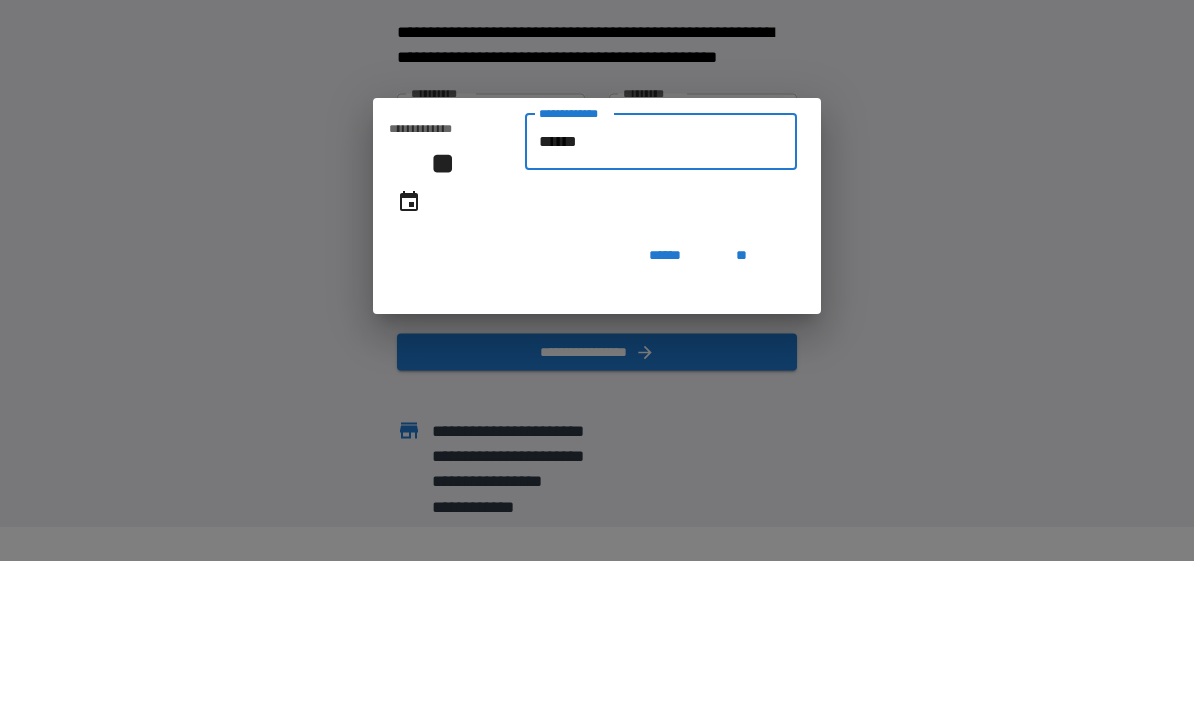 type on "*******" 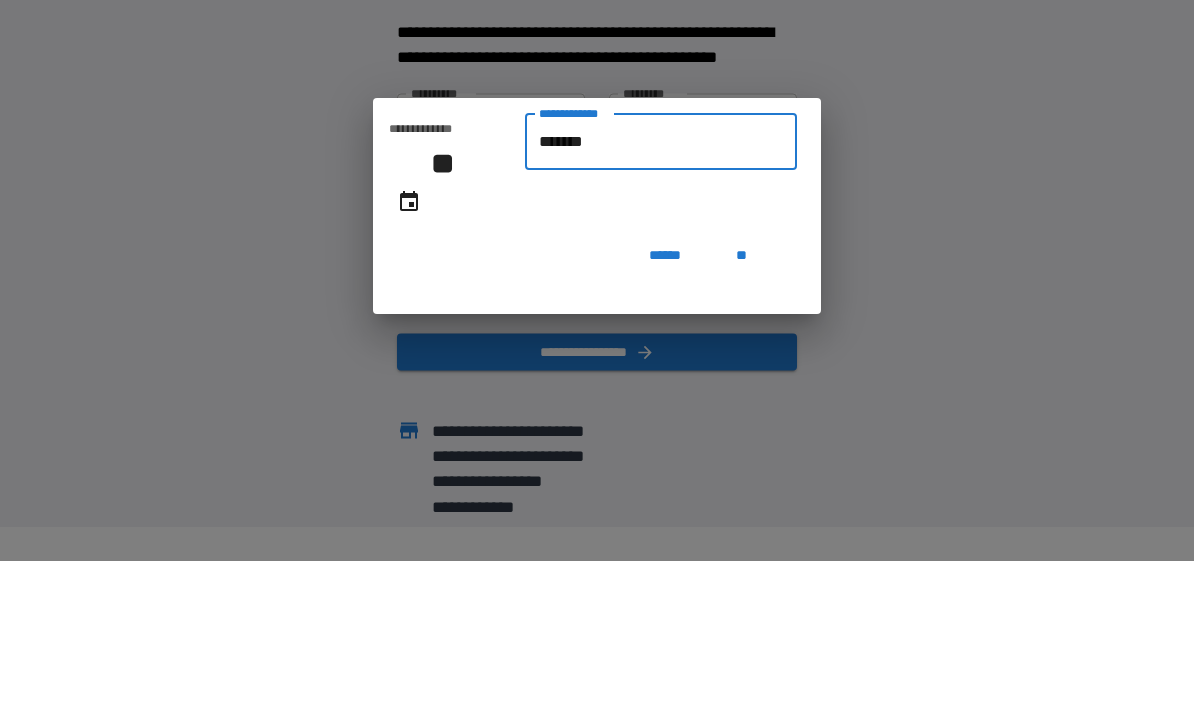 type on "**********" 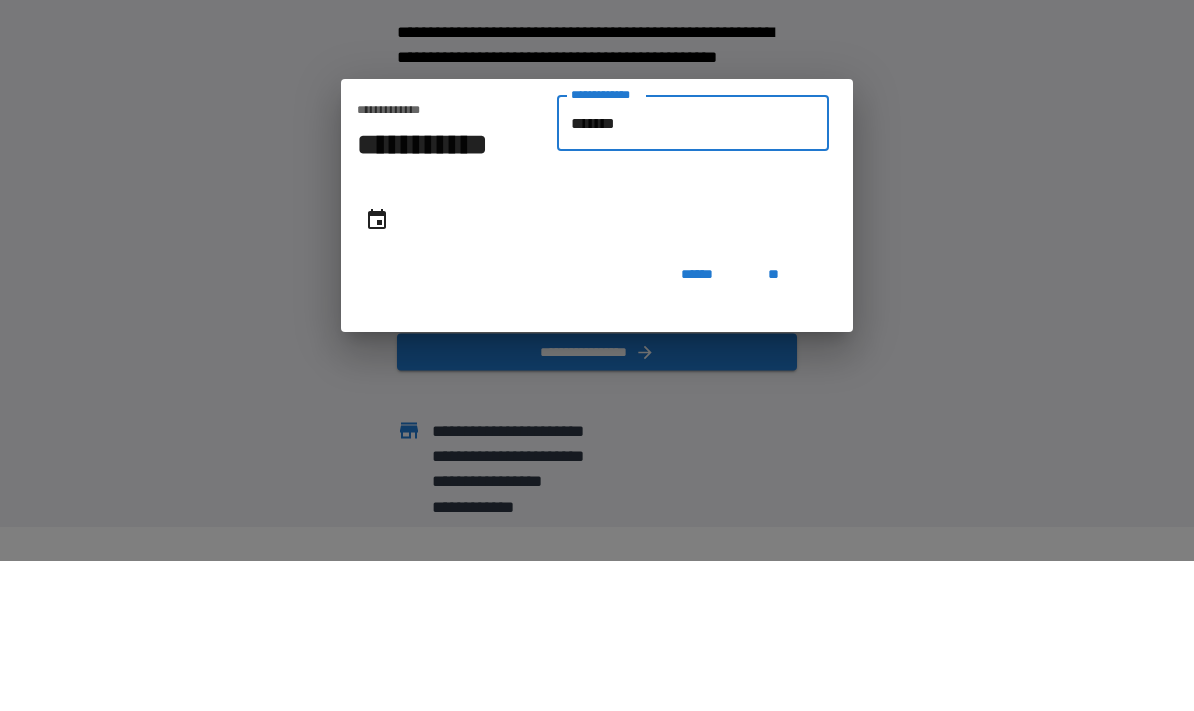 type on "********" 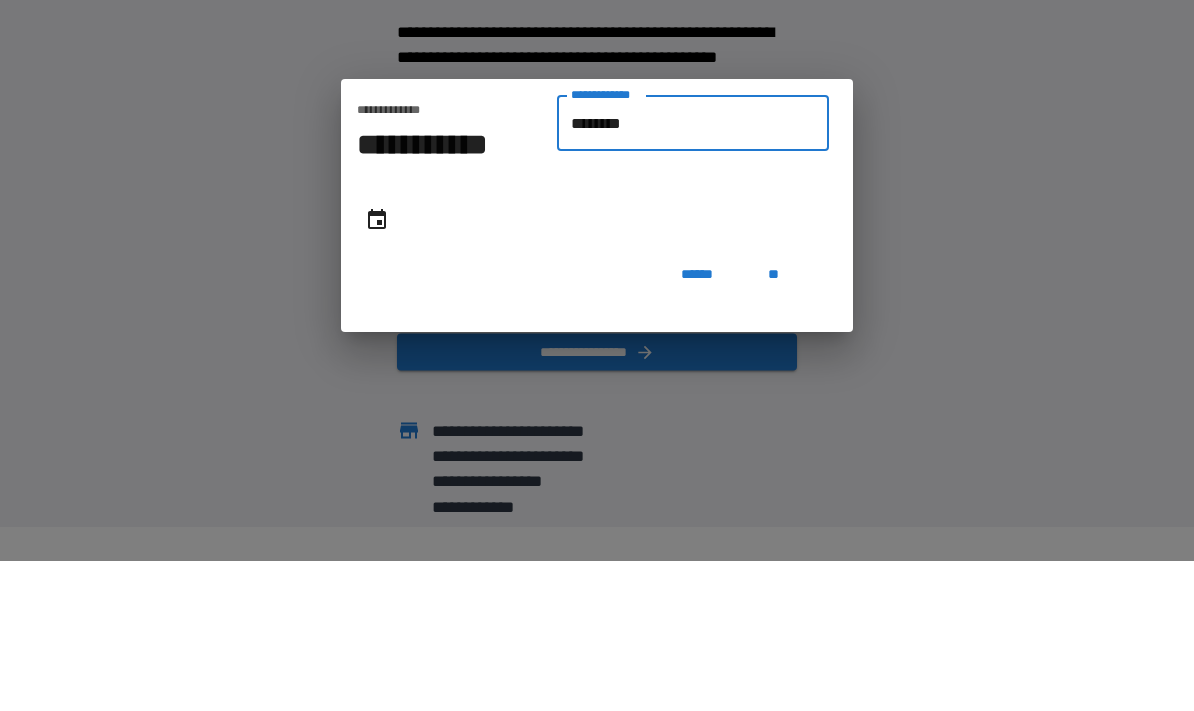 type on "**********" 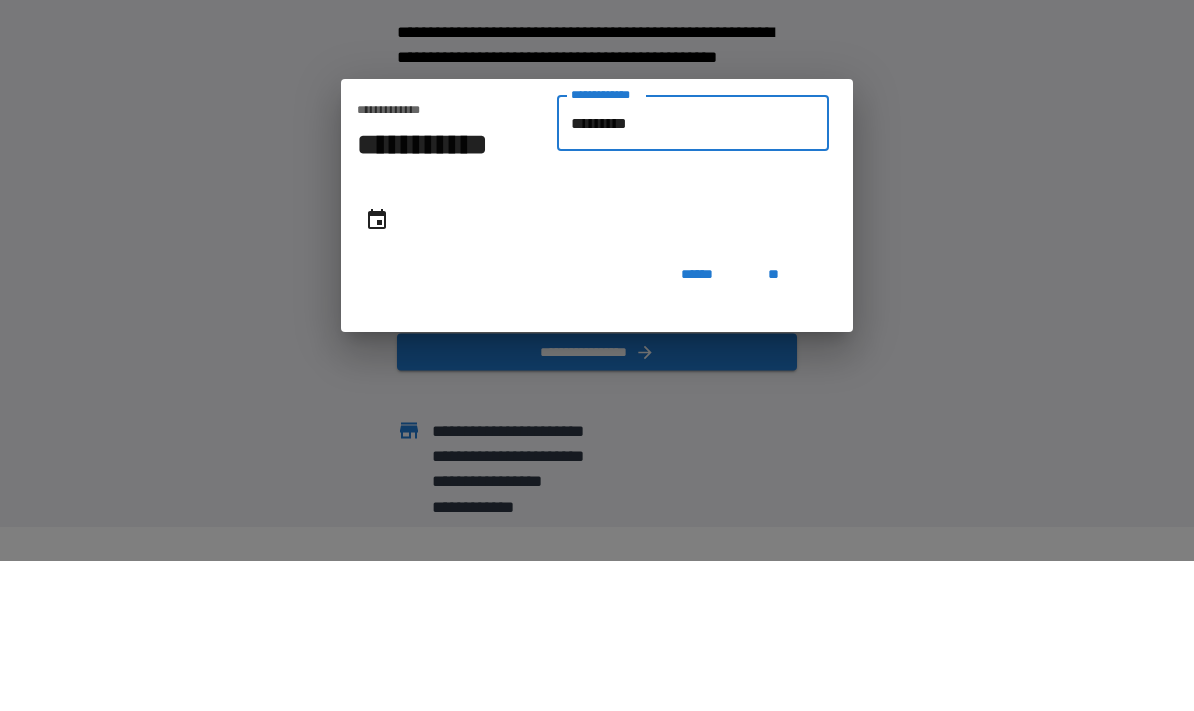 type on "**********" 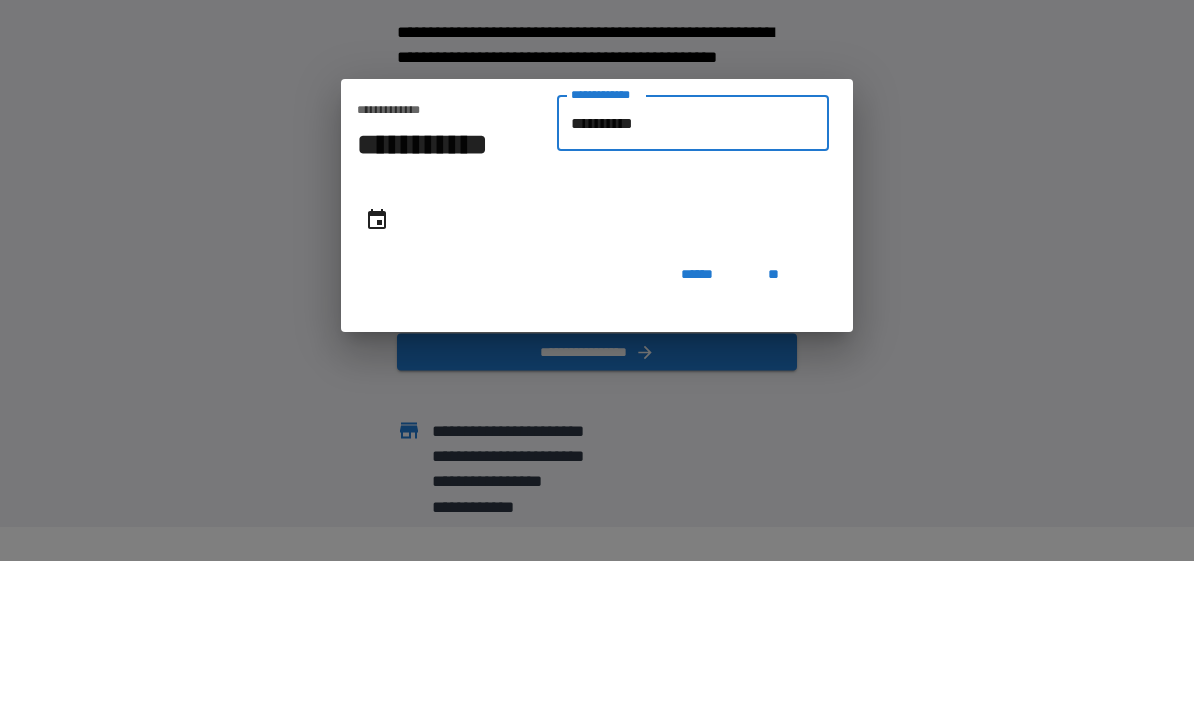 type on "**********" 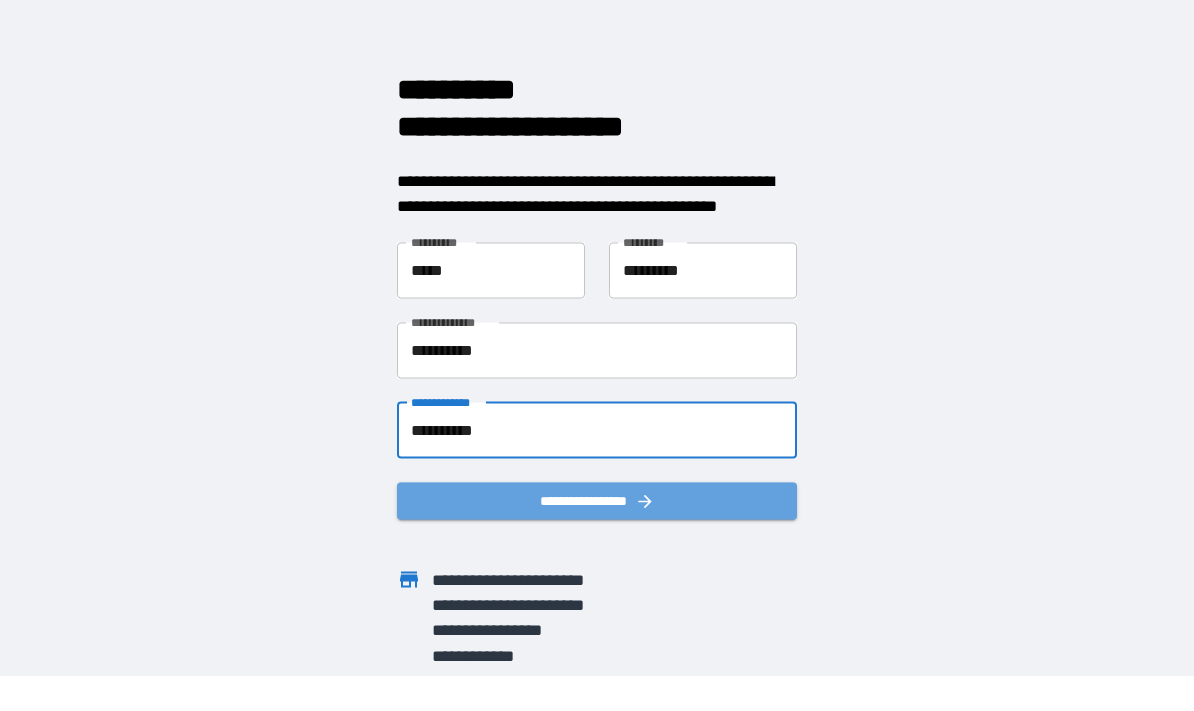click on "**********" at bounding box center (597, 501) 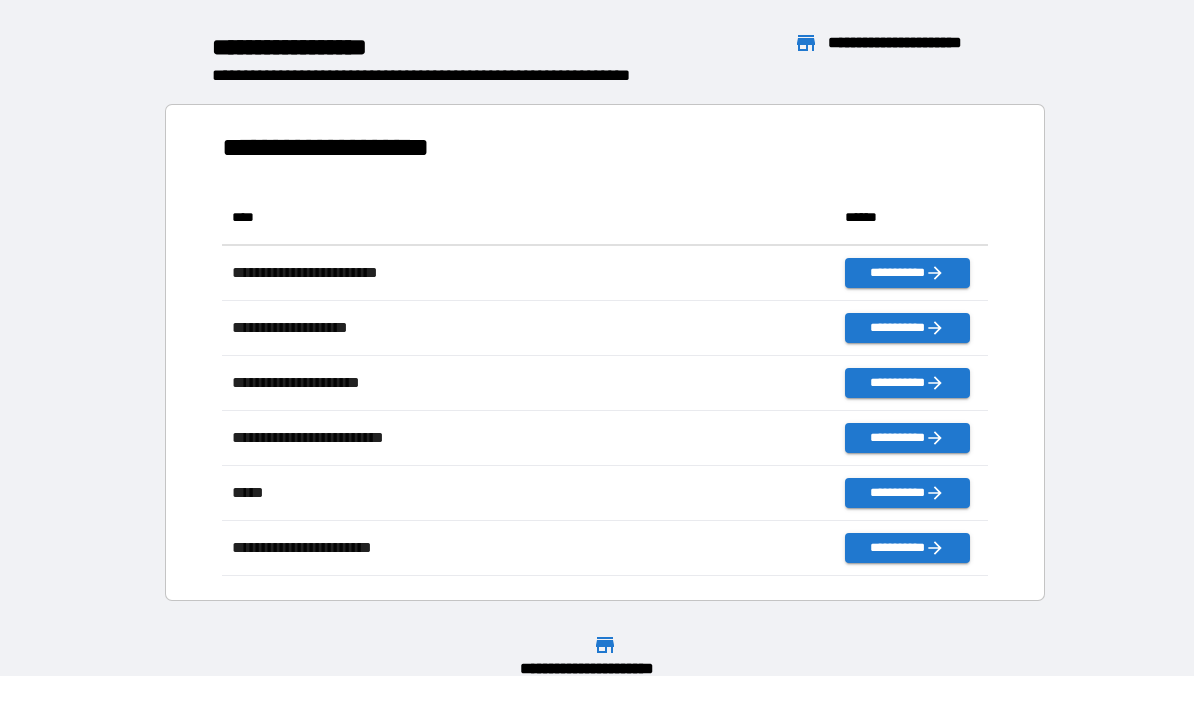 scroll, scrollTop: 1, scrollLeft: 1, axis: both 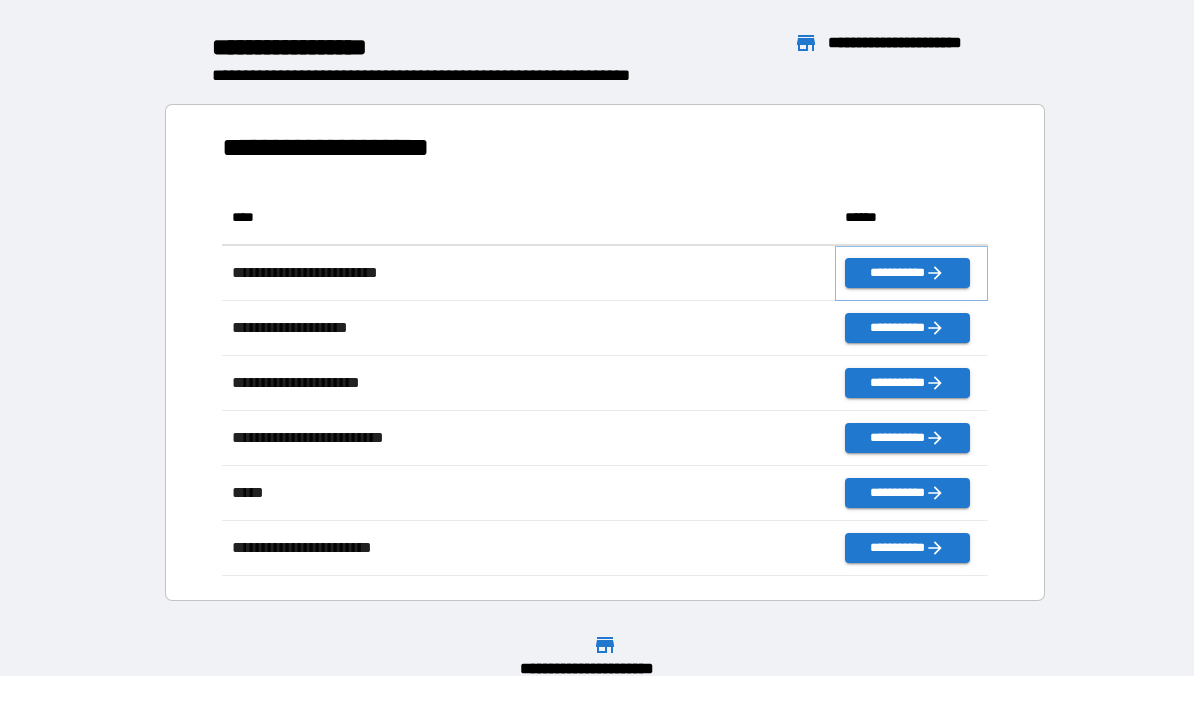 click 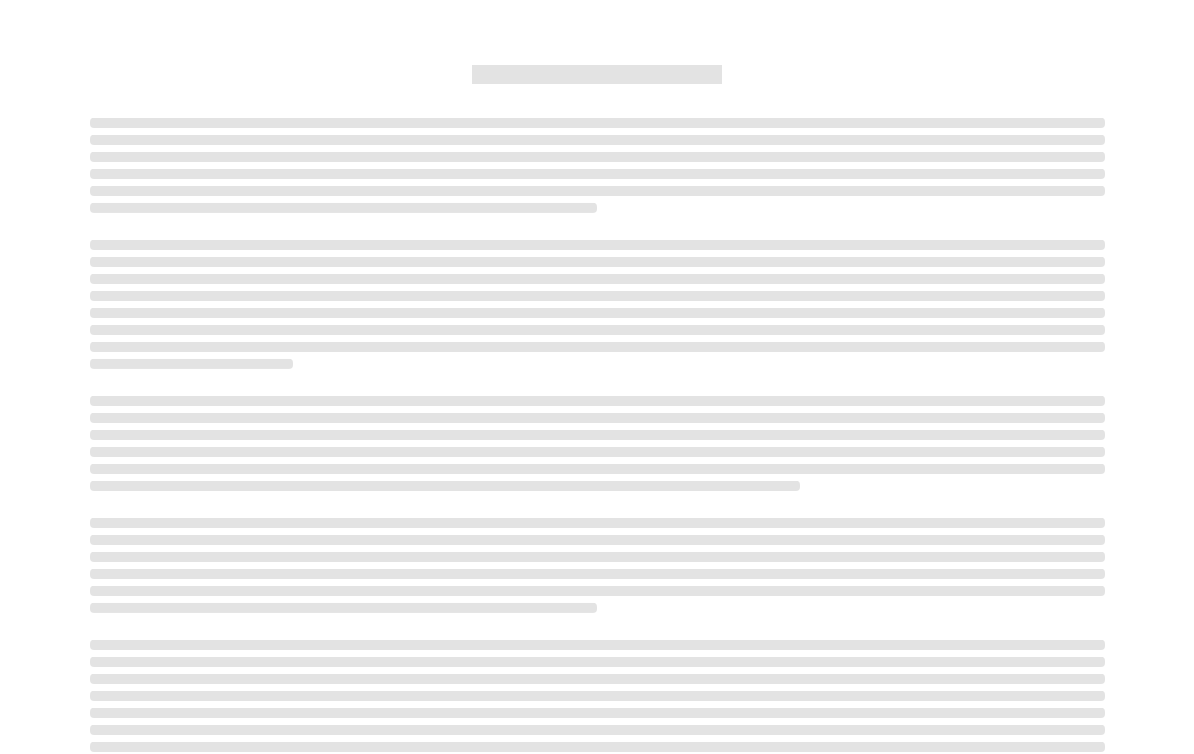 scroll, scrollTop: 34, scrollLeft: 0, axis: vertical 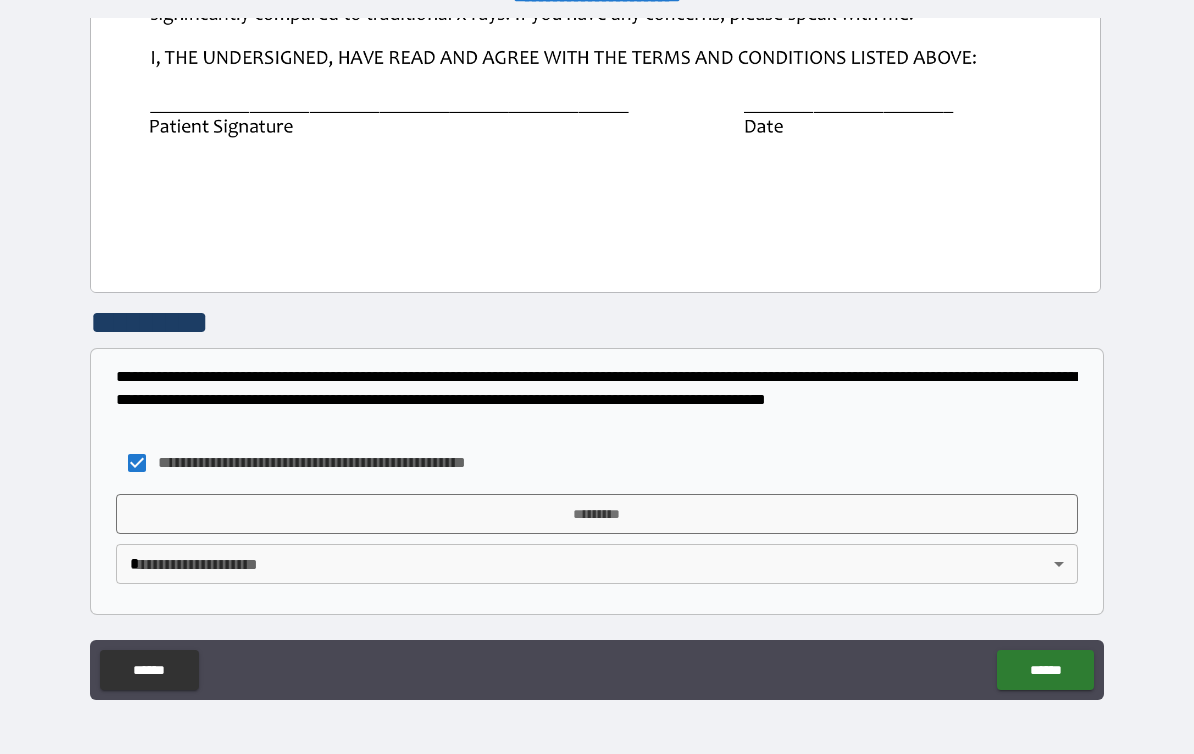 click on "*********" at bounding box center (597, 514) 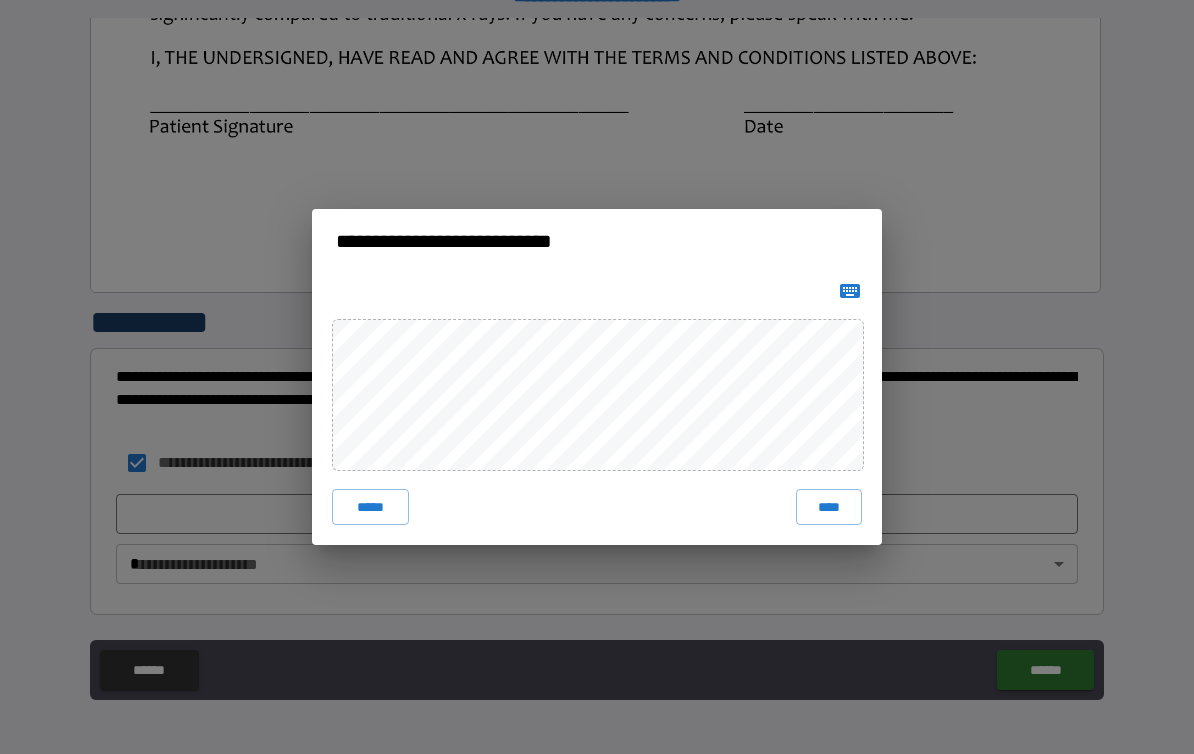 click on "****" at bounding box center [829, 507] 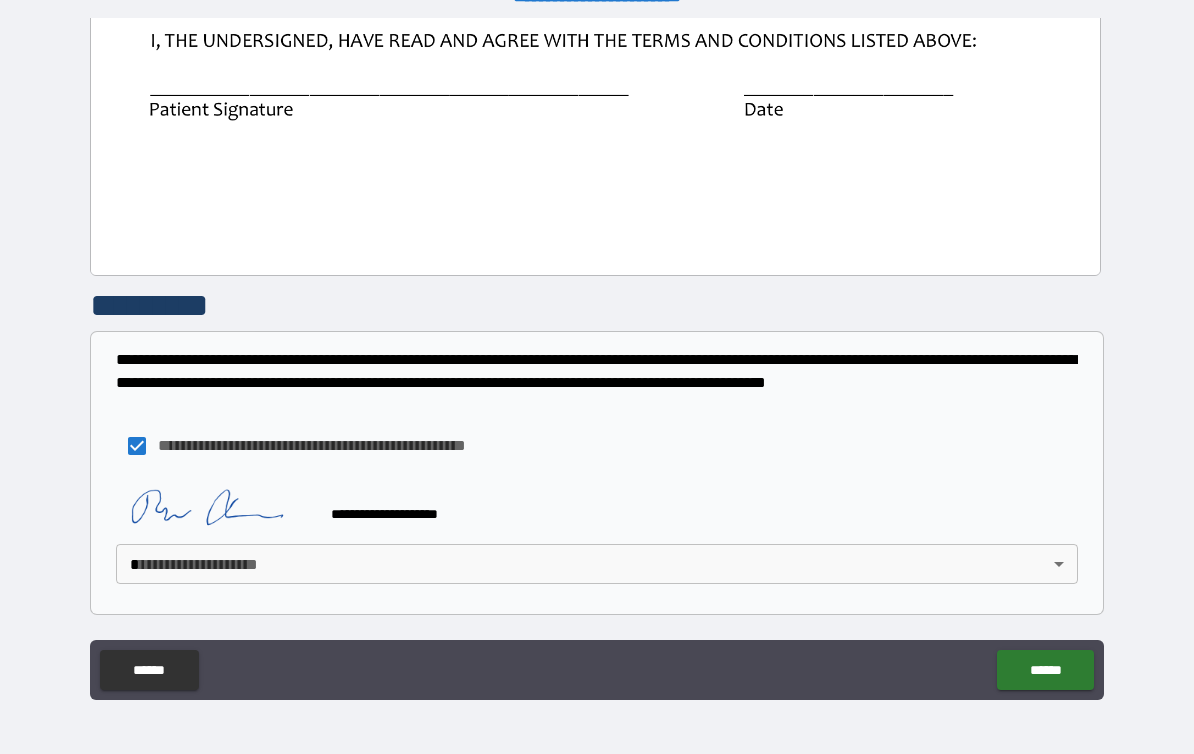 scroll, scrollTop: 1081, scrollLeft: 0, axis: vertical 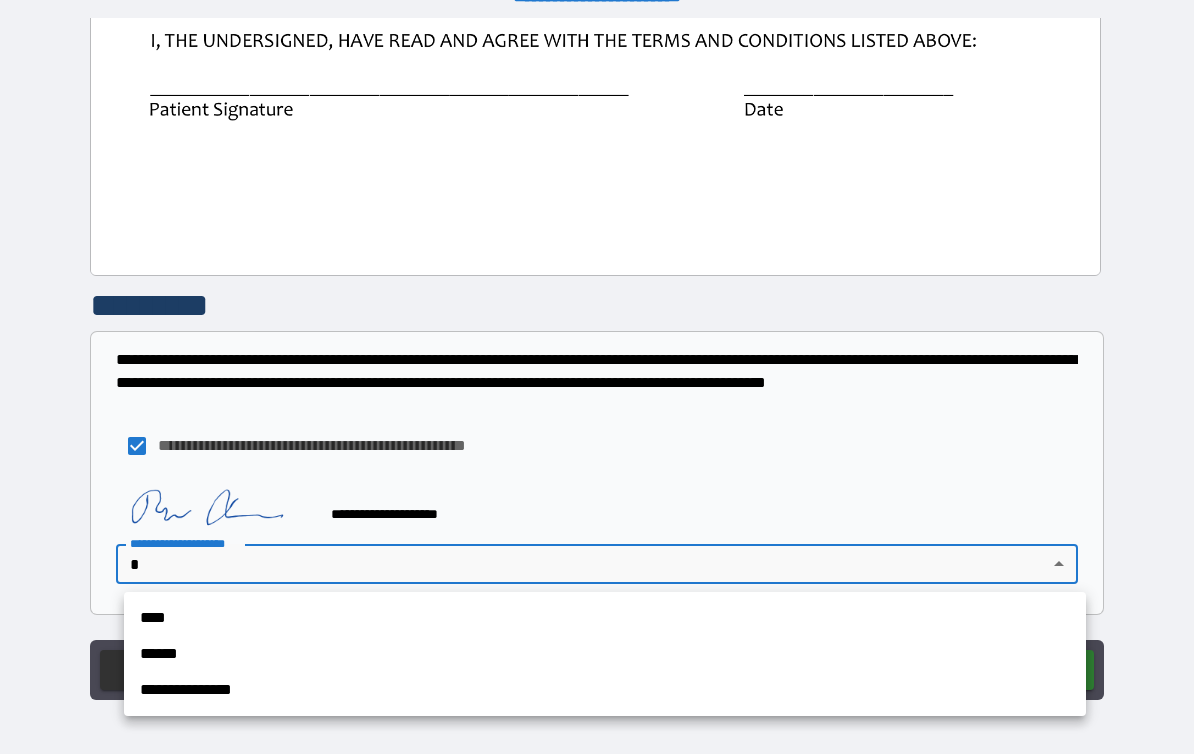 click on "****" at bounding box center [605, 618] 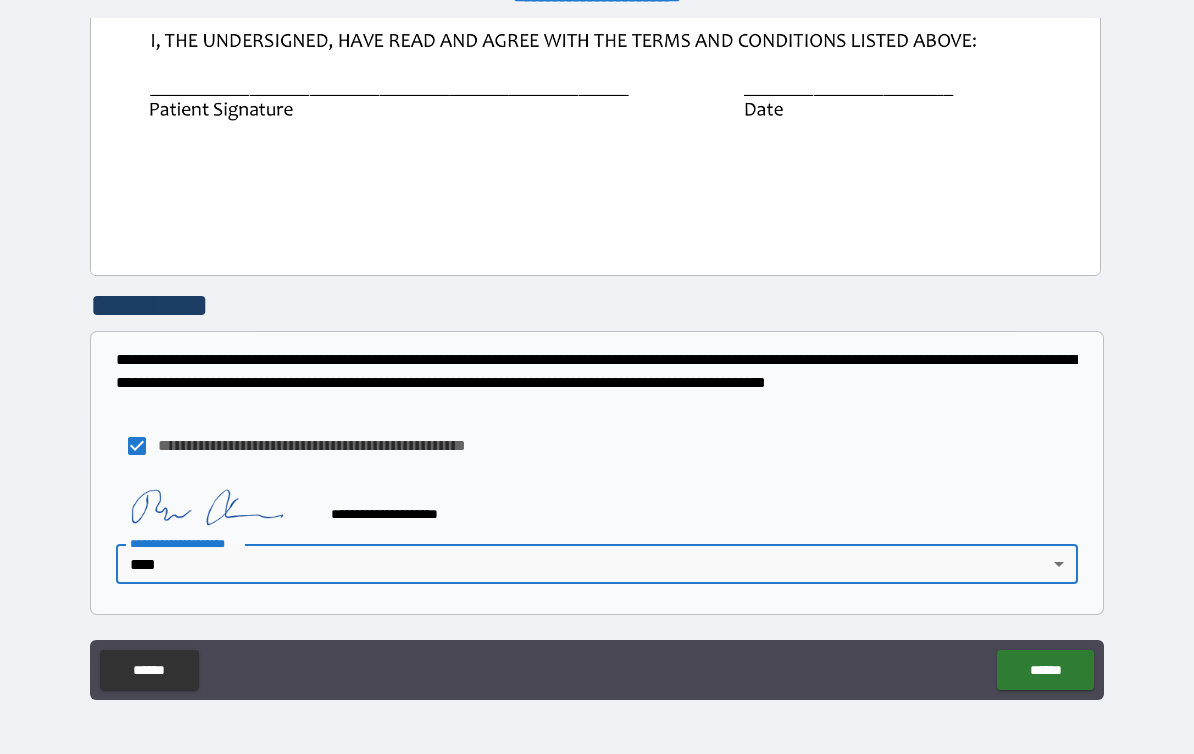 scroll, scrollTop: 1081, scrollLeft: 0, axis: vertical 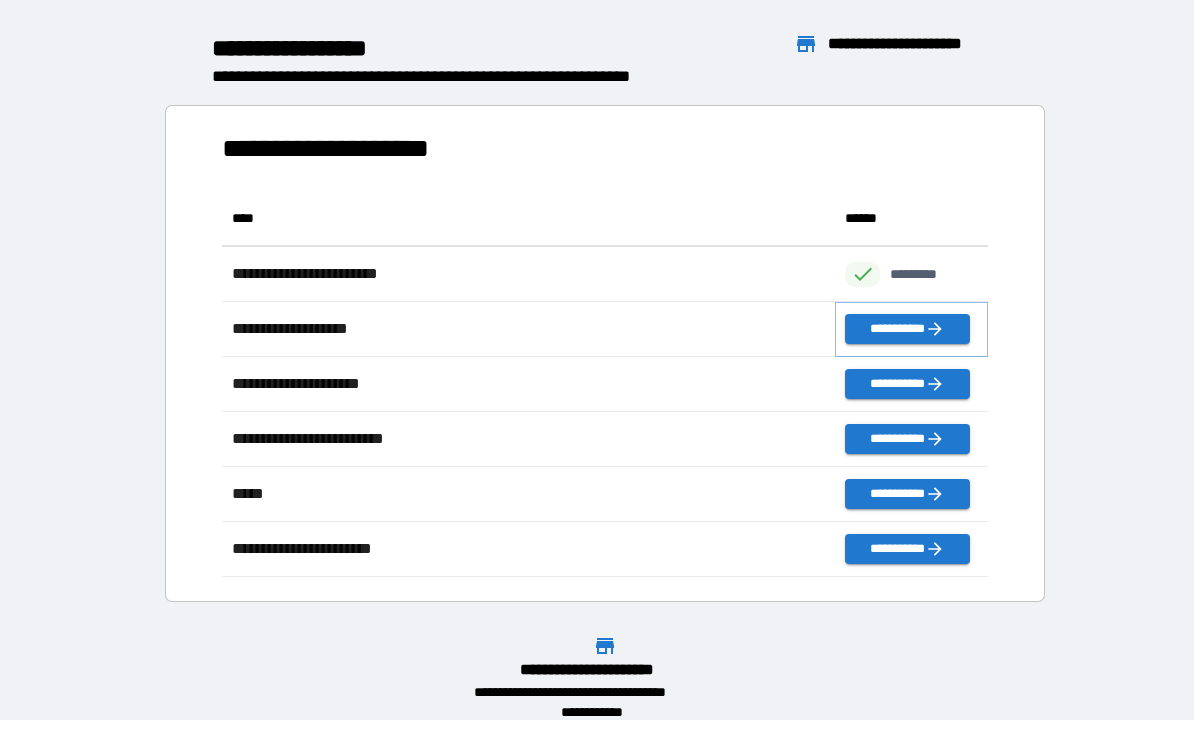 click 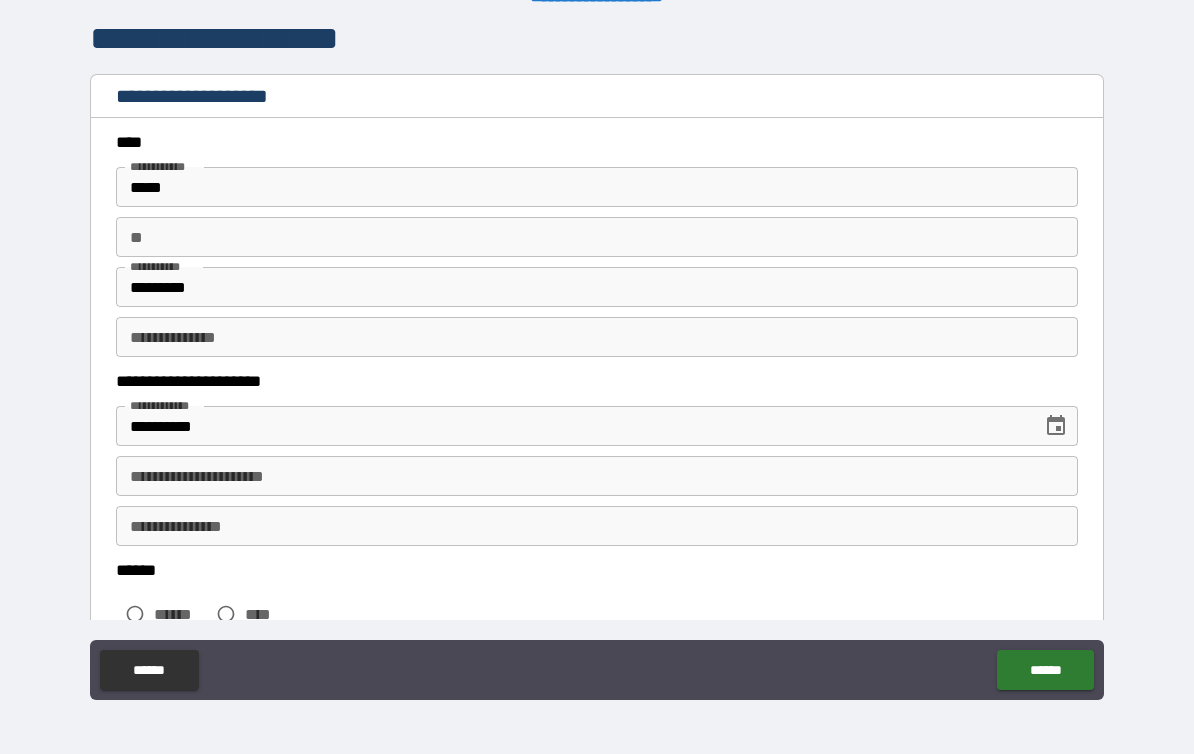 click on "**********" at bounding box center (597, 476) 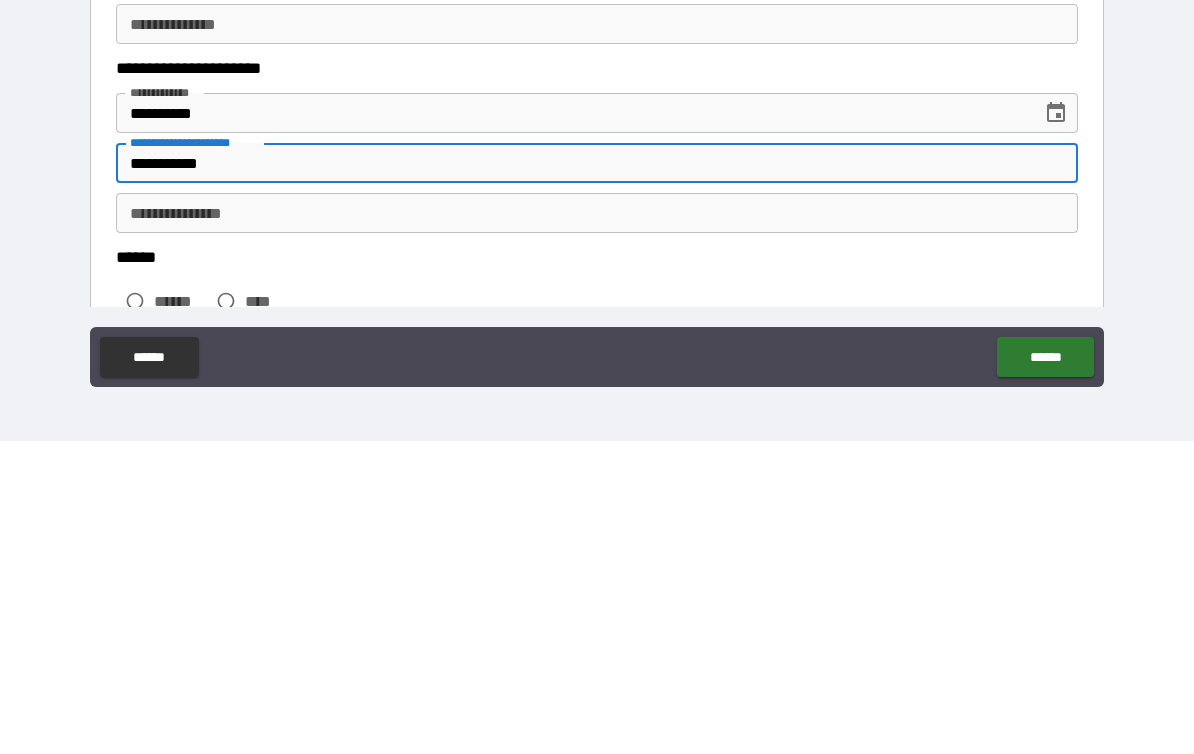 type on "**********" 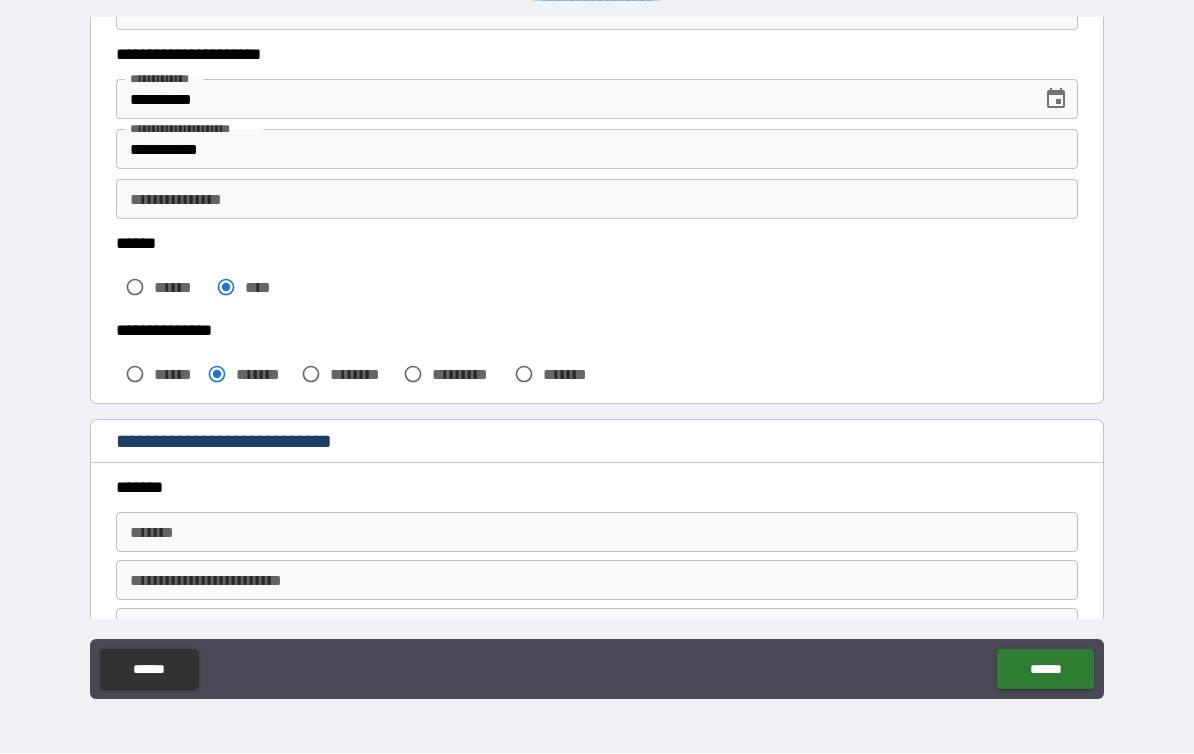 scroll, scrollTop: 330, scrollLeft: 0, axis: vertical 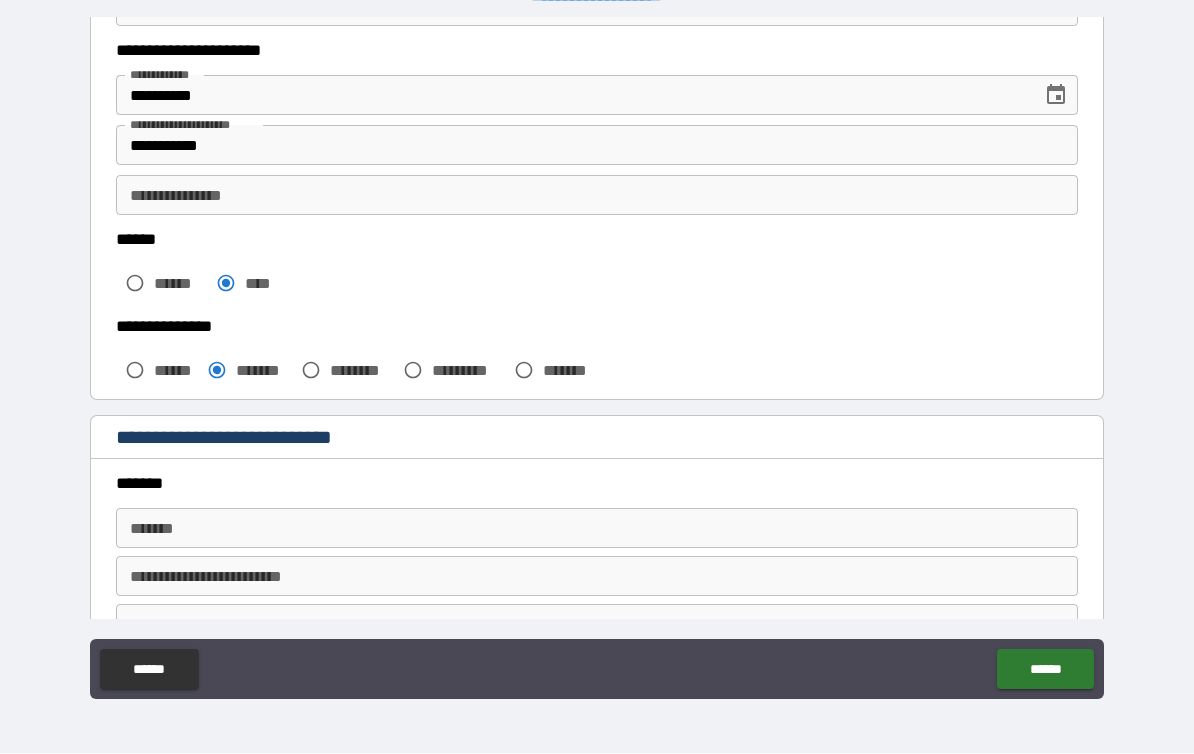 click on "******* *******" at bounding box center [597, 529] 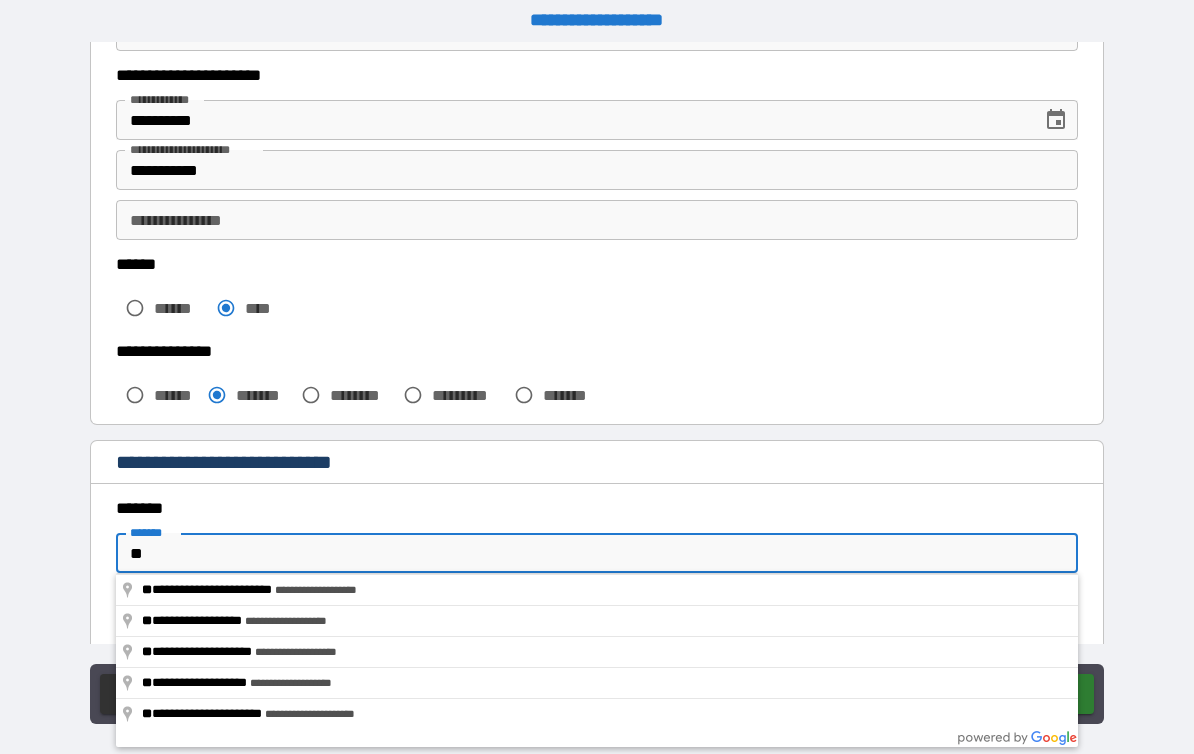 scroll, scrollTop: 0, scrollLeft: 0, axis: both 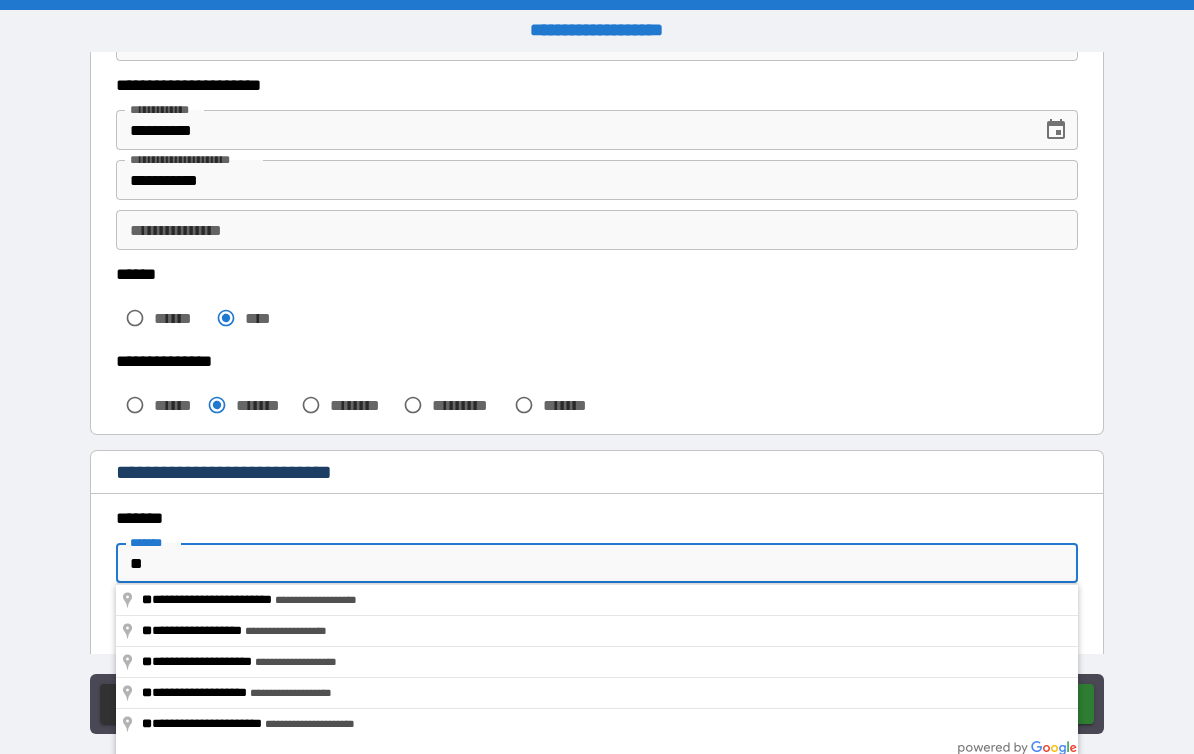 type on "**" 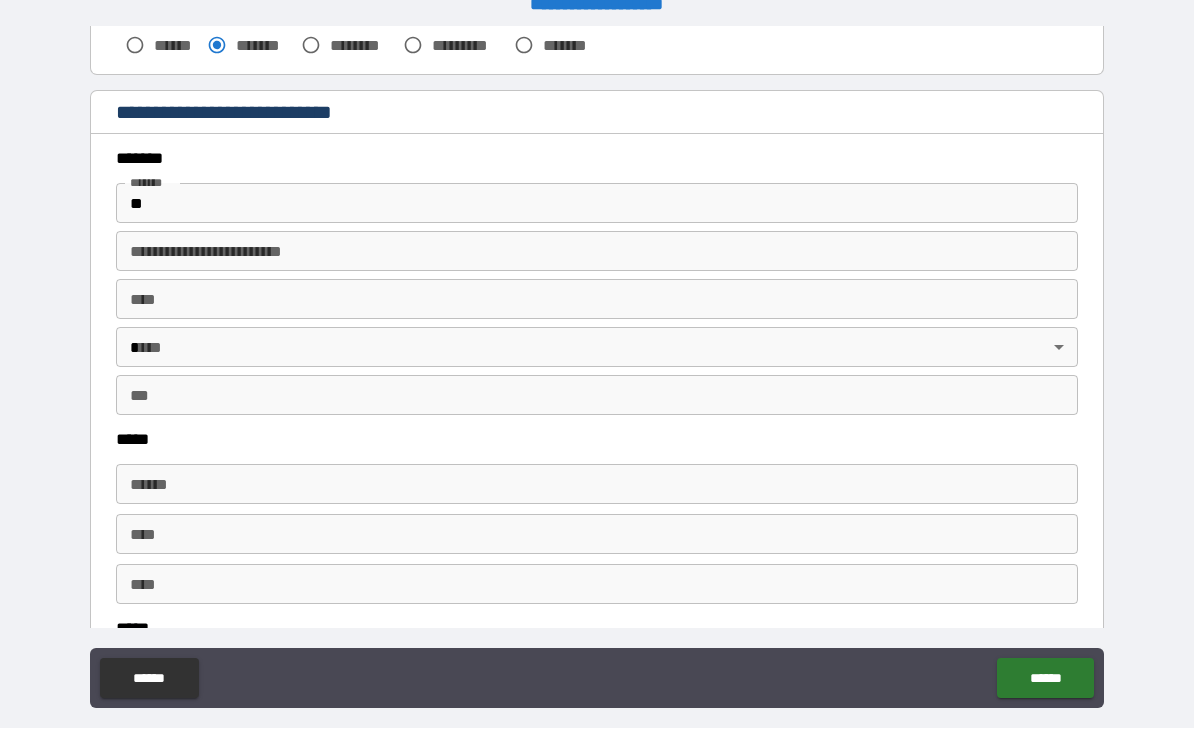 scroll, scrollTop: 668, scrollLeft: 0, axis: vertical 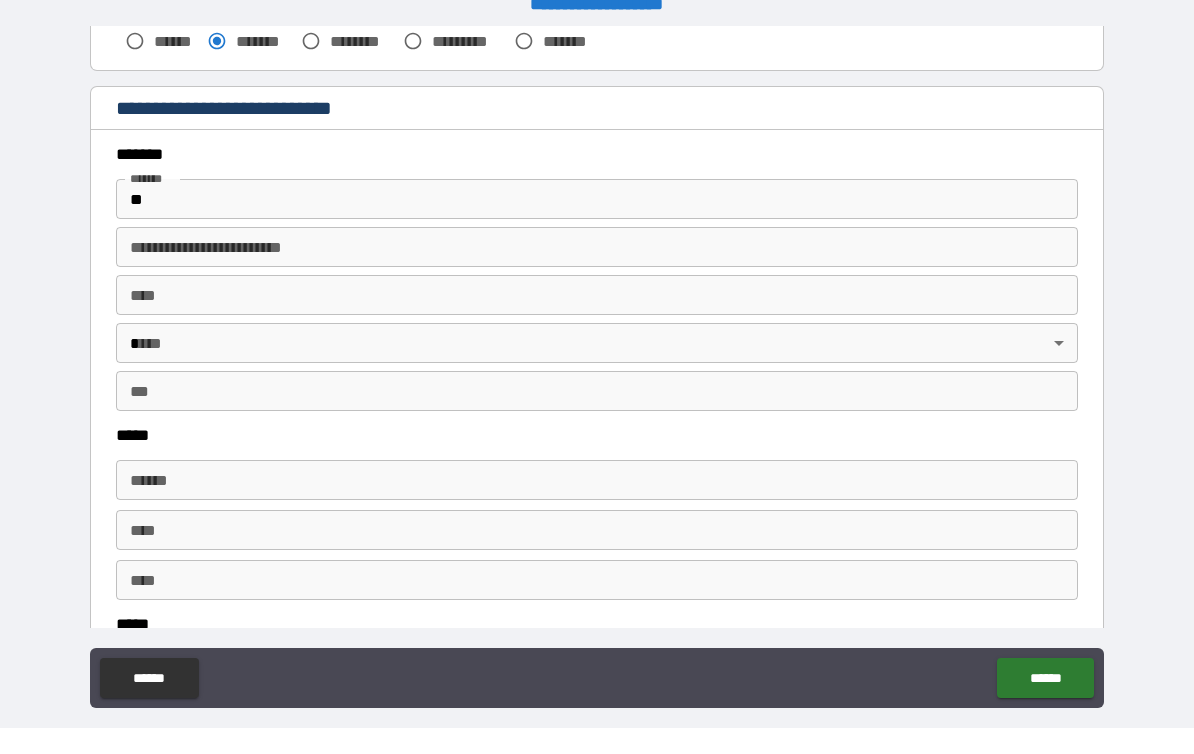type on "********" 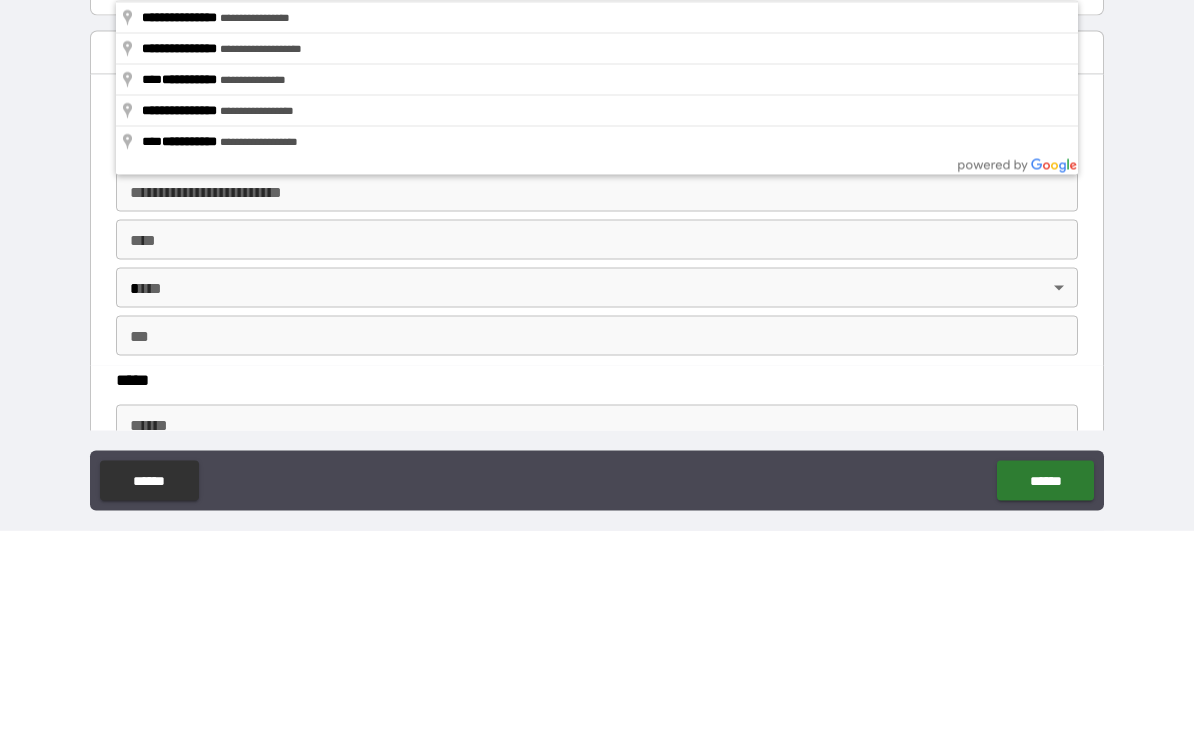 scroll, scrollTop: 523, scrollLeft: 0, axis: vertical 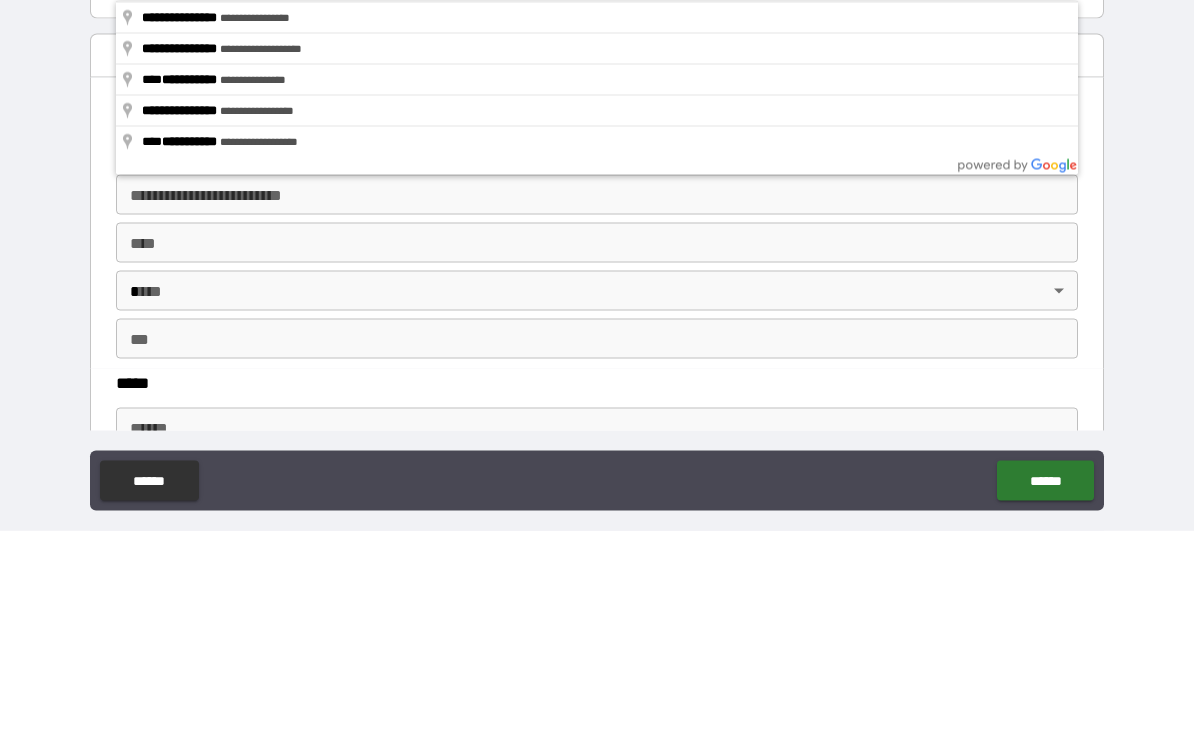type on "**********" 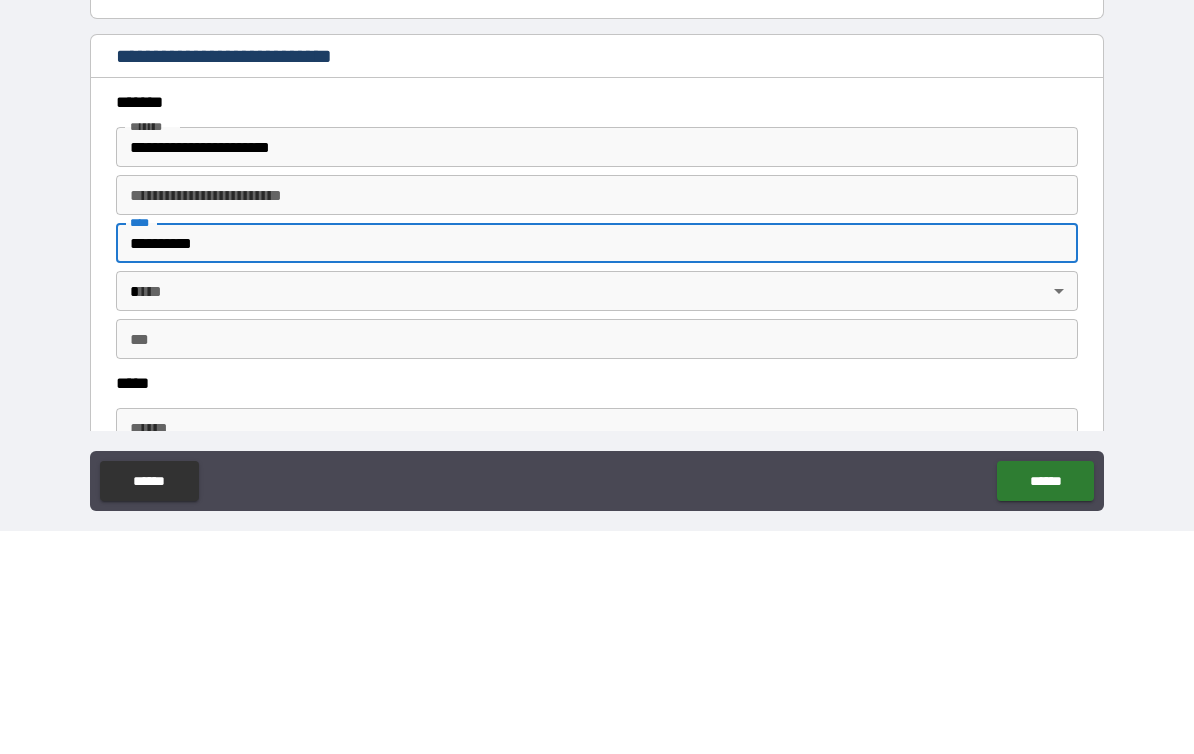 type on "*********" 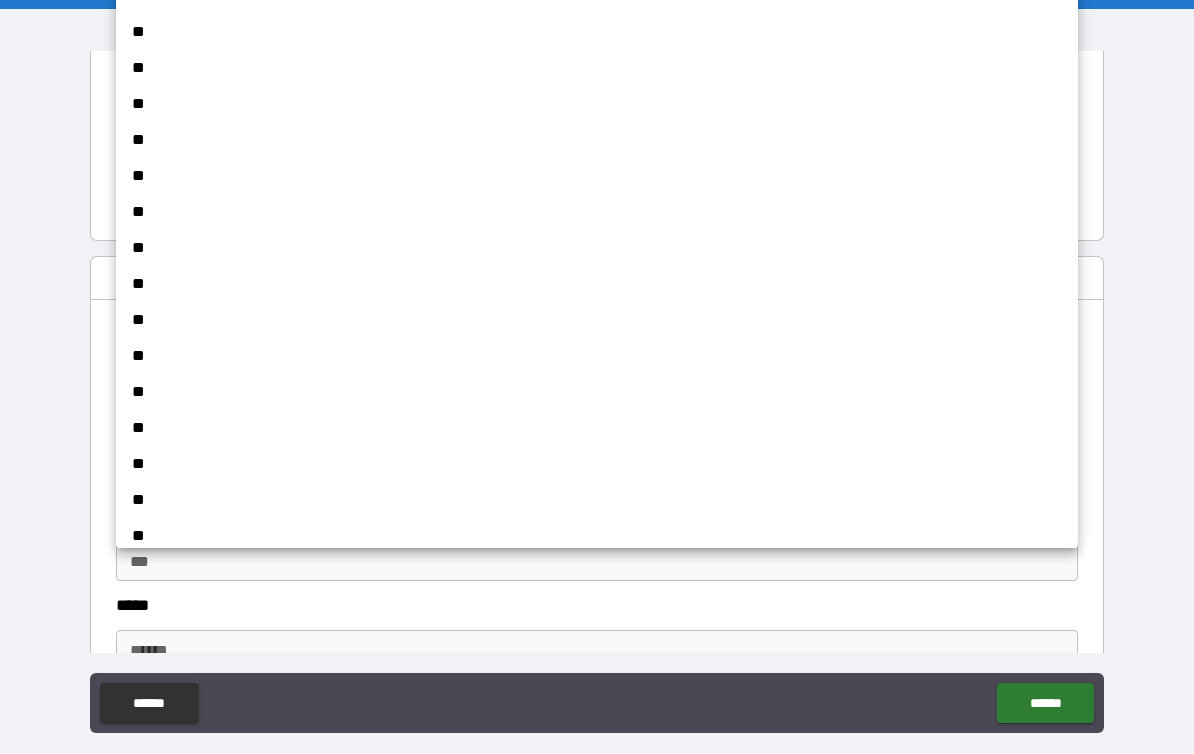 click on "**" at bounding box center (597, 33) 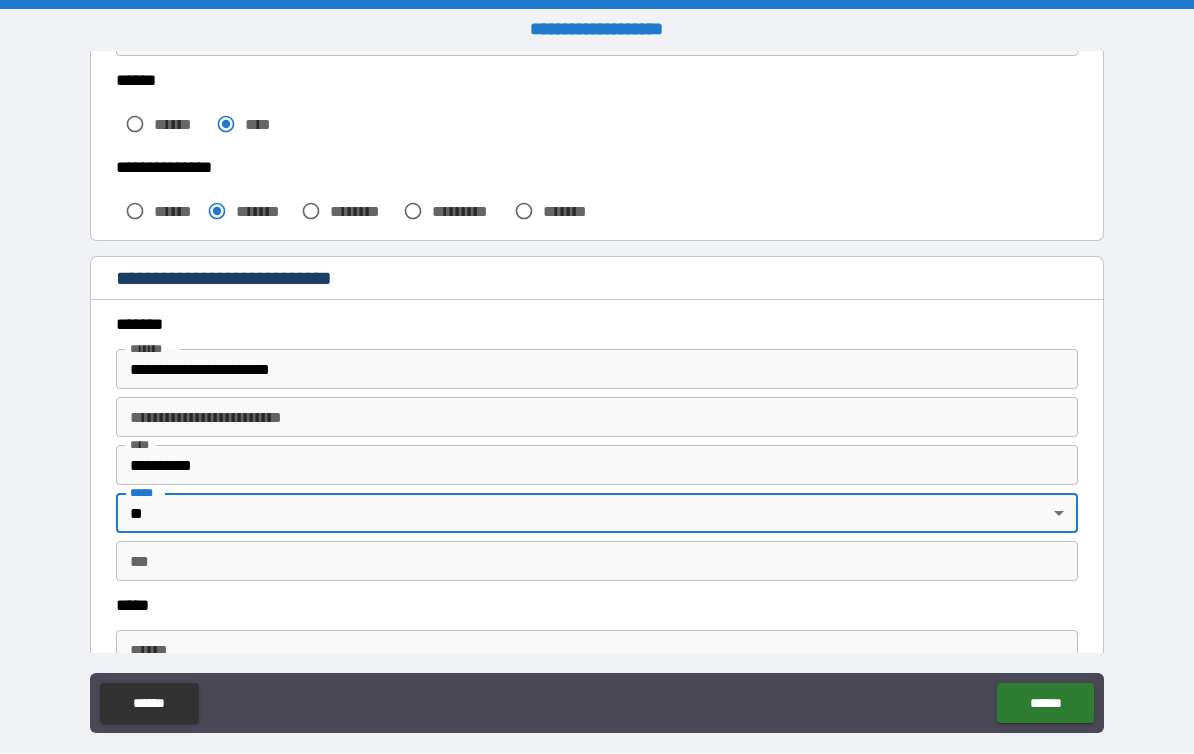 click on "***" at bounding box center [597, 562] 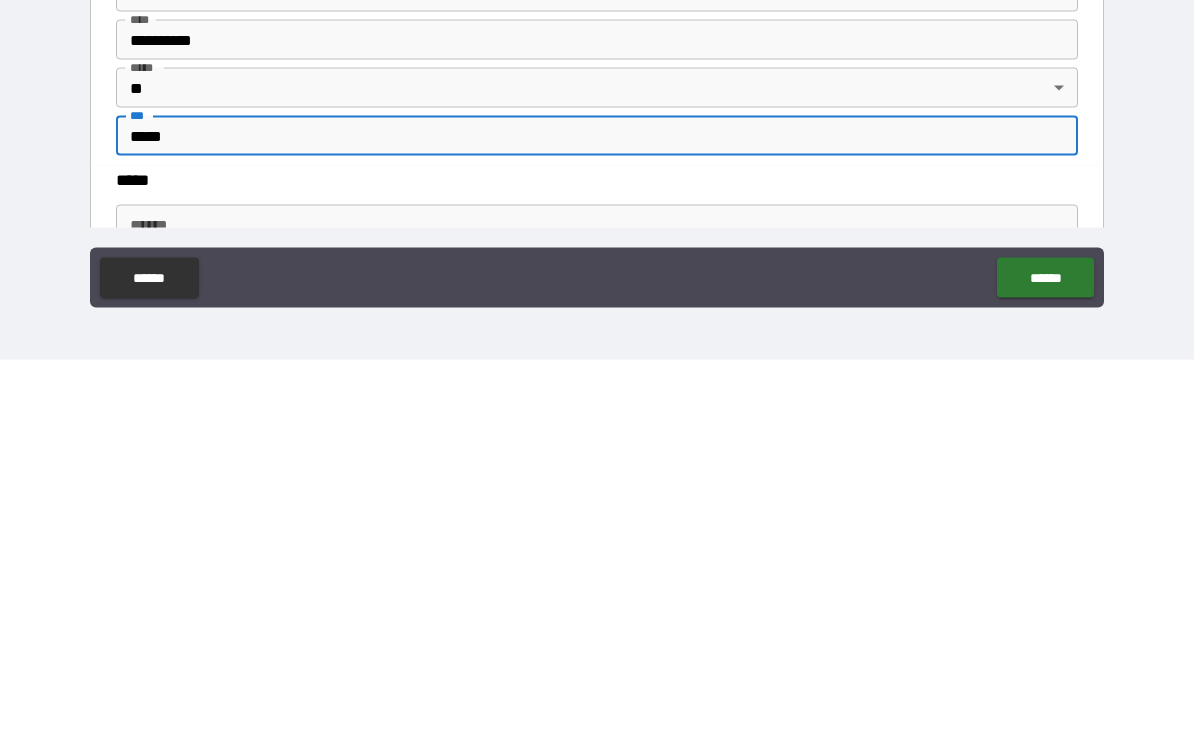 scroll, scrollTop: 34, scrollLeft: 0, axis: vertical 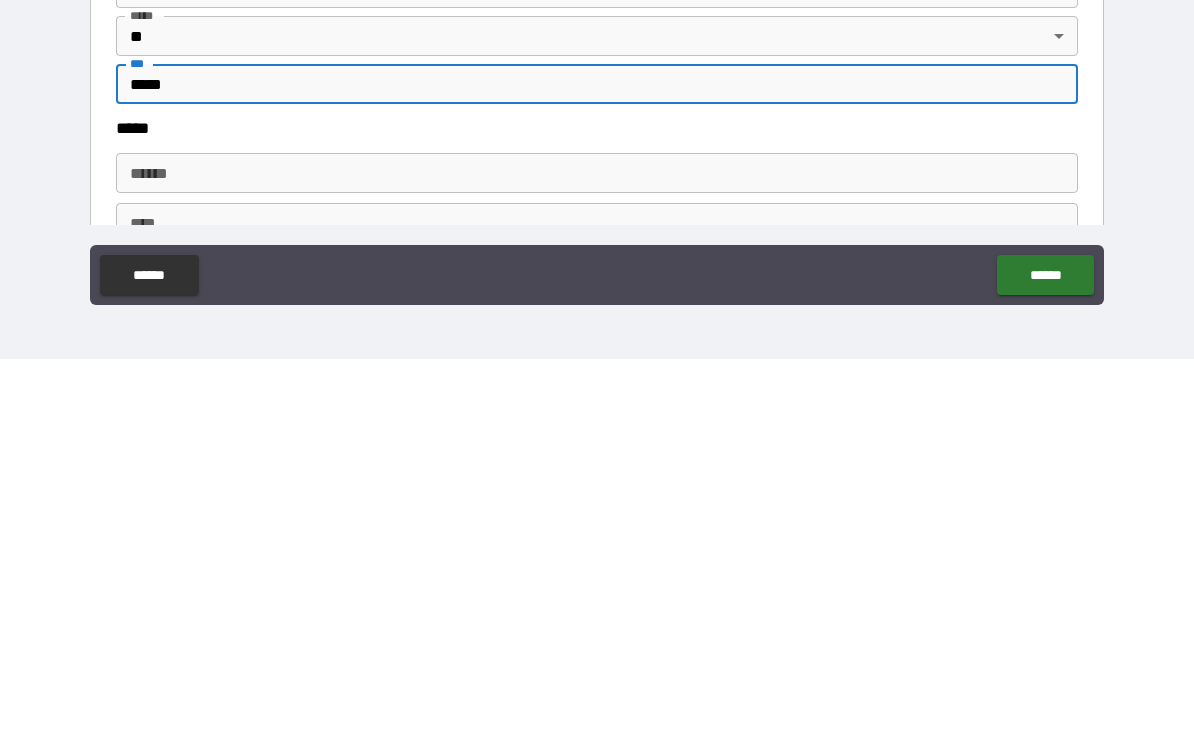 type on "*****" 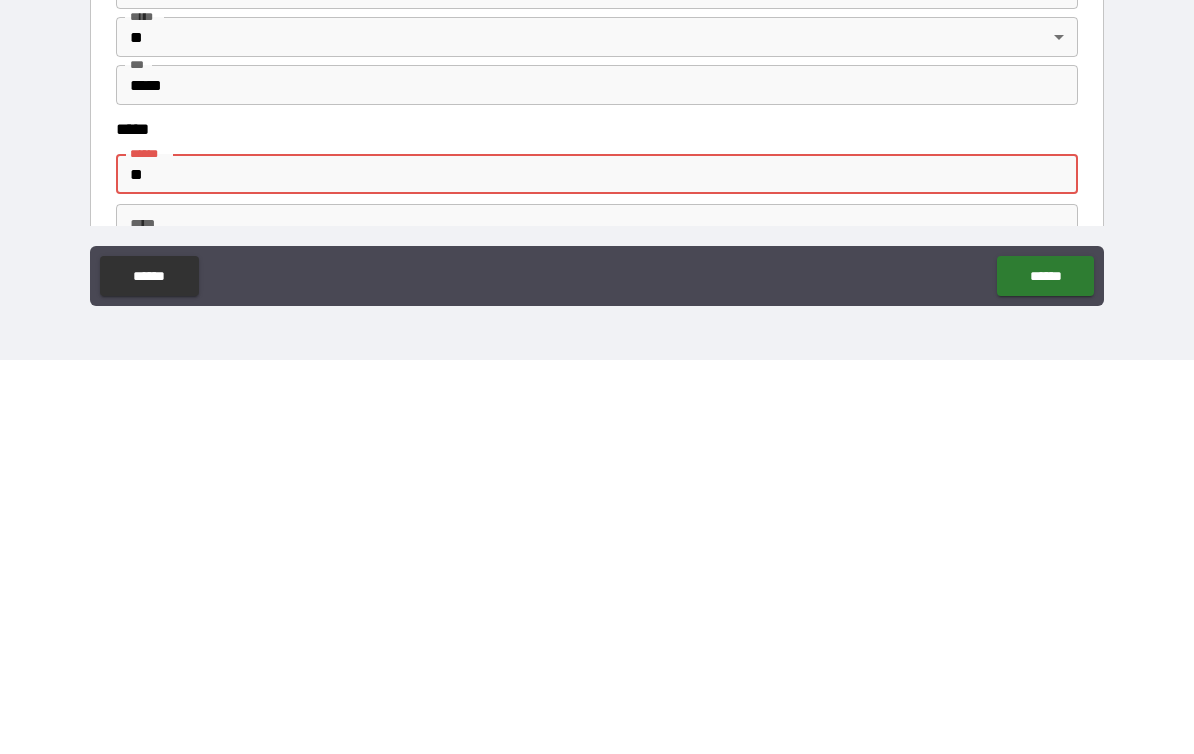 scroll, scrollTop: 34, scrollLeft: 0, axis: vertical 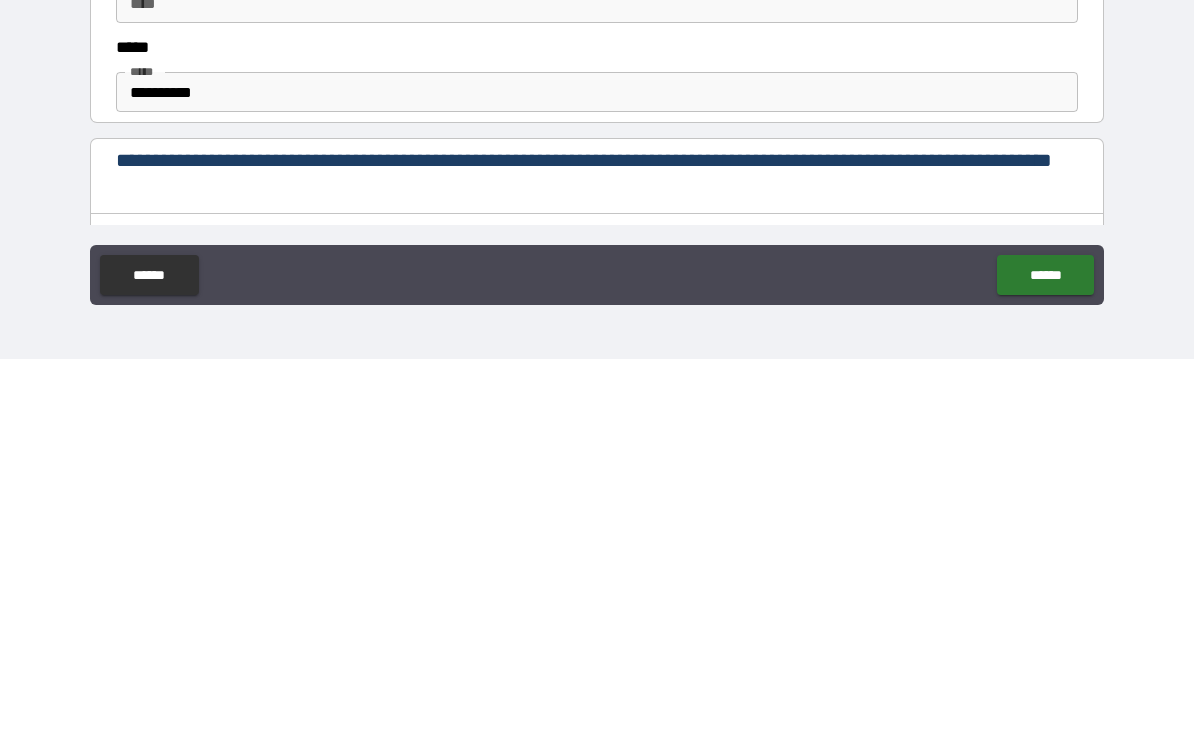 type on "**********" 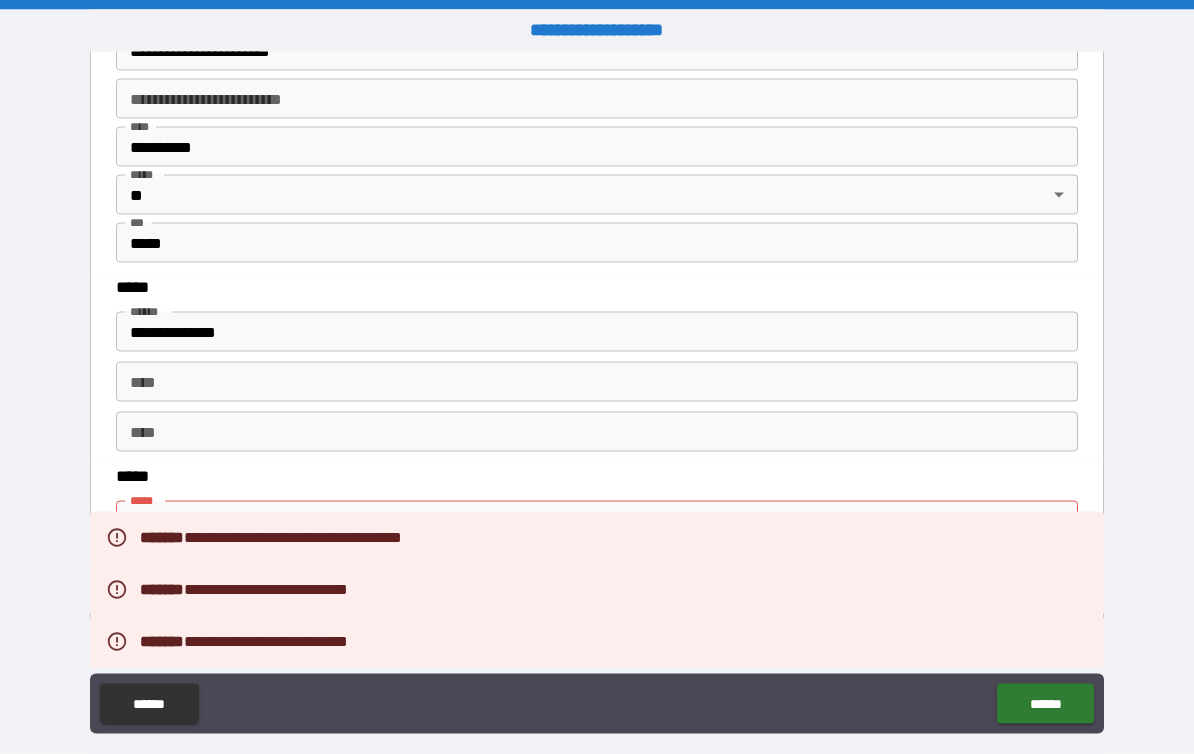 scroll, scrollTop: 0, scrollLeft: 0, axis: both 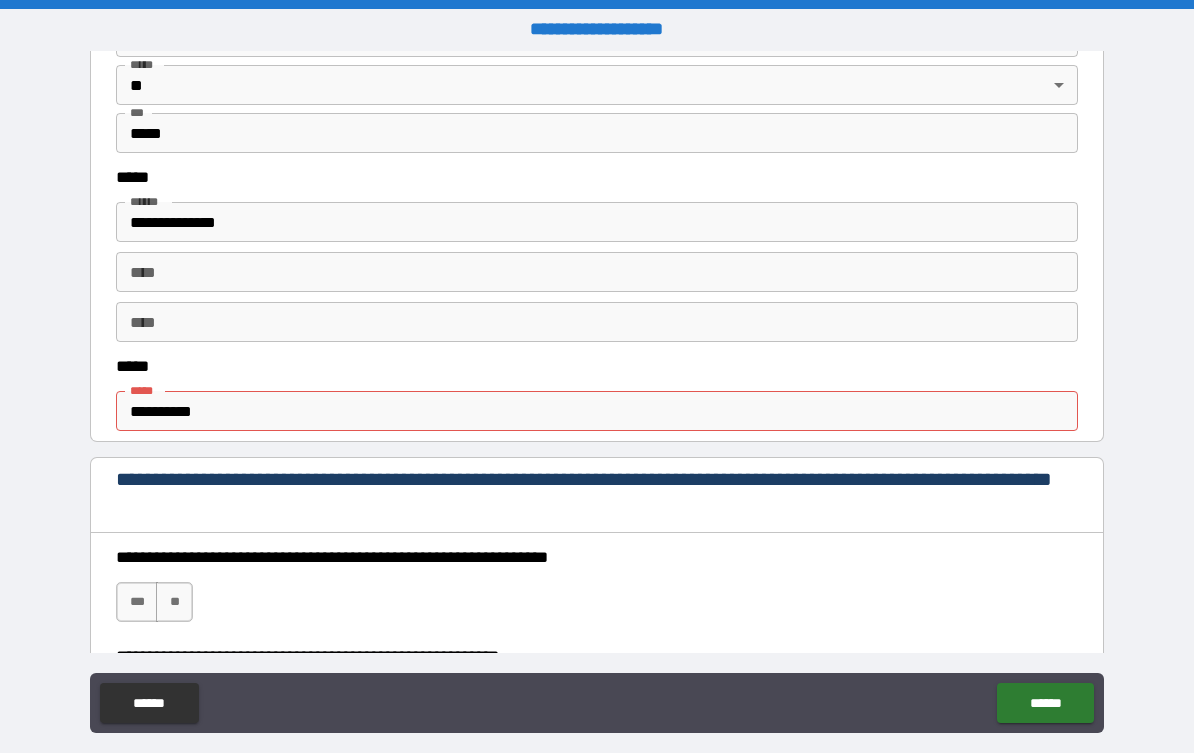 click on "**********" at bounding box center [597, 412] 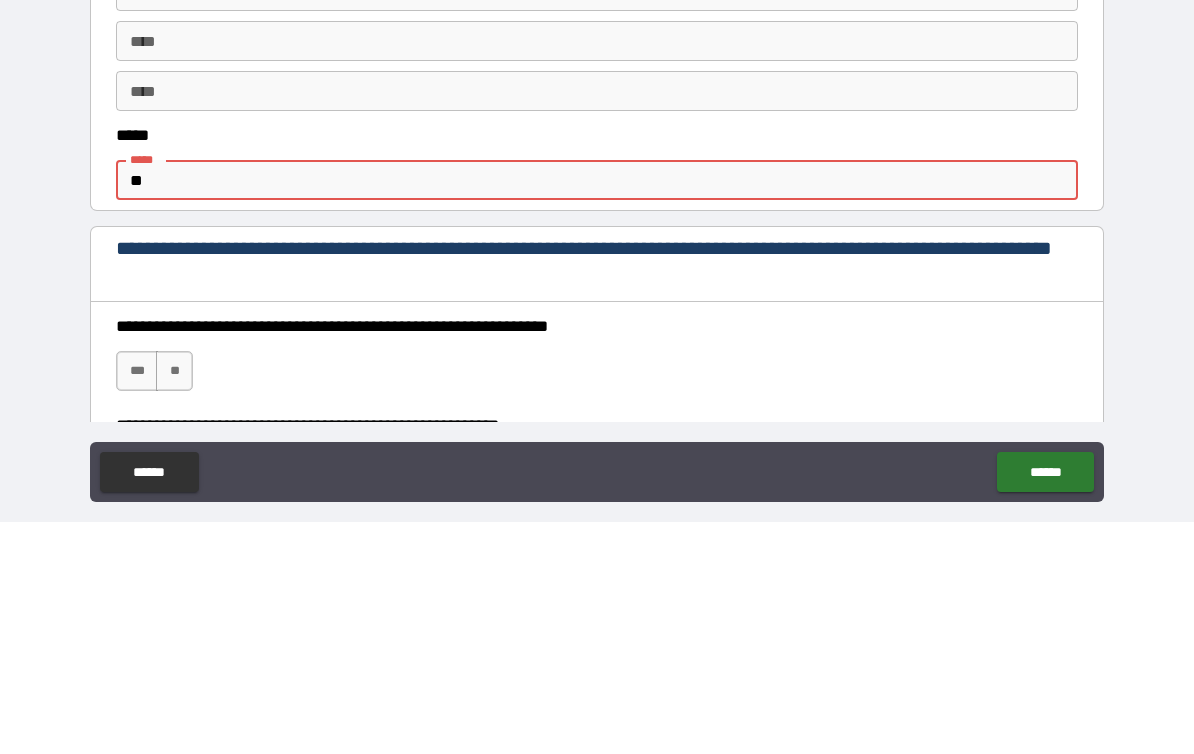 type on "*" 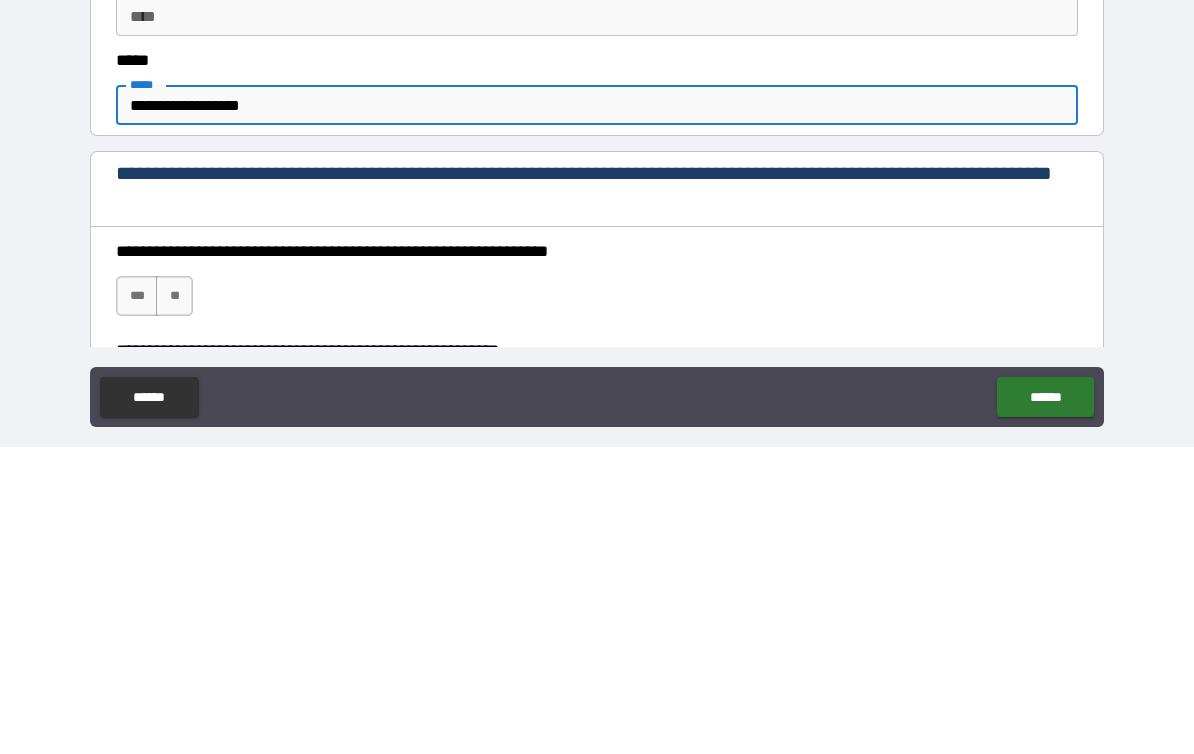 type on "**********" 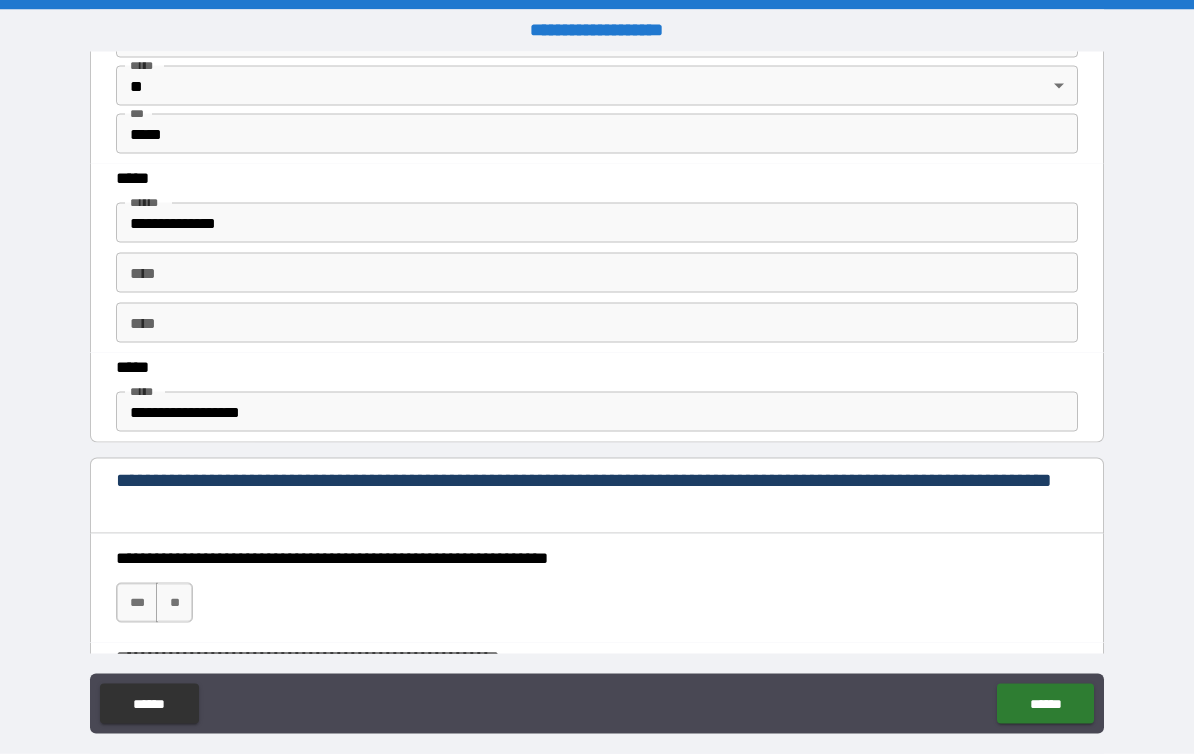 click on "***" at bounding box center (137, 603) 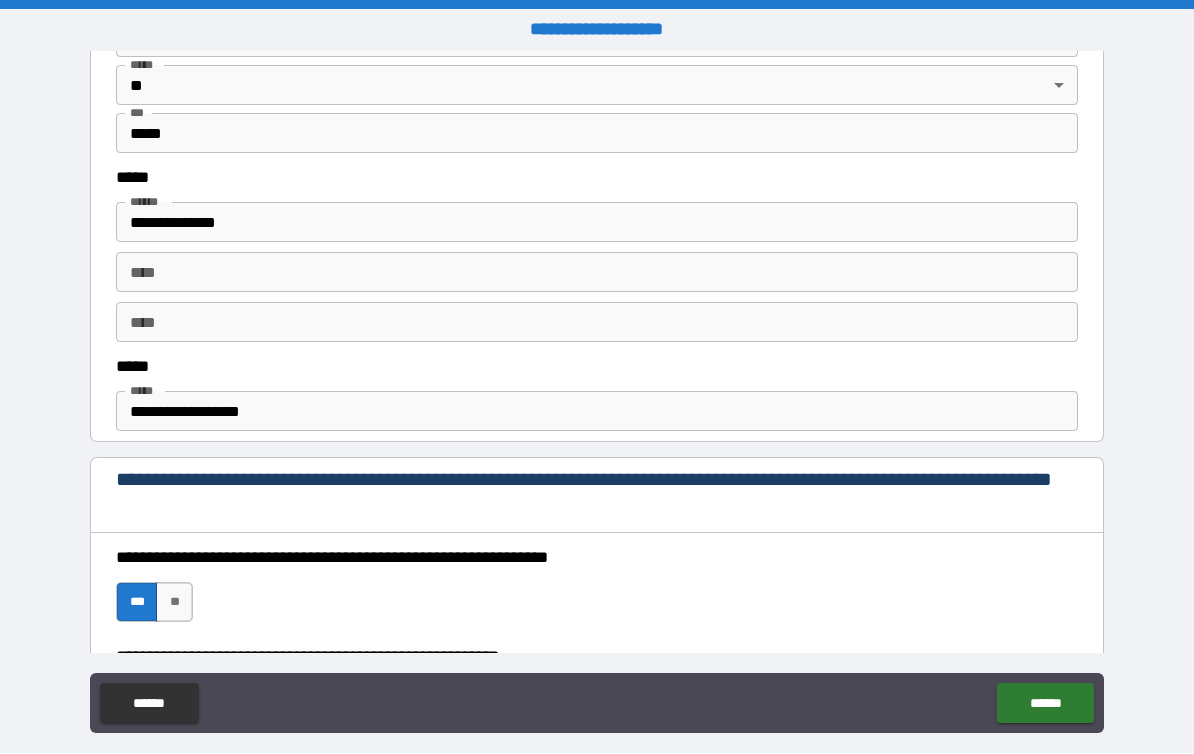 scroll, scrollTop: 0, scrollLeft: 0, axis: both 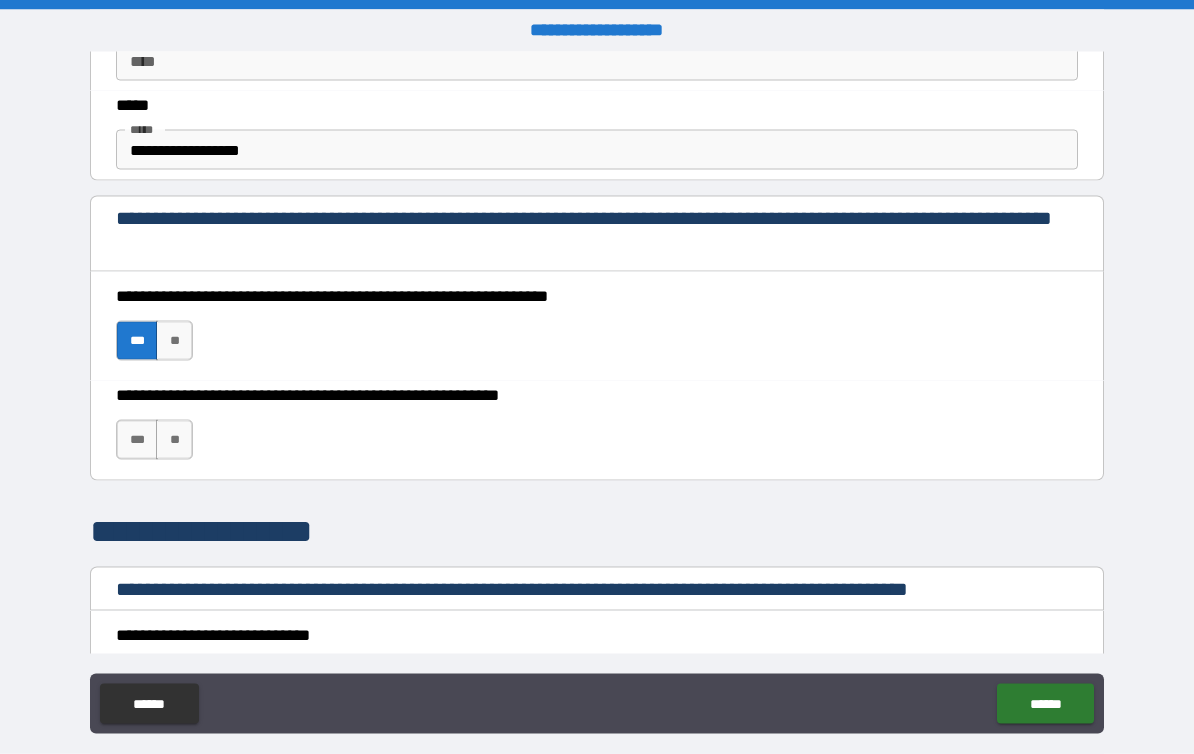 click on "***" at bounding box center [137, 440] 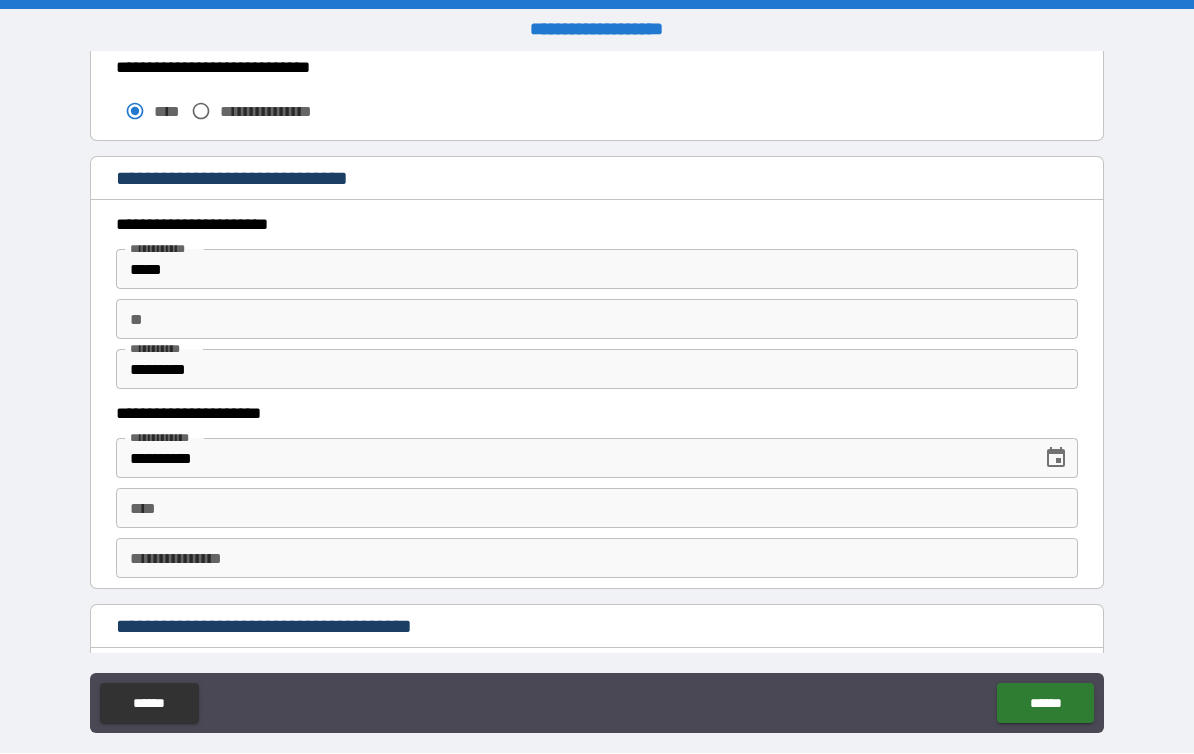 scroll, scrollTop: 1782, scrollLeft: 0, axis: vertical 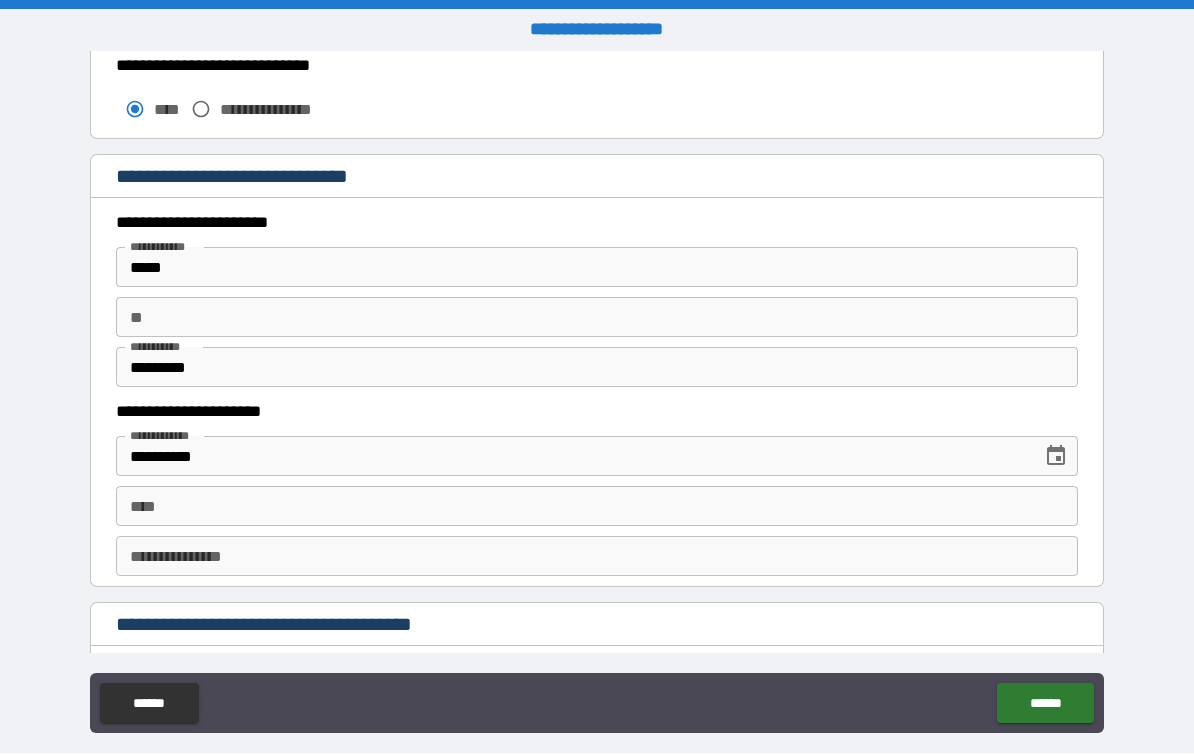 click on "****" at bounding box center (597, 507) 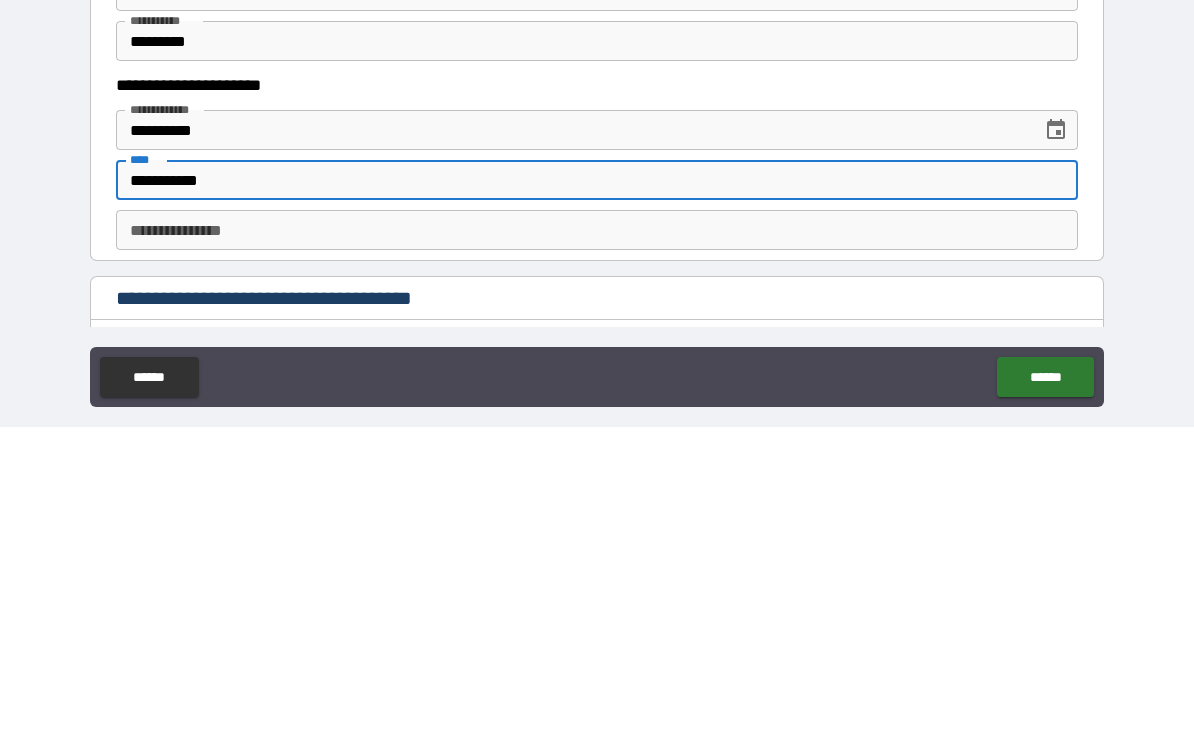 type on "**********" 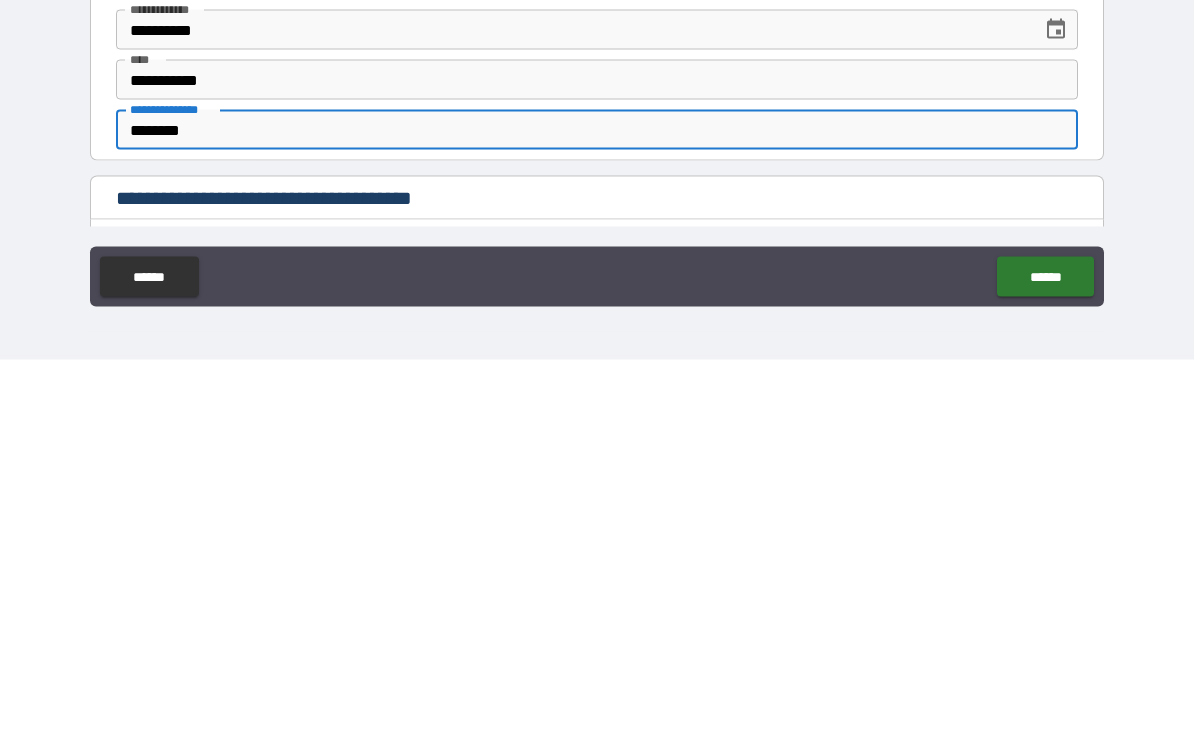 scroll, scrollTop: 34, scrollLeft: 0, axis: vertical 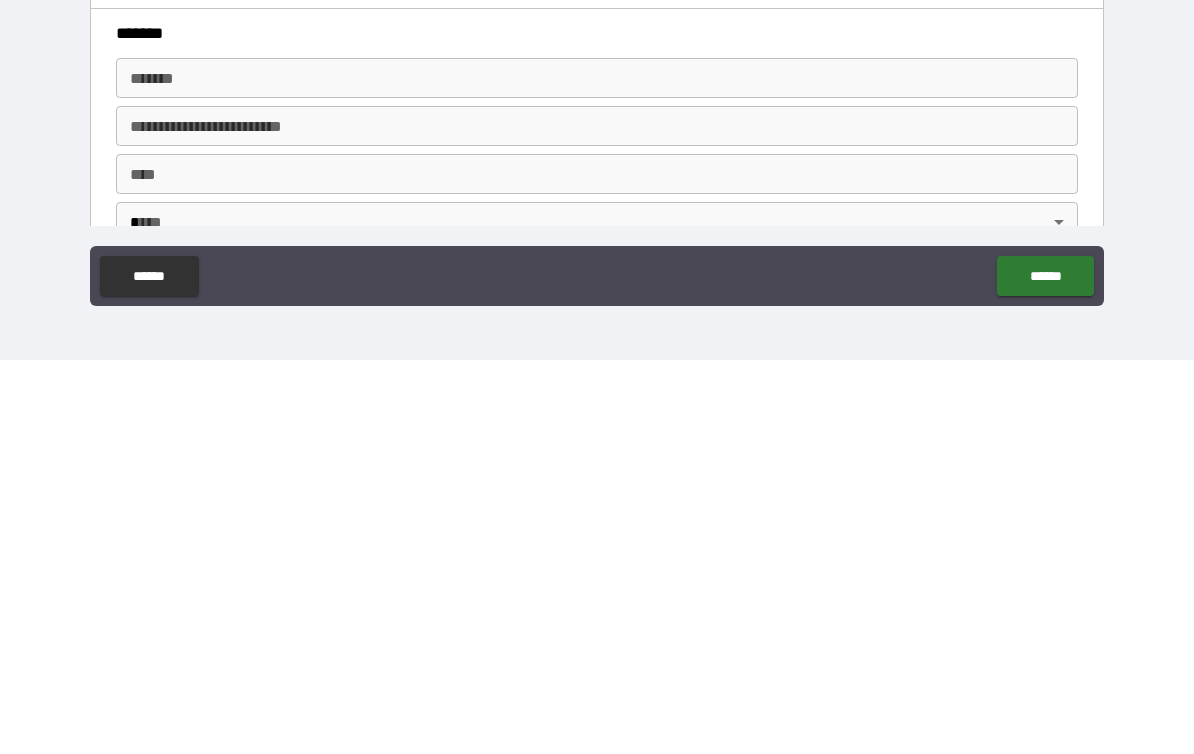 type on "********" 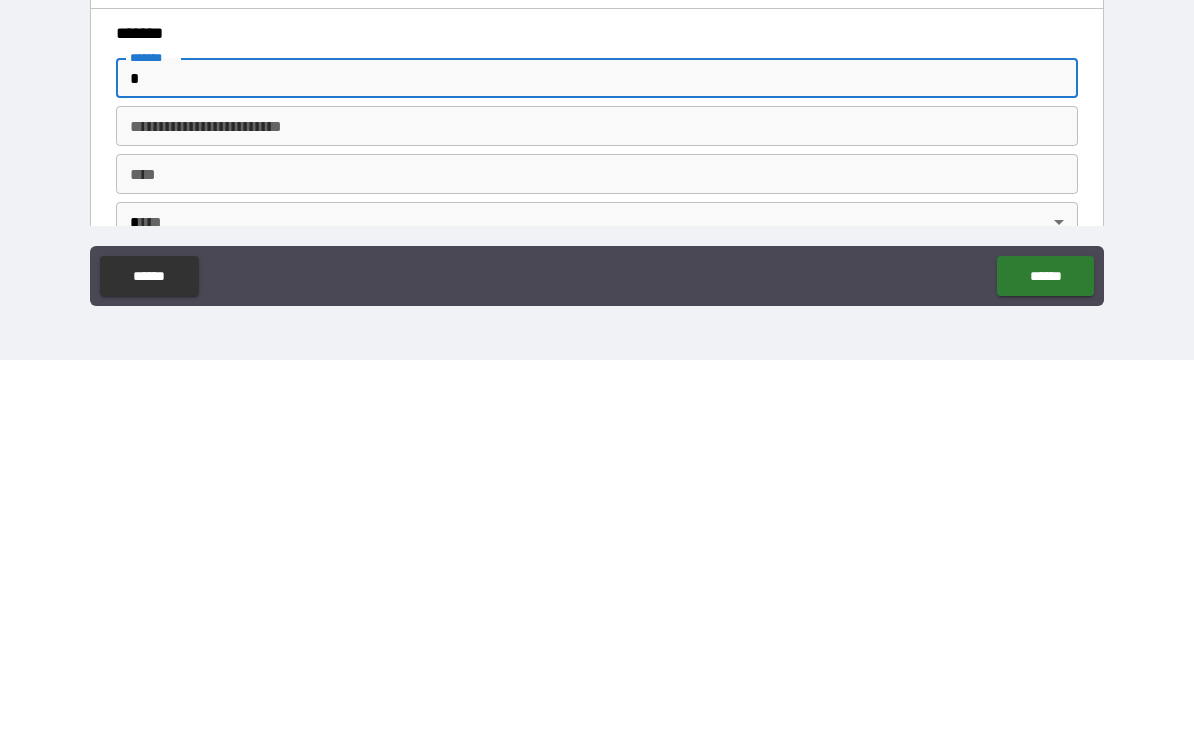 scroll, scrollTop: 34, scrollLeft: 0, axis: vertical 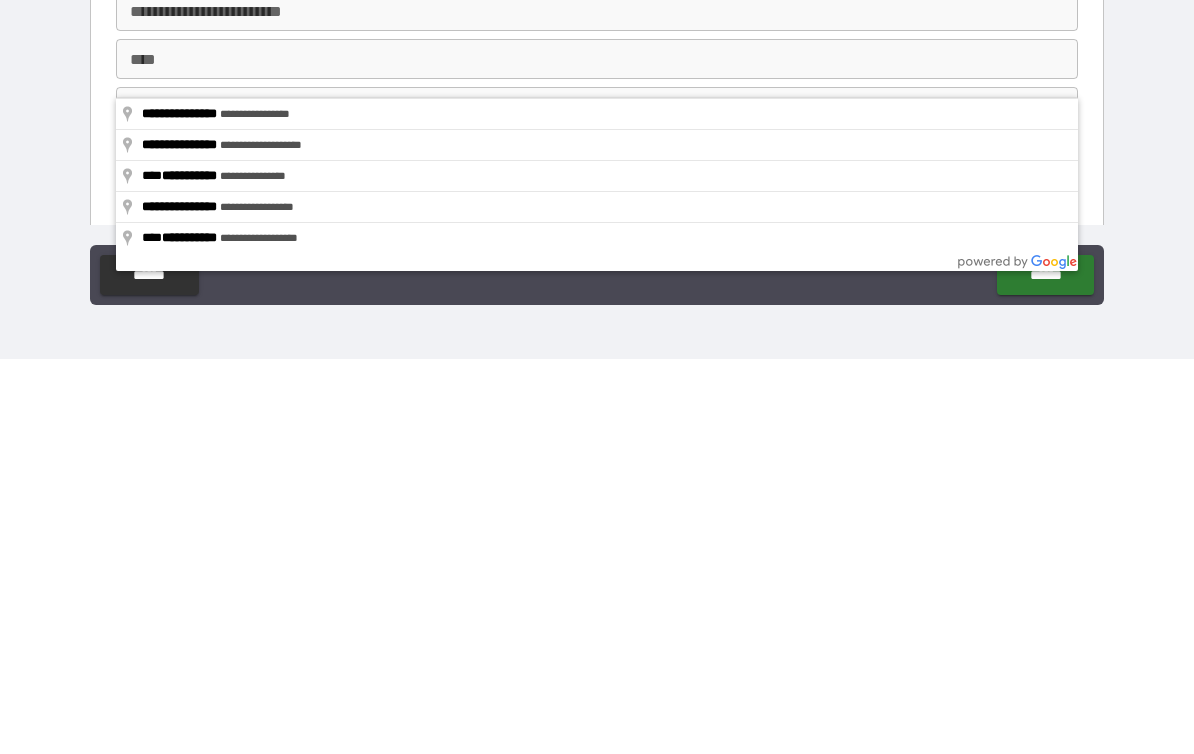type on "**********" 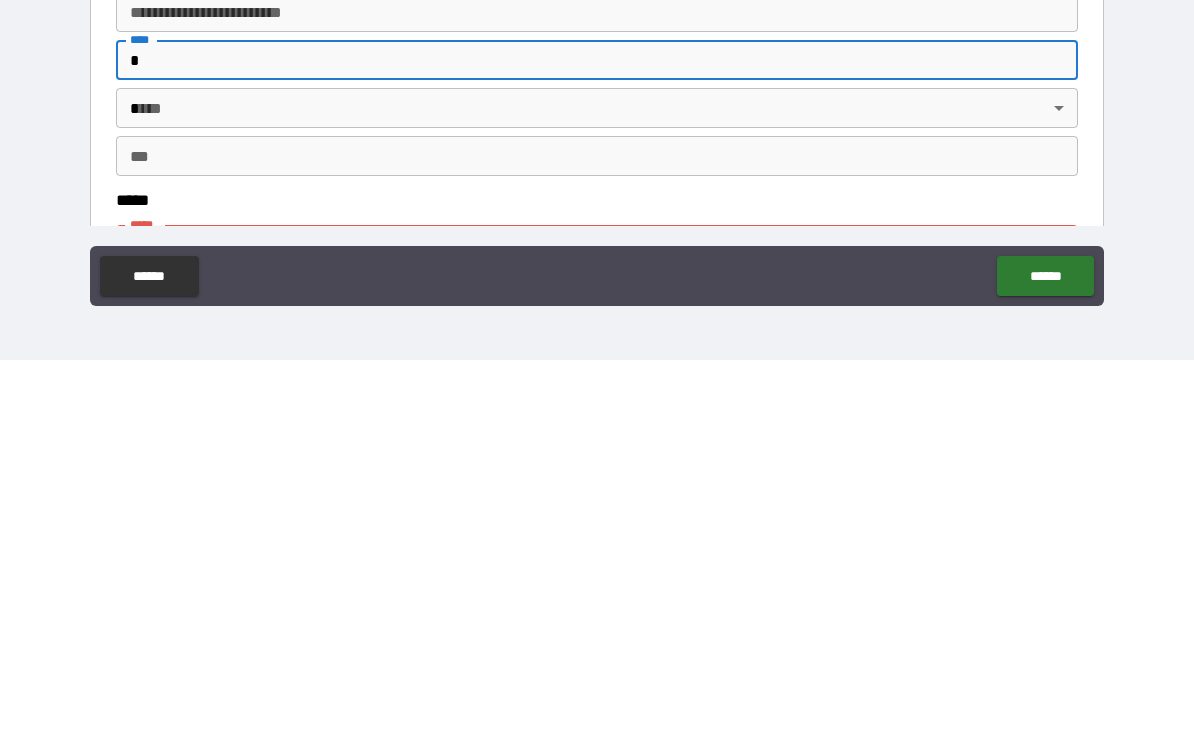 scroll, scrollTop: 34, scrollLeft: 0, axis: vertical 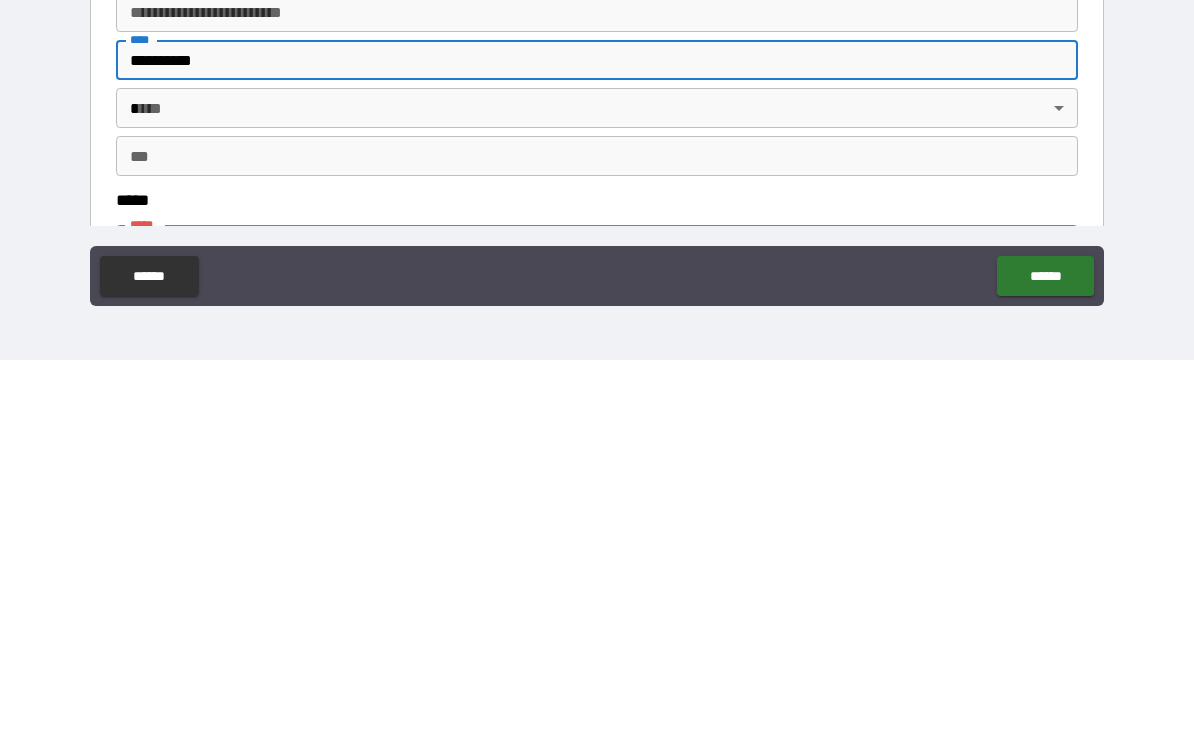 type on "*********" 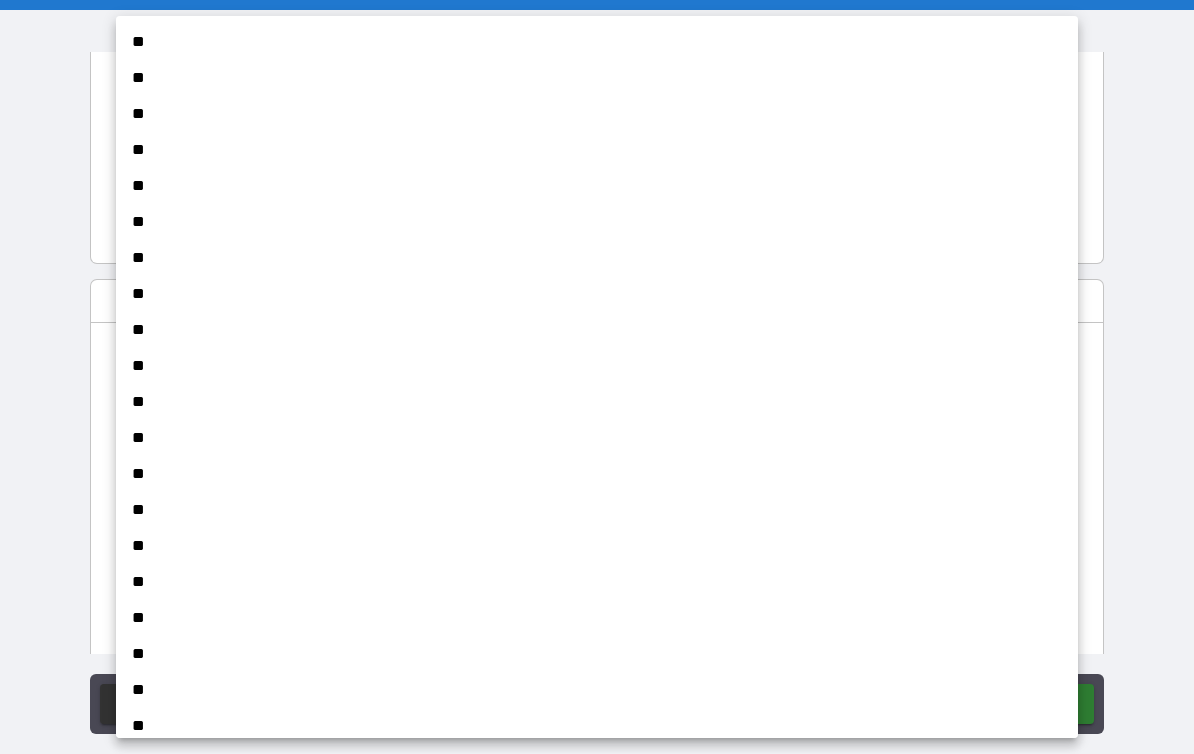 scroll, scrollTop: 0, scrollLeft: 0, axis: both 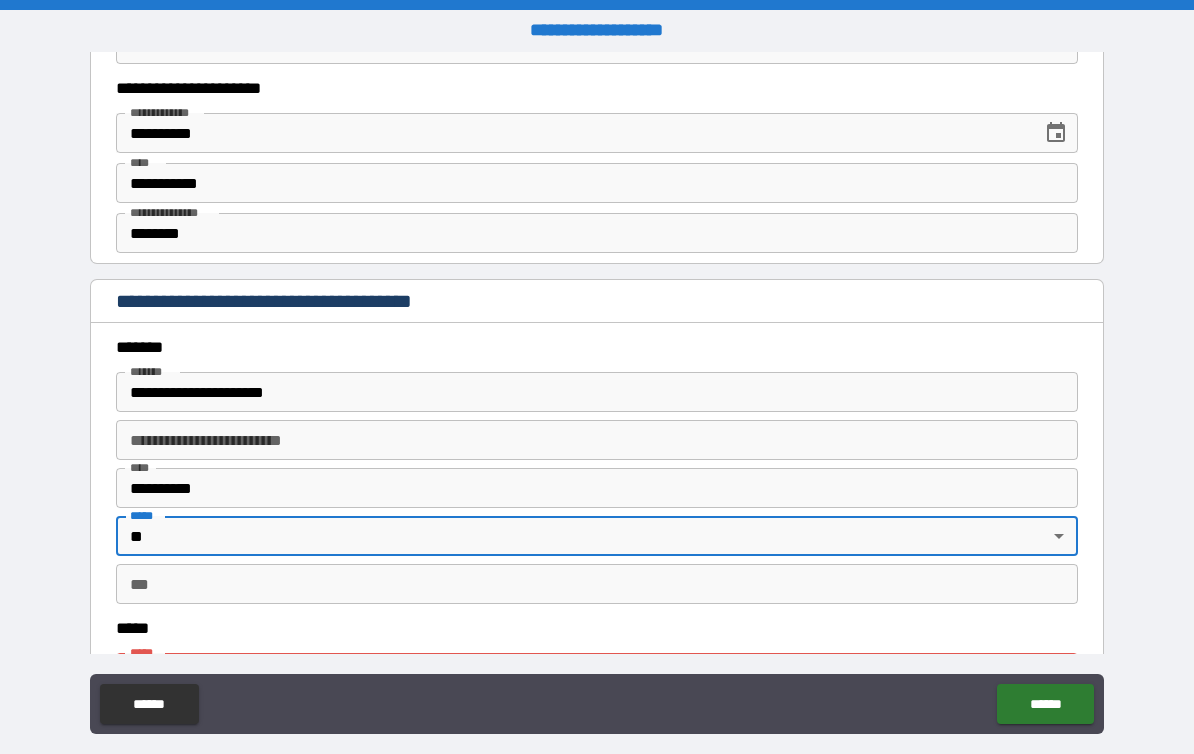 click on "***" at bounding box center (597, 584) 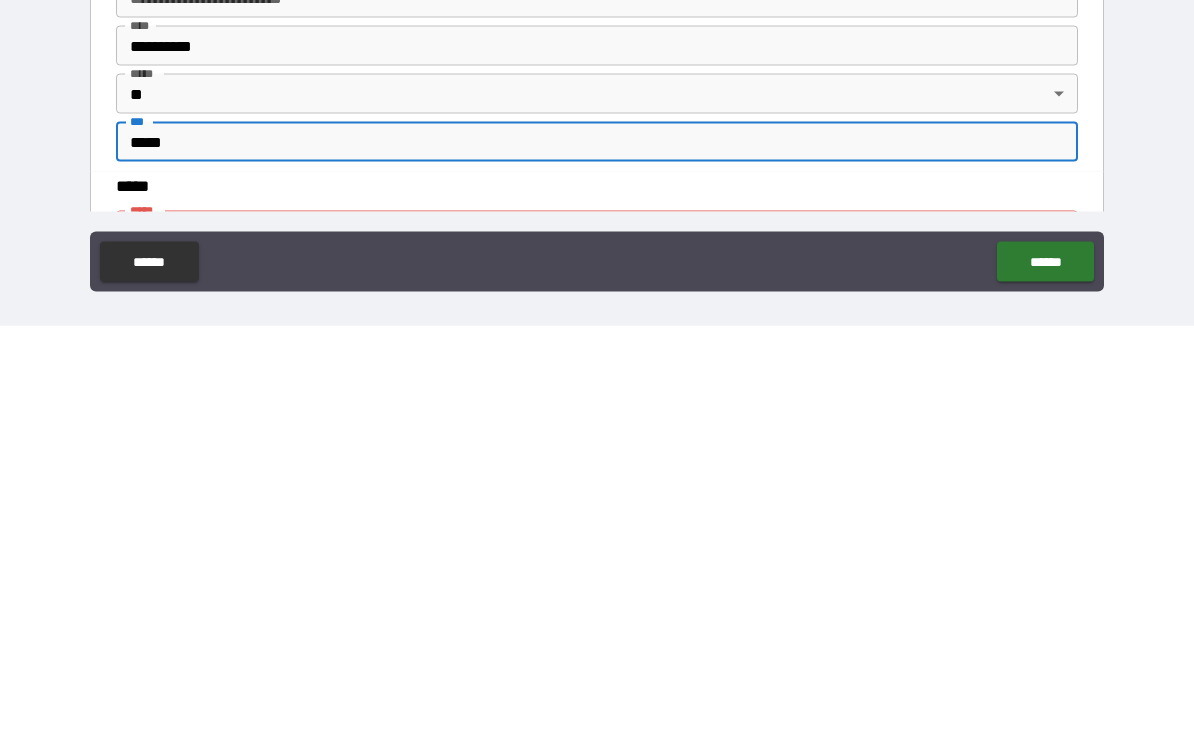 scroll, scrollTop: 34, scrollLeft: 0, axis: vertical 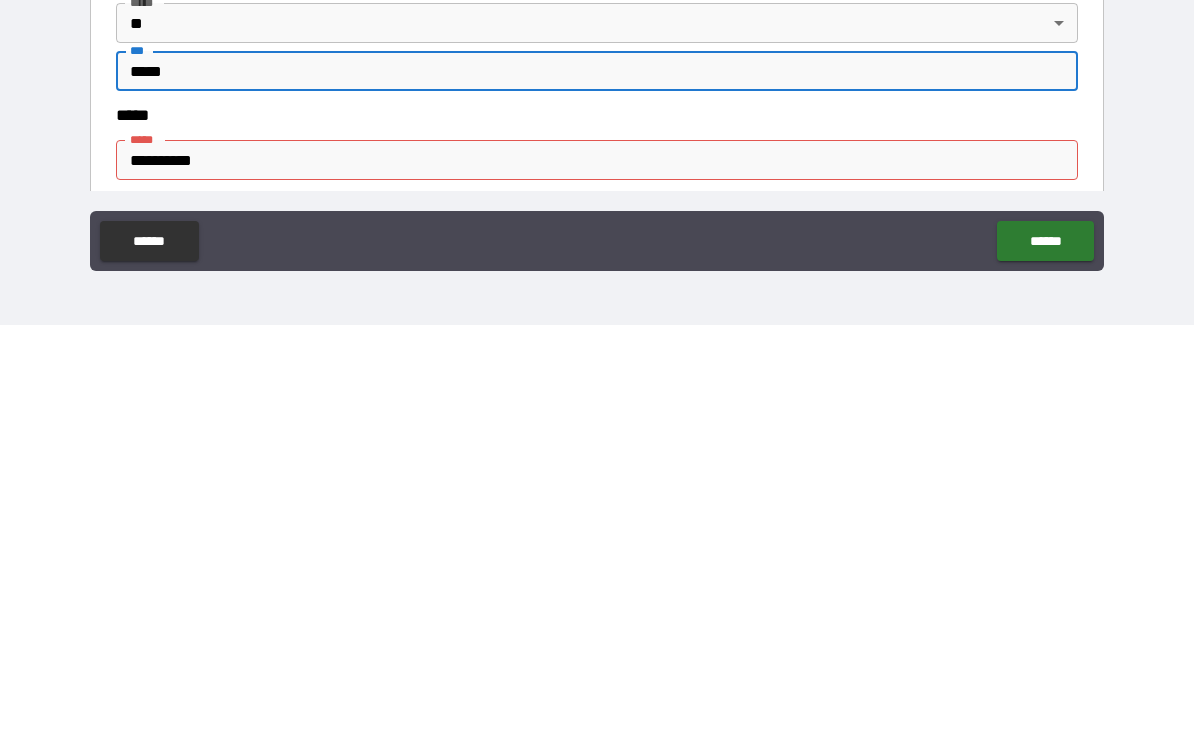 type on "*****" 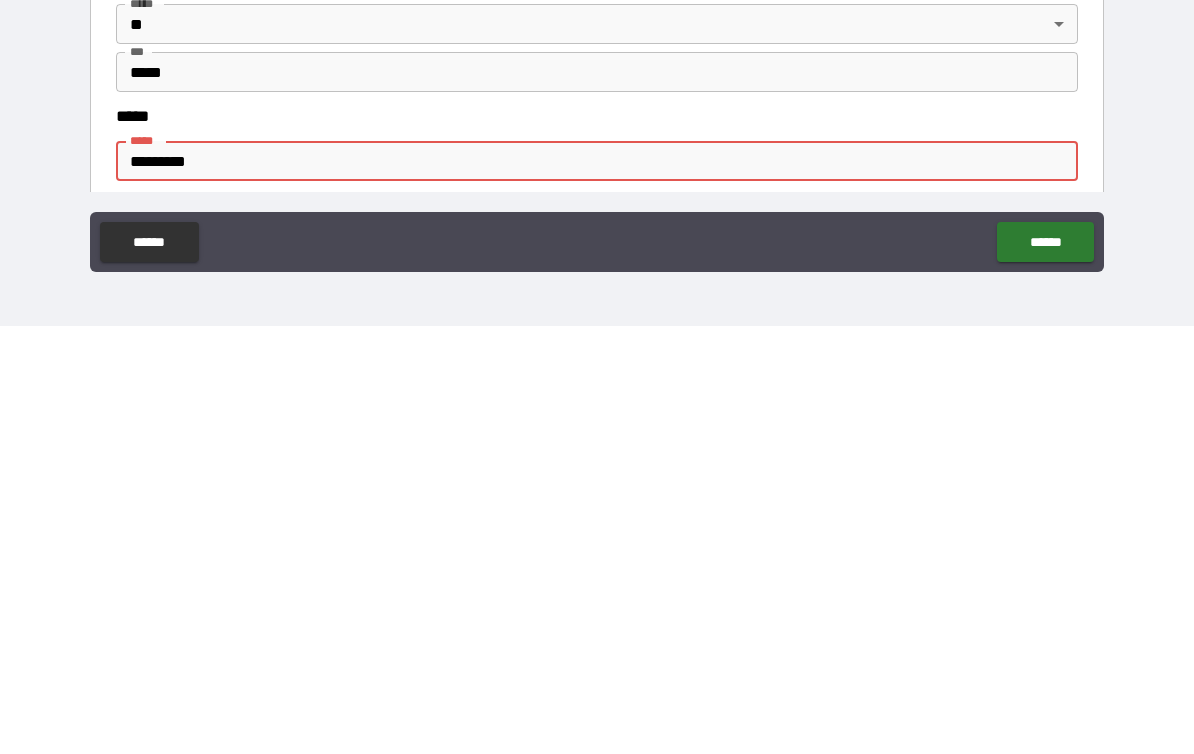 scroll, scrollTop: 34, scrollLeft: 0, axis: vertical 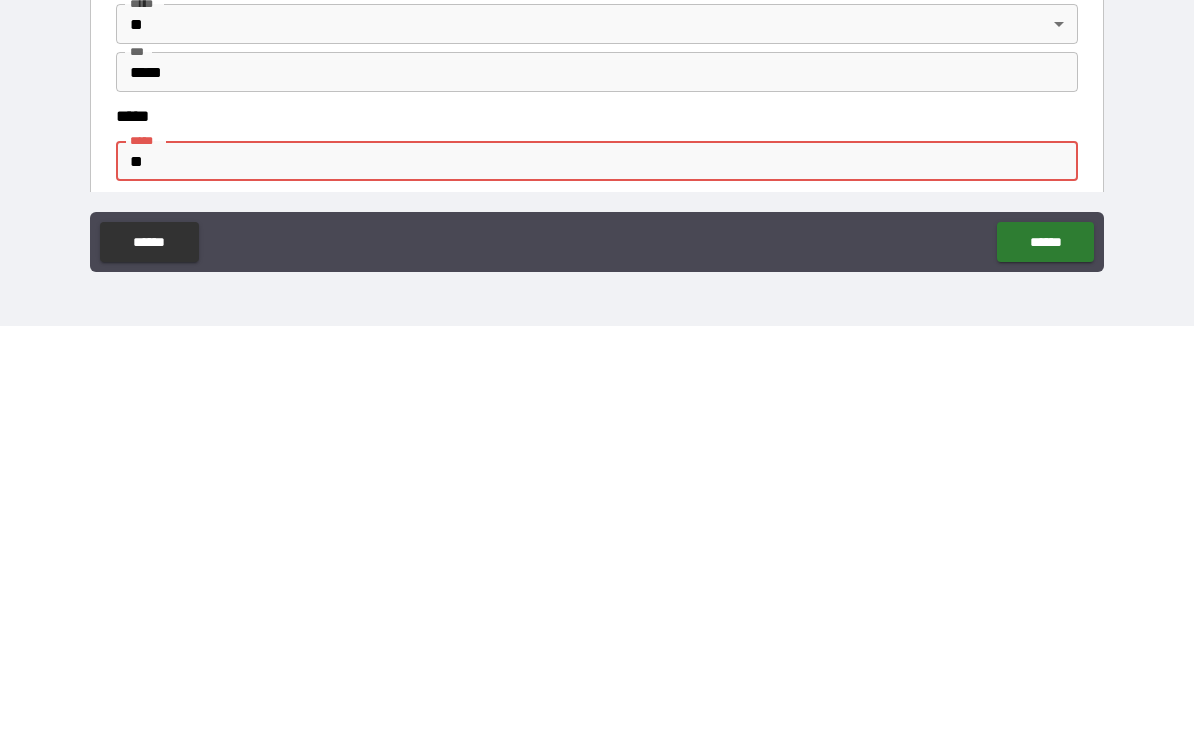 type on "*" 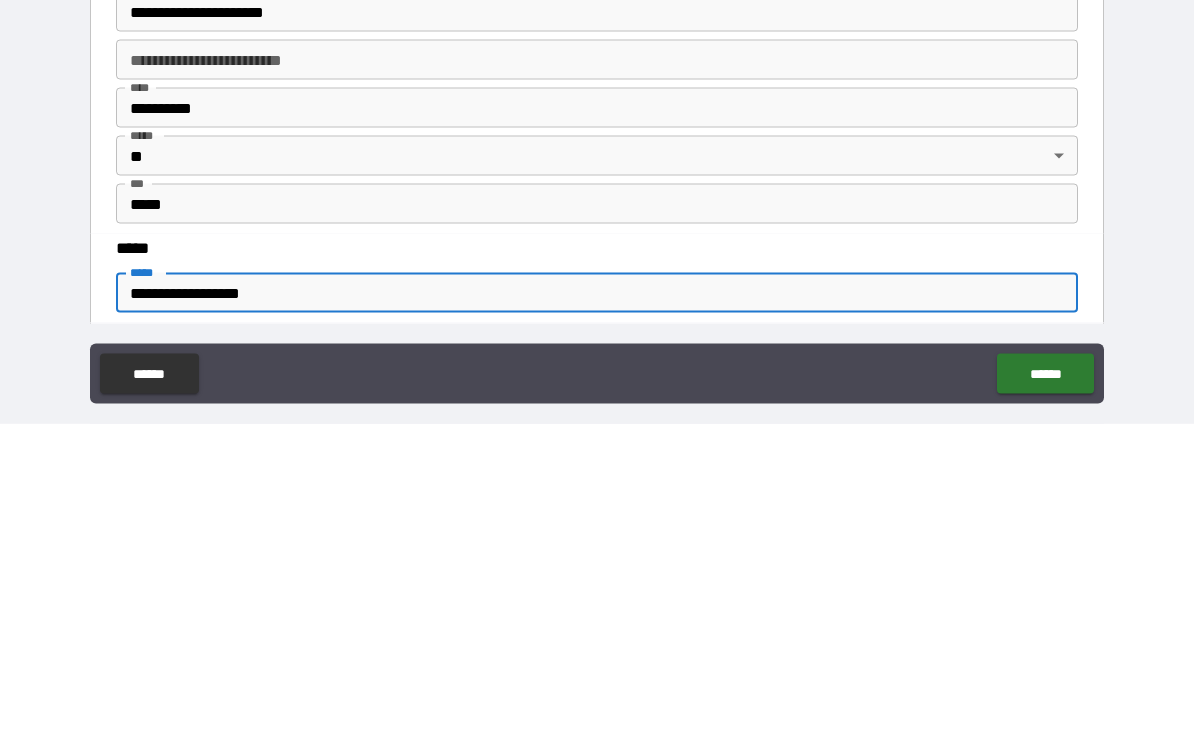 scroll, scrollTop: 34, scrollLeft: 0, axis: vertical 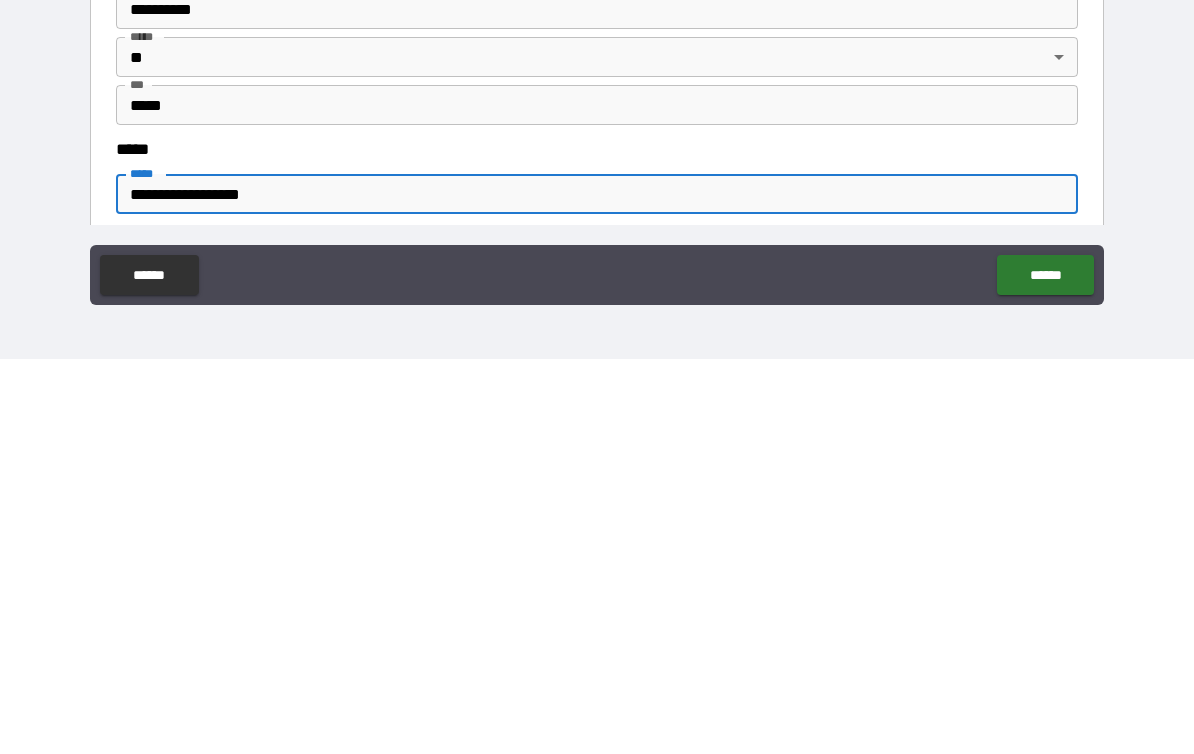 type on "**********" 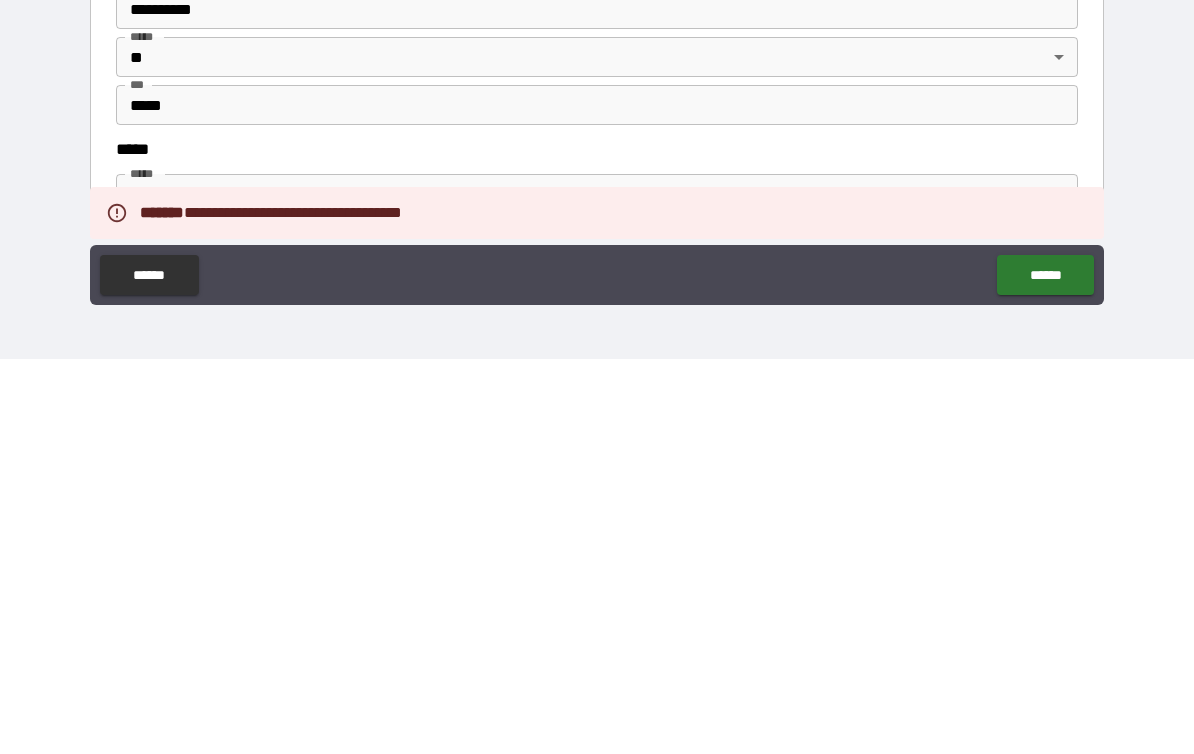scroll, scrollTop: 0, scrollLeft: 0, axis: both 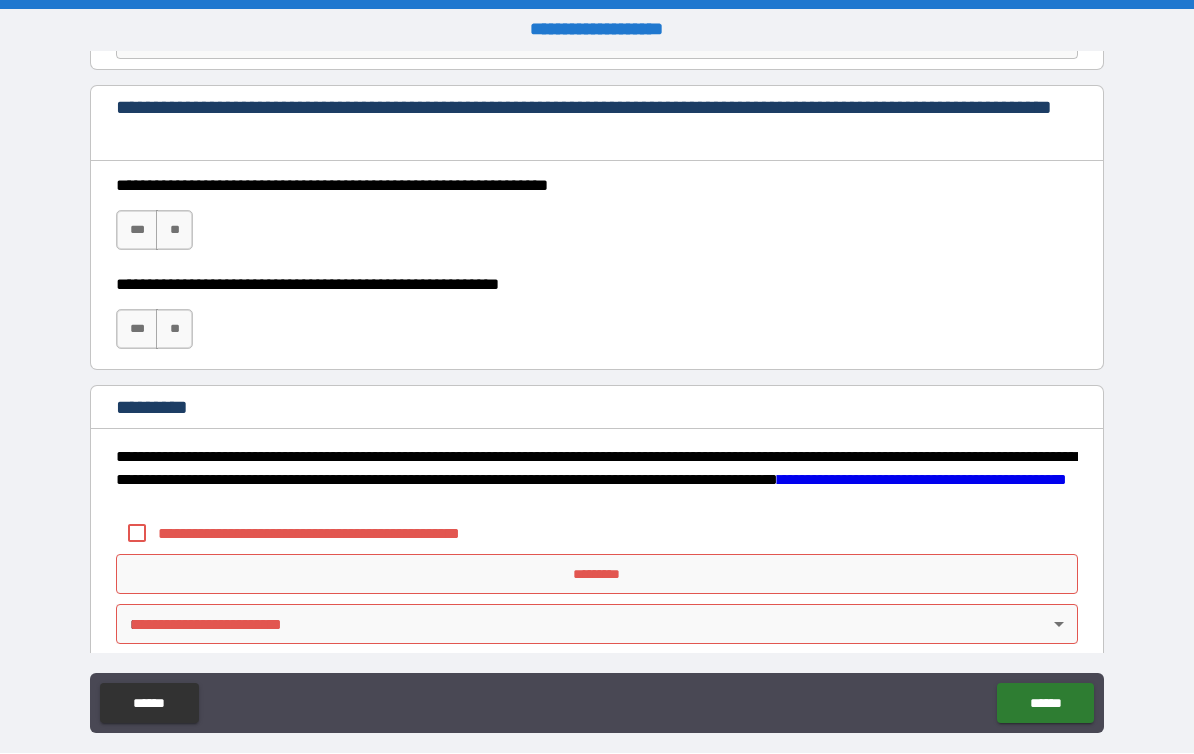 click on "***" at bounding box center [137, 231] 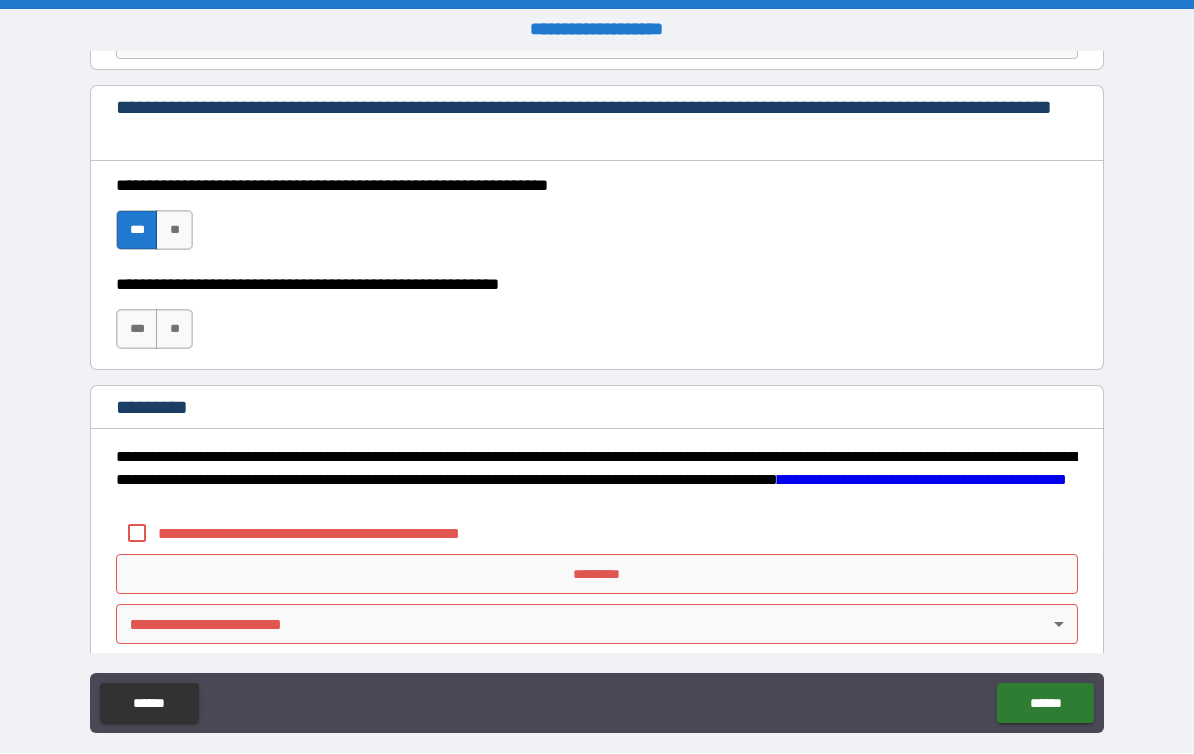 click on "***" at bounding box center (137, 330) 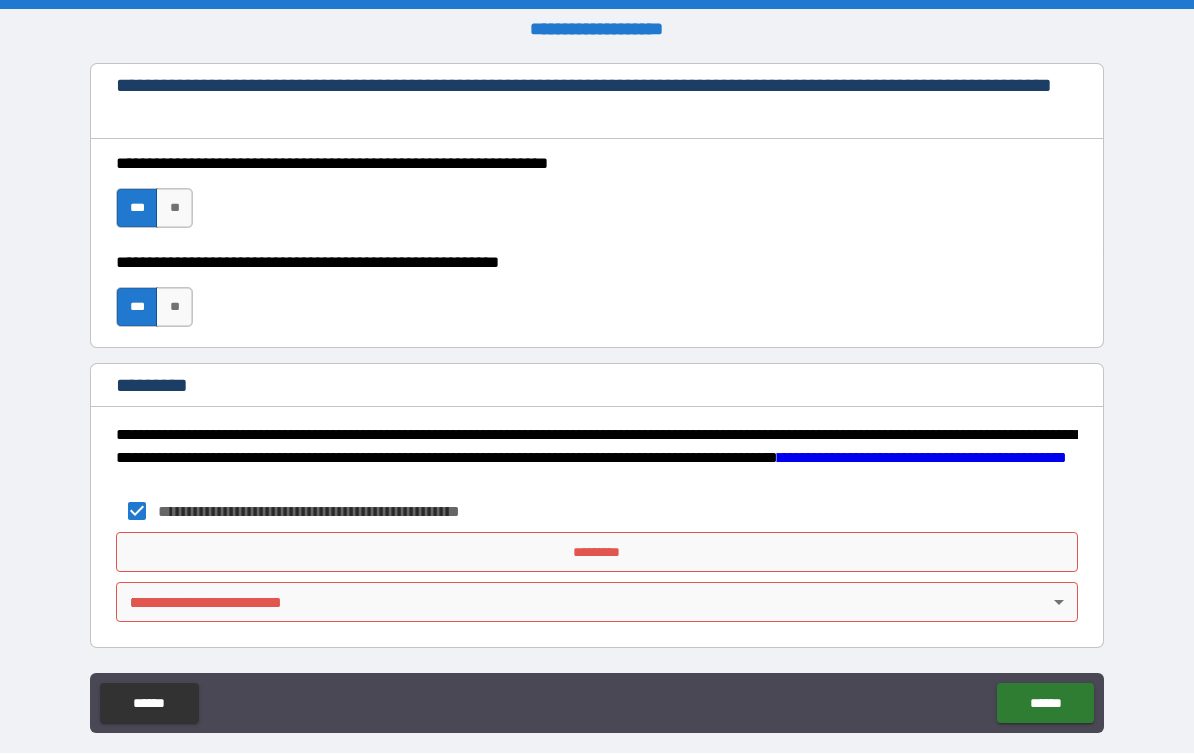 scroll, scrollTop: 2950, scrollLeft: 0, axis: vertical 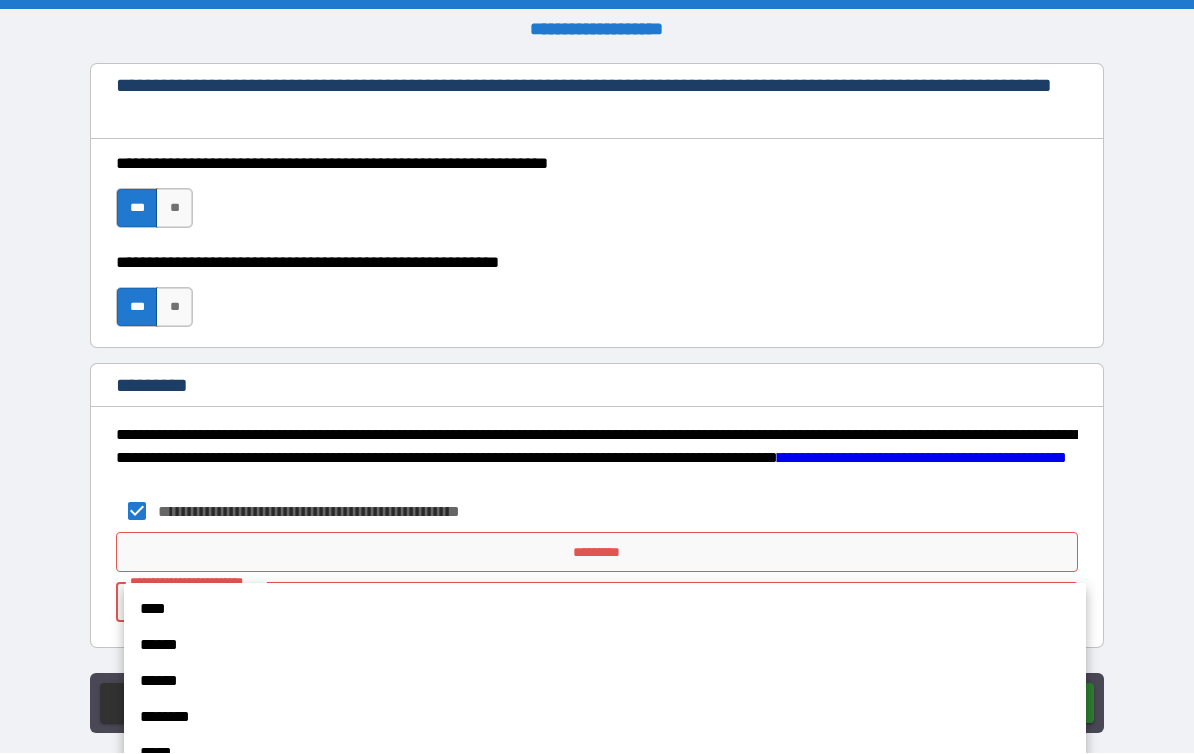 click on "****" at bounding box center (605, 610) 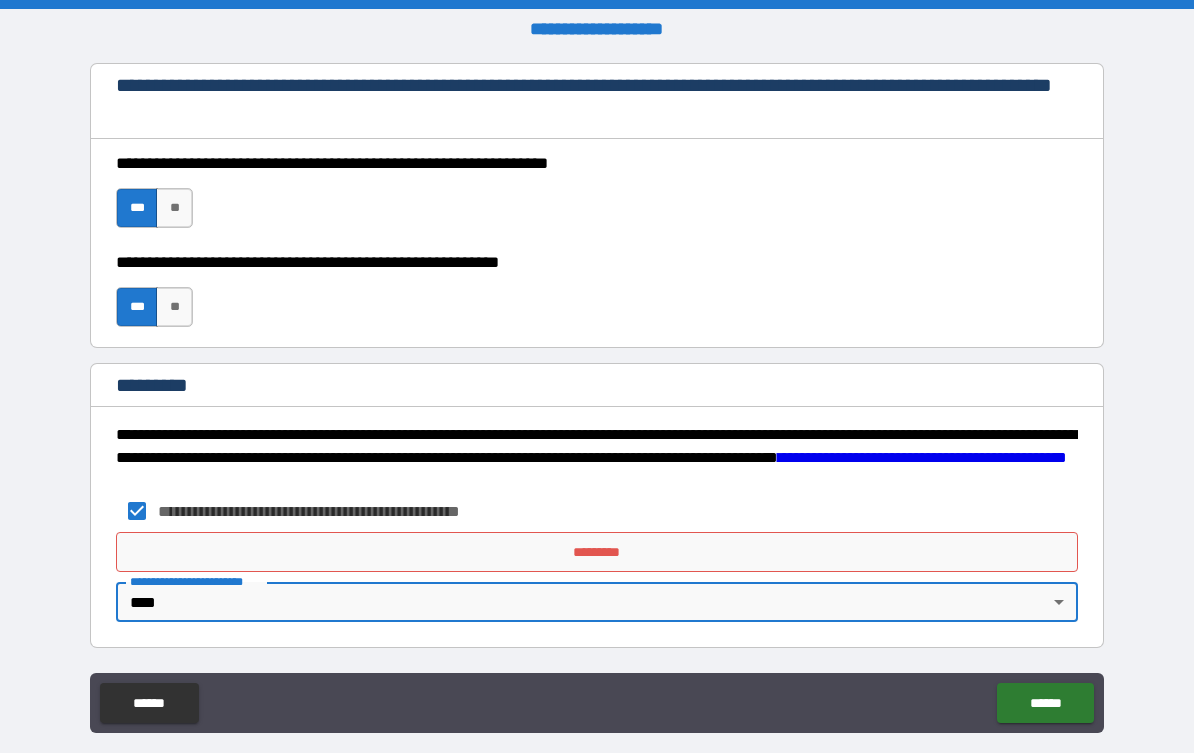 click on "*********" at bounding box center (597, 553) 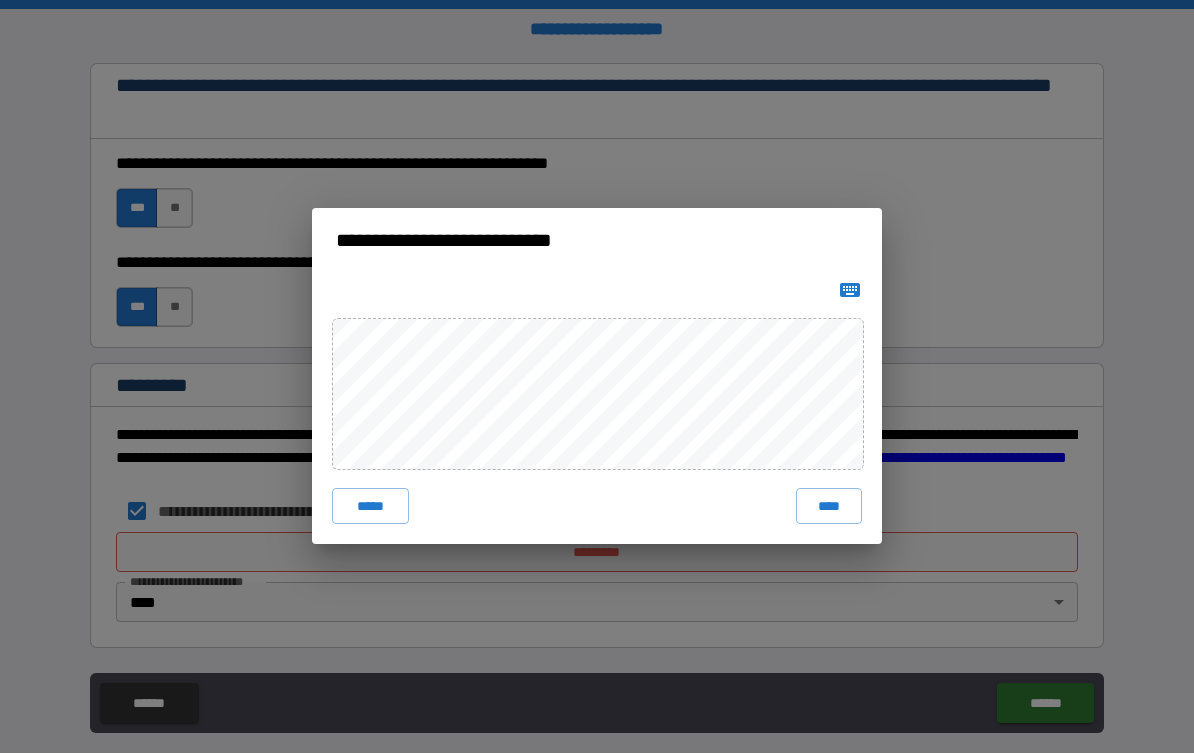 click on "****" at bounding box center (829, 507) 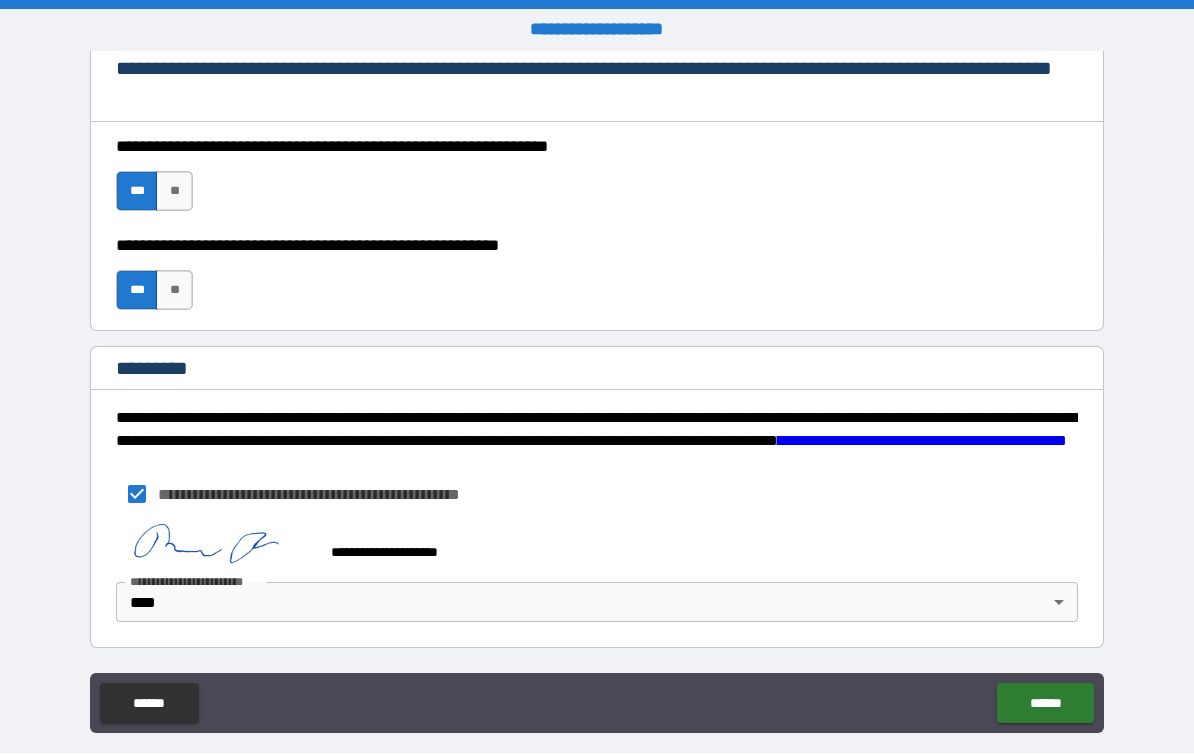 scroll, scrollTop: 2967, scrollLeft: 0, axis: vertical 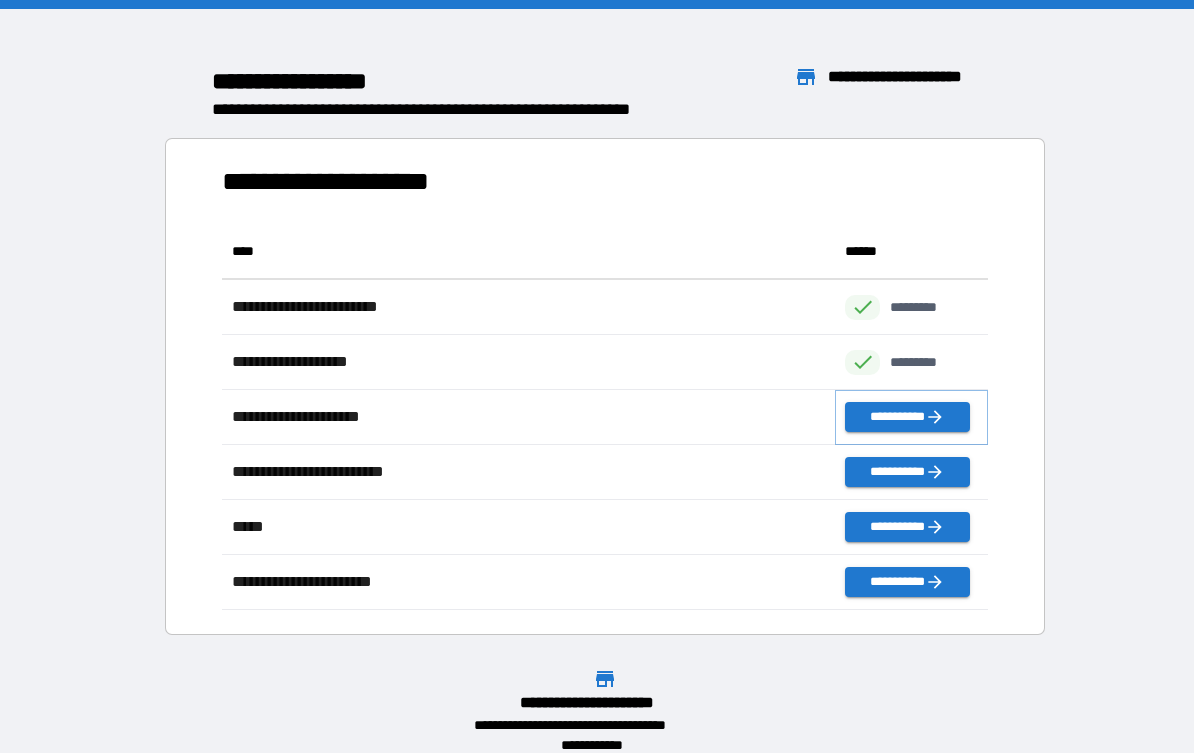 click on "**********" at bounding box center (907, 418) 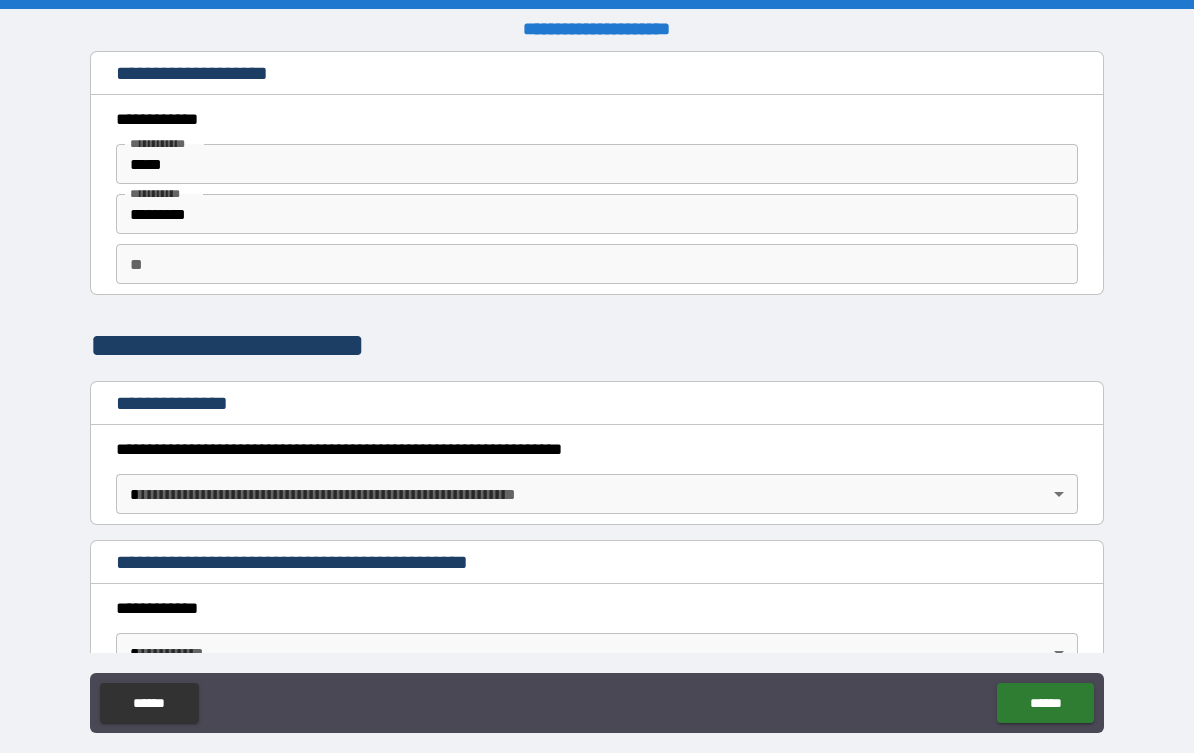 click on "**********" at bounding box center [597, 394] 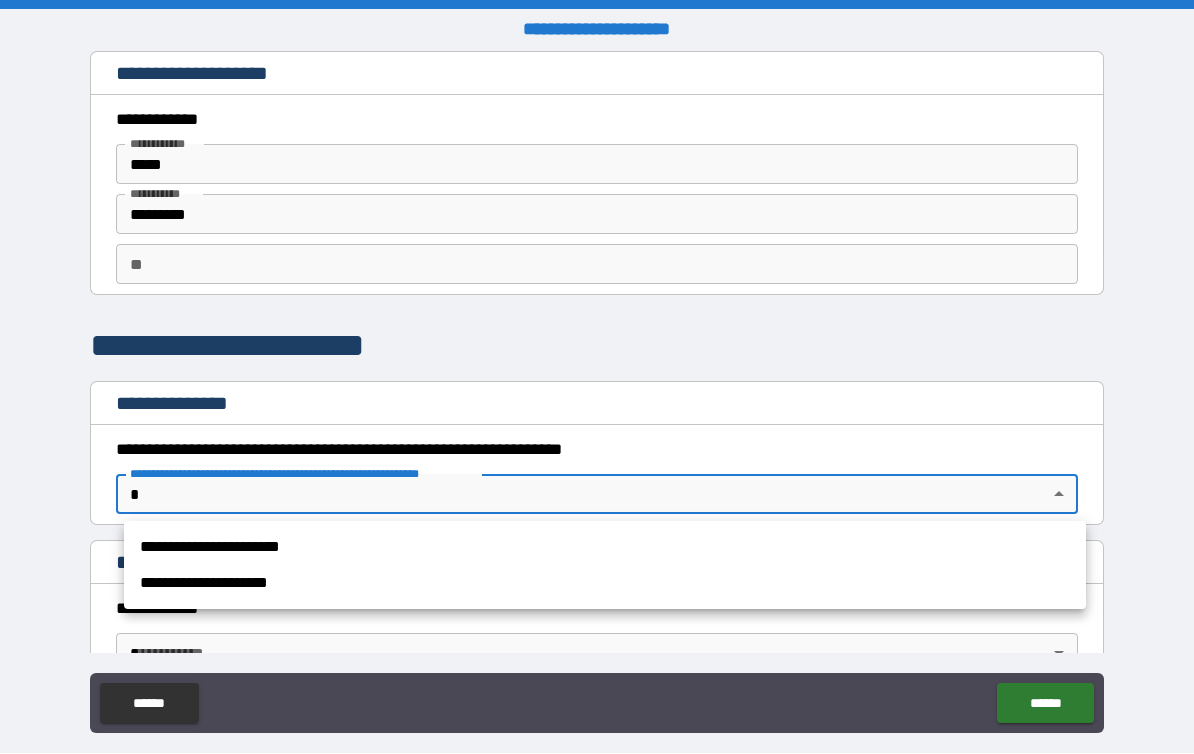 click on "**********" at bounding box center (605, 584) 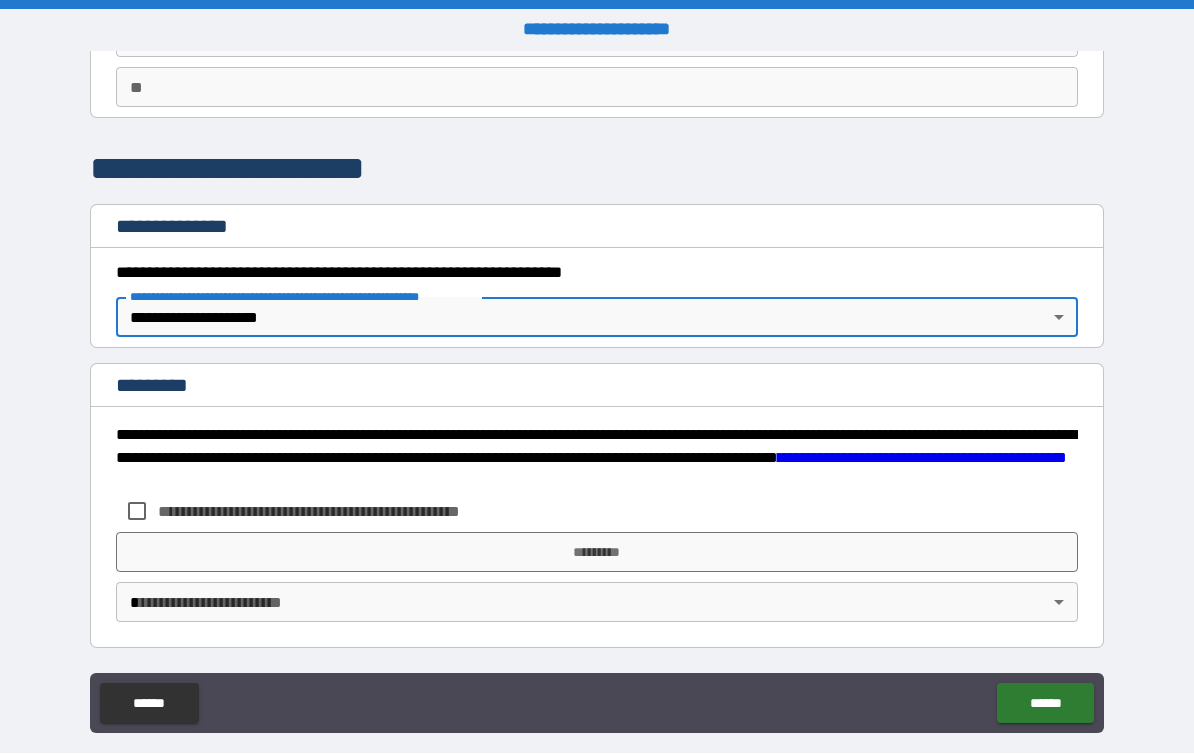 scroll, scrollTop: 177, scrollLeft: 0, axis: vertical 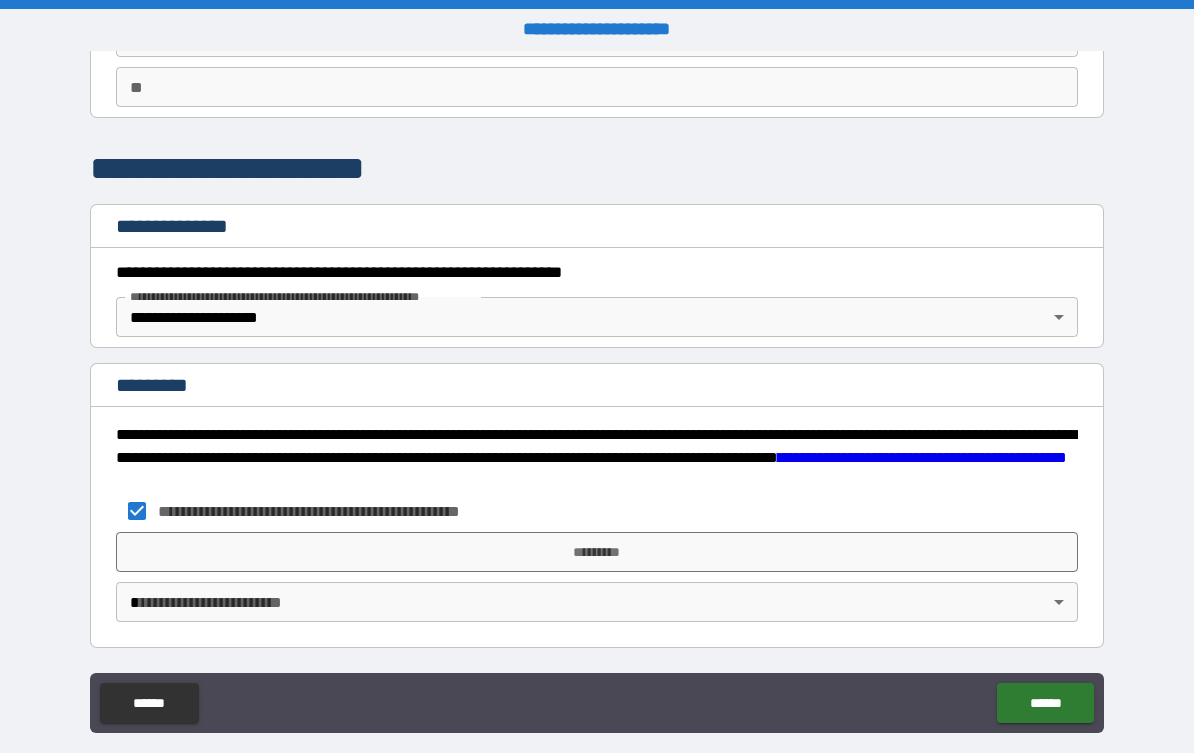click on "**********" at bounding box center (597, 394) 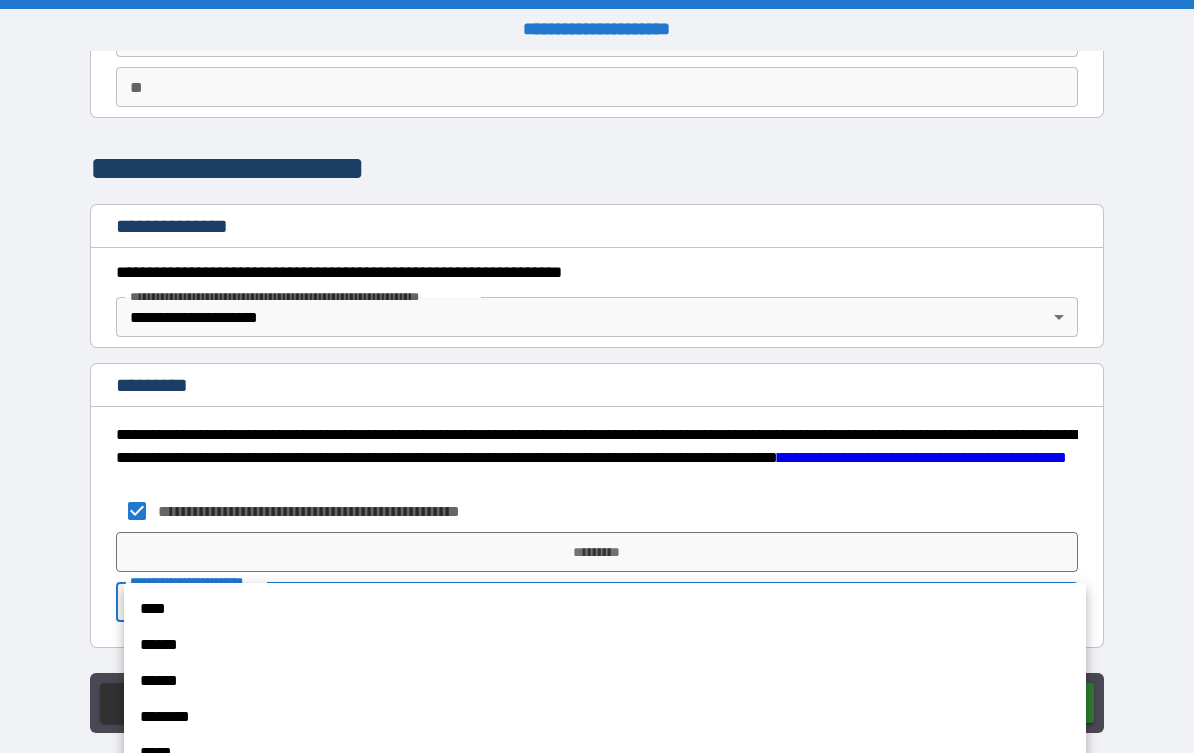 click on "****" at bounding box center (605, 610) 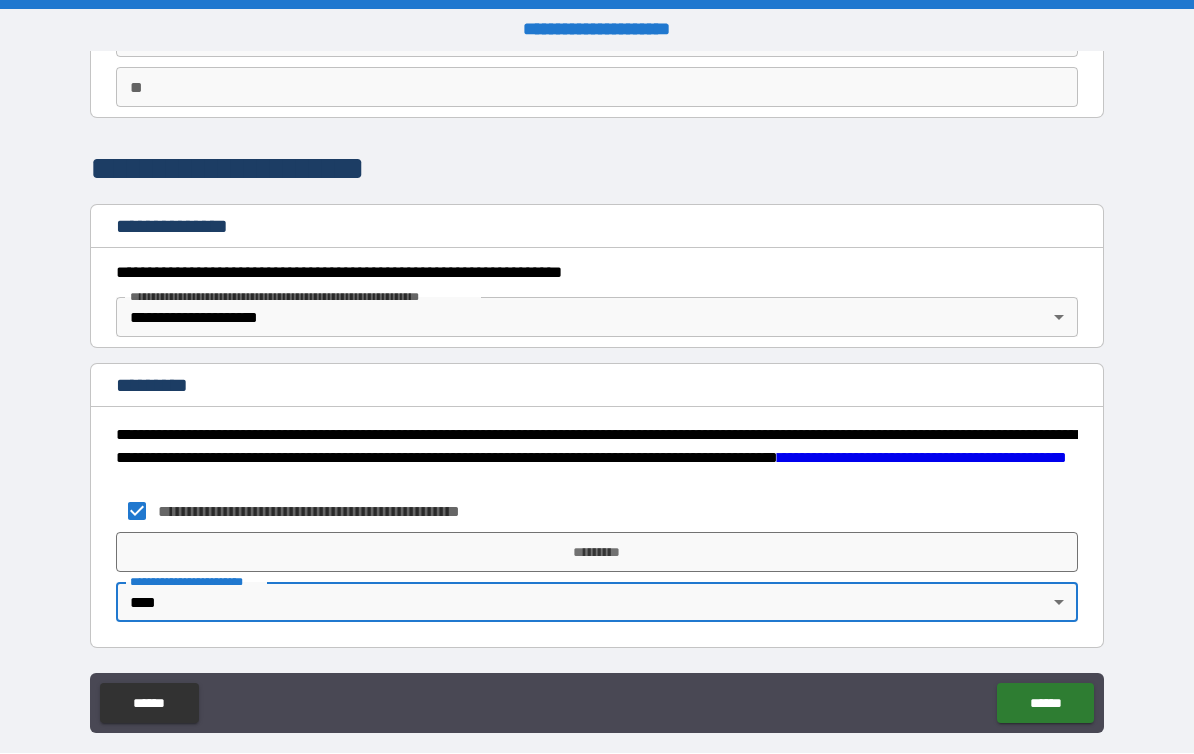 click on "*********" at bounding box center (597, 553) 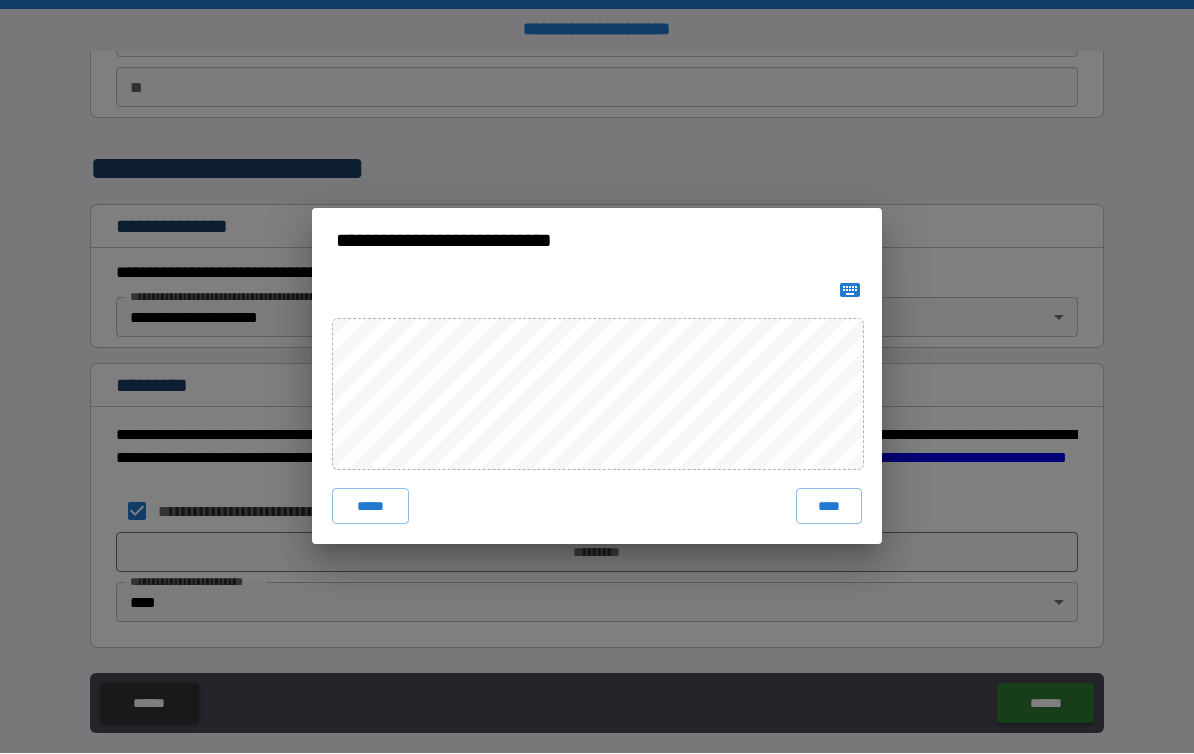 click on "****" at bounding box center [829, 507] 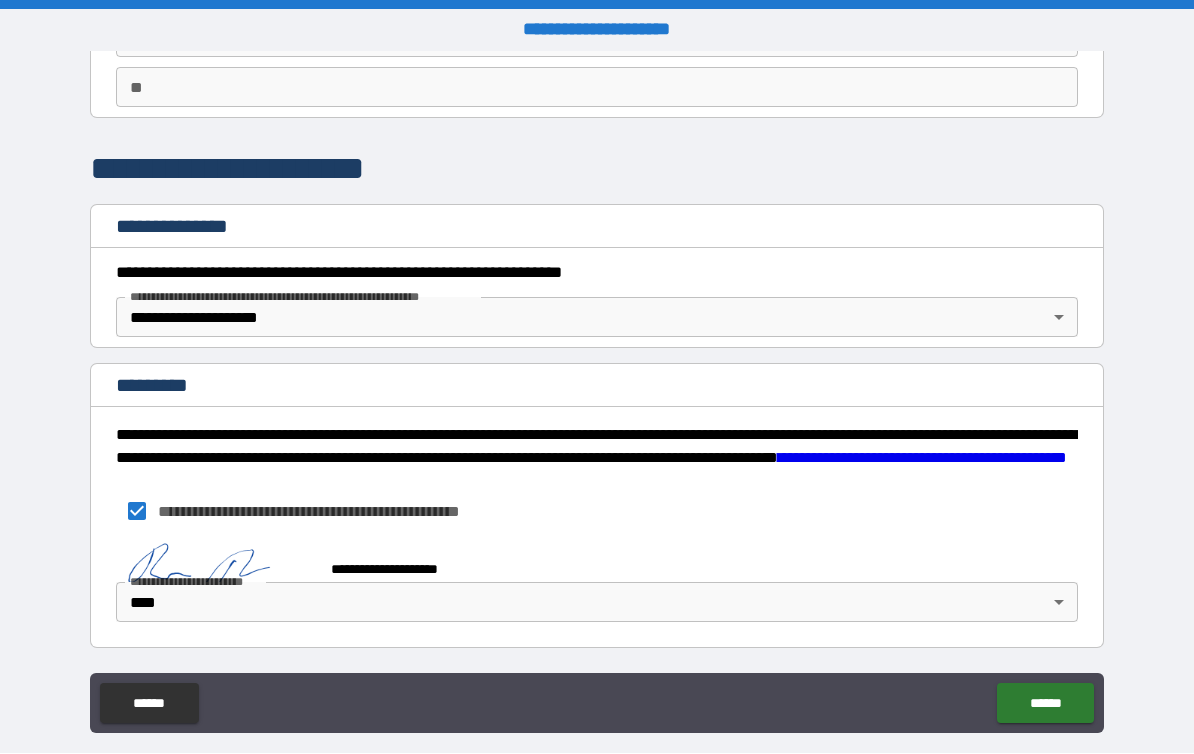 scroll, scrollTop: 167, scrollLeft: 0, axis: vertical 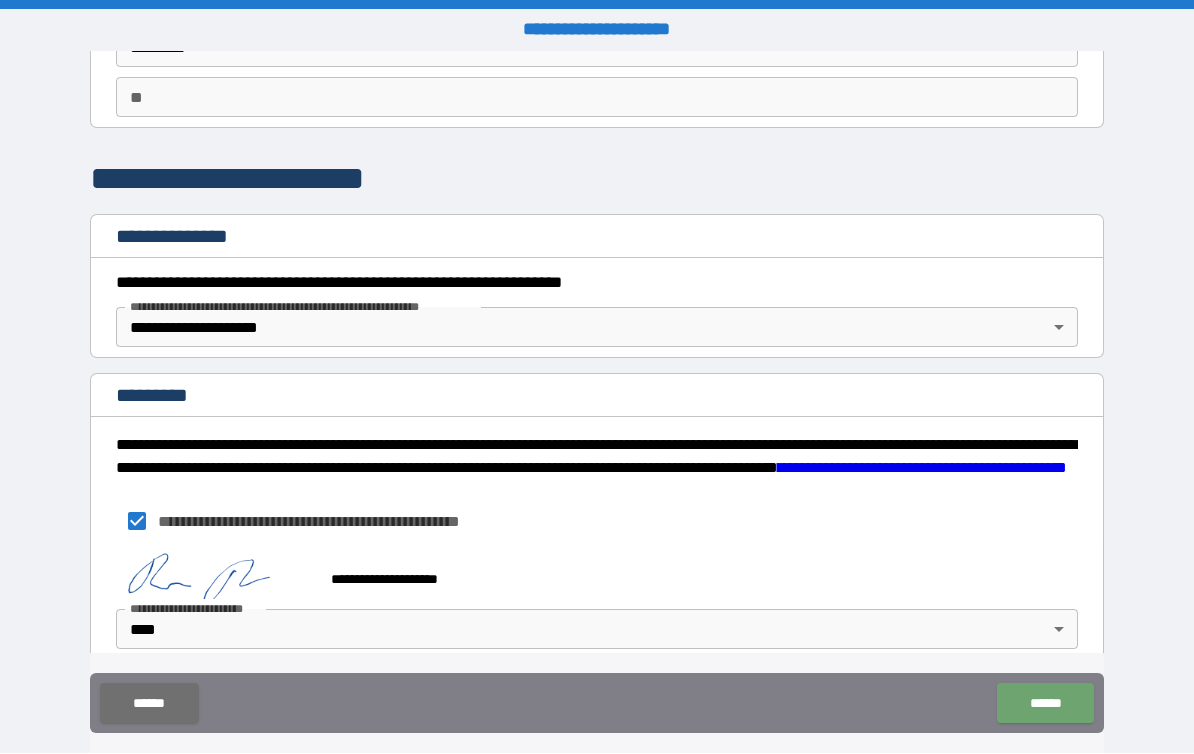 click on "******" at bounding box center [1045, 704] 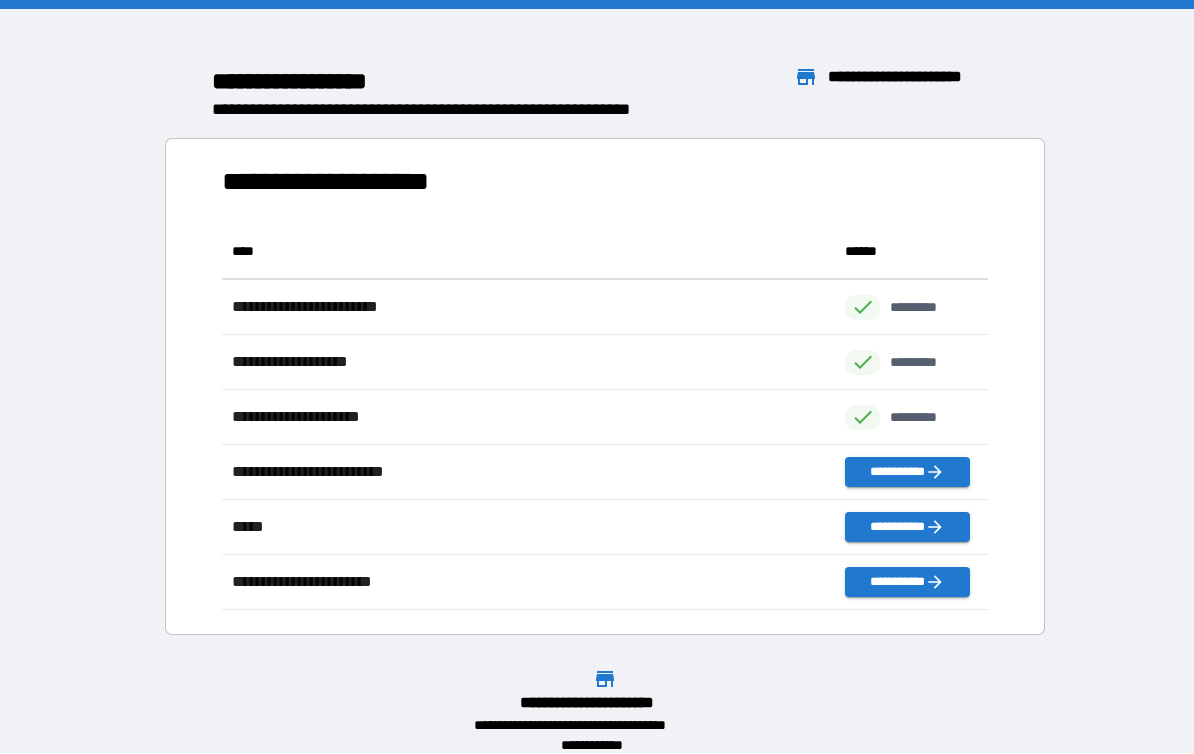 scroll, scrollTop: 1, scrollLeft: 1, axis: both 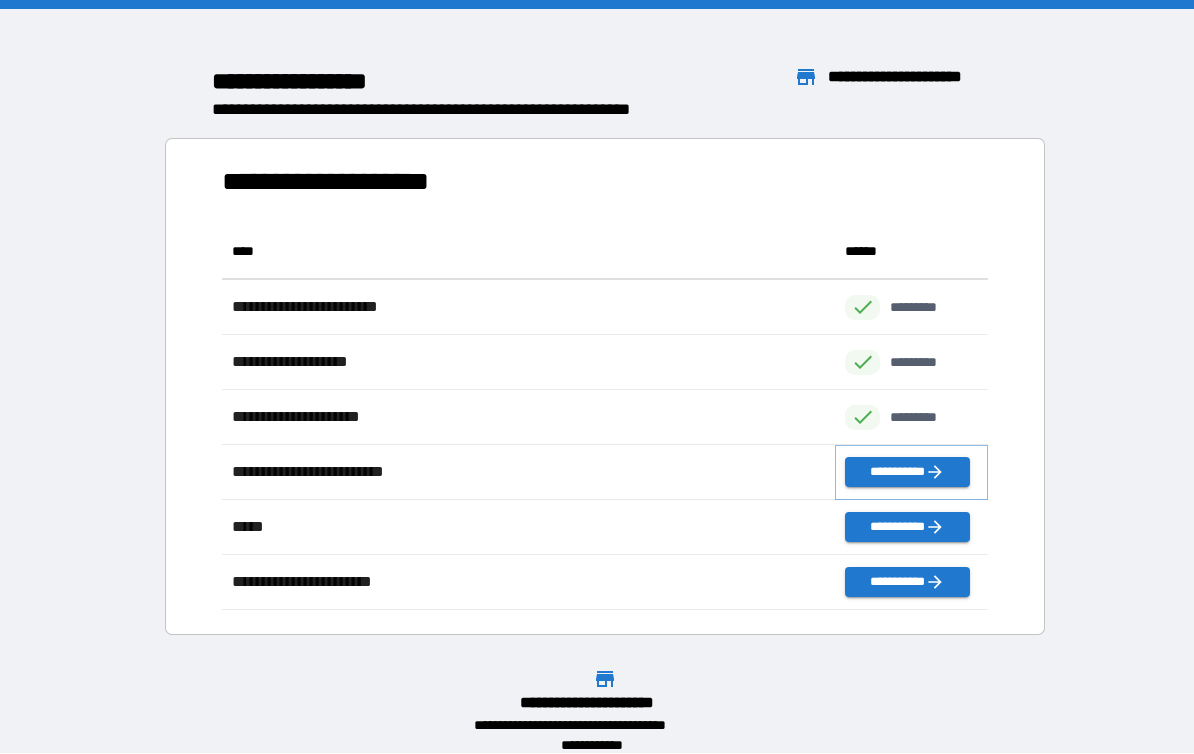 click 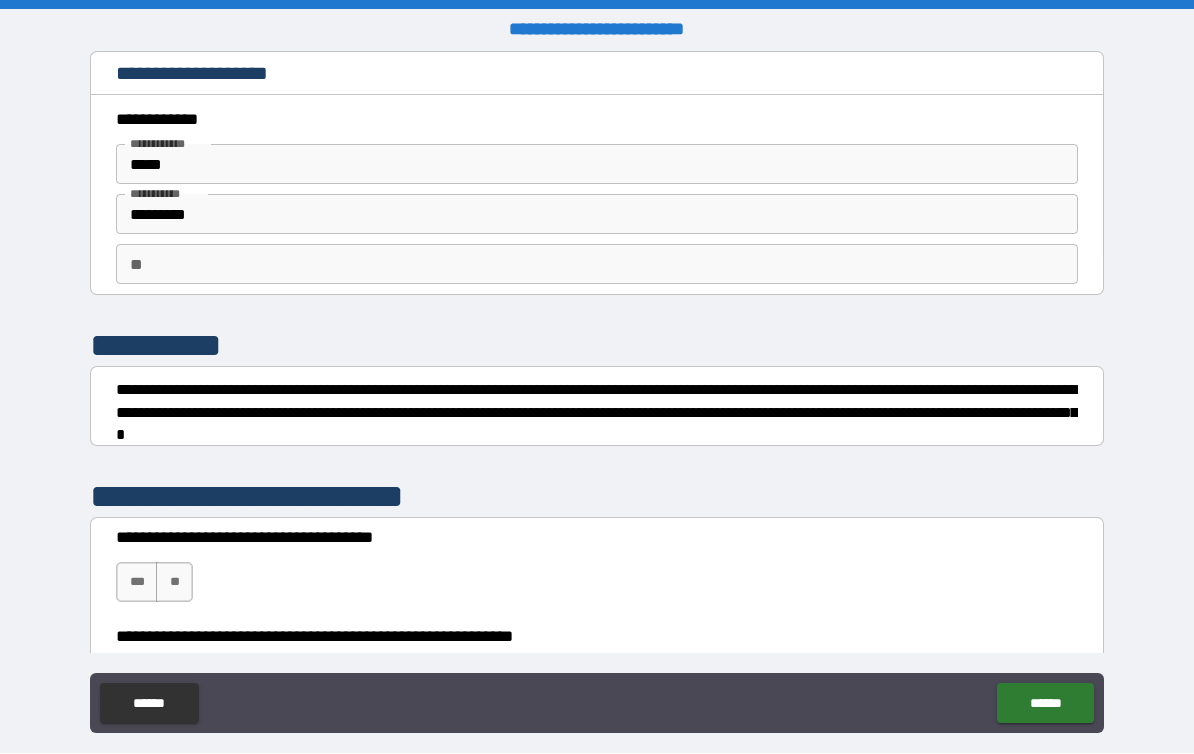 click on "**" at bounding box center [174, 583] 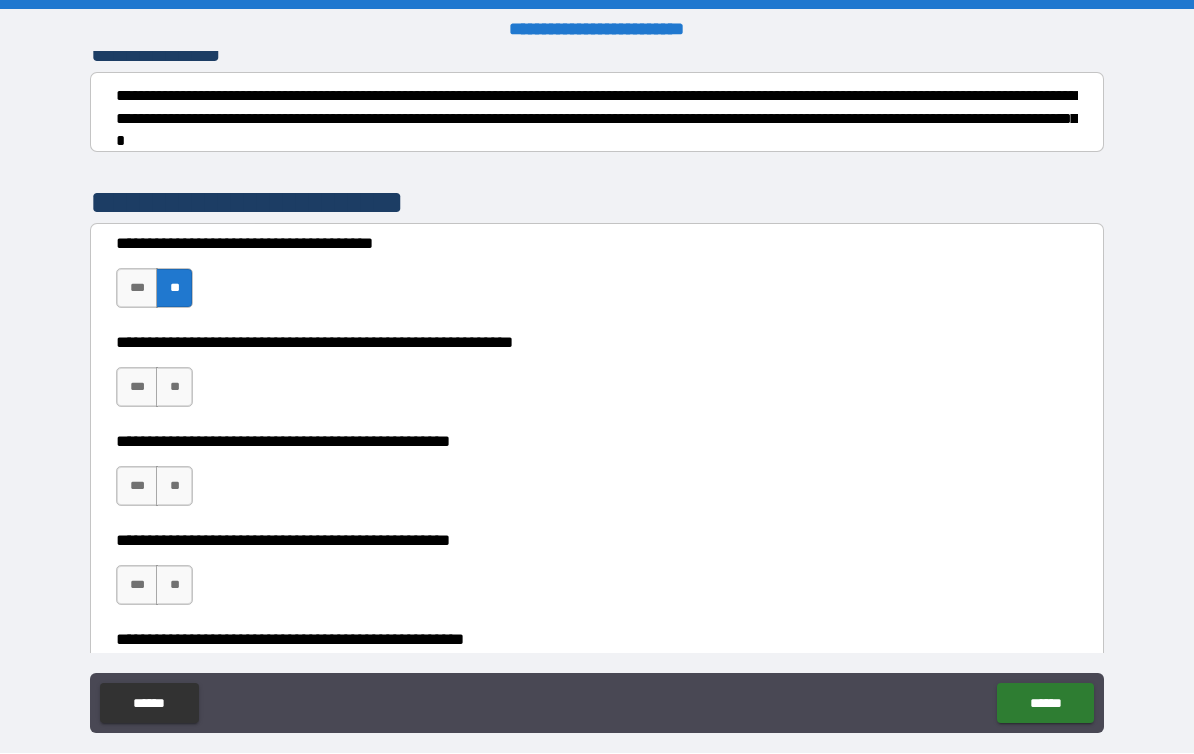 scroll, scrollTop: 295, scrollLeft: 0, axis: vertical 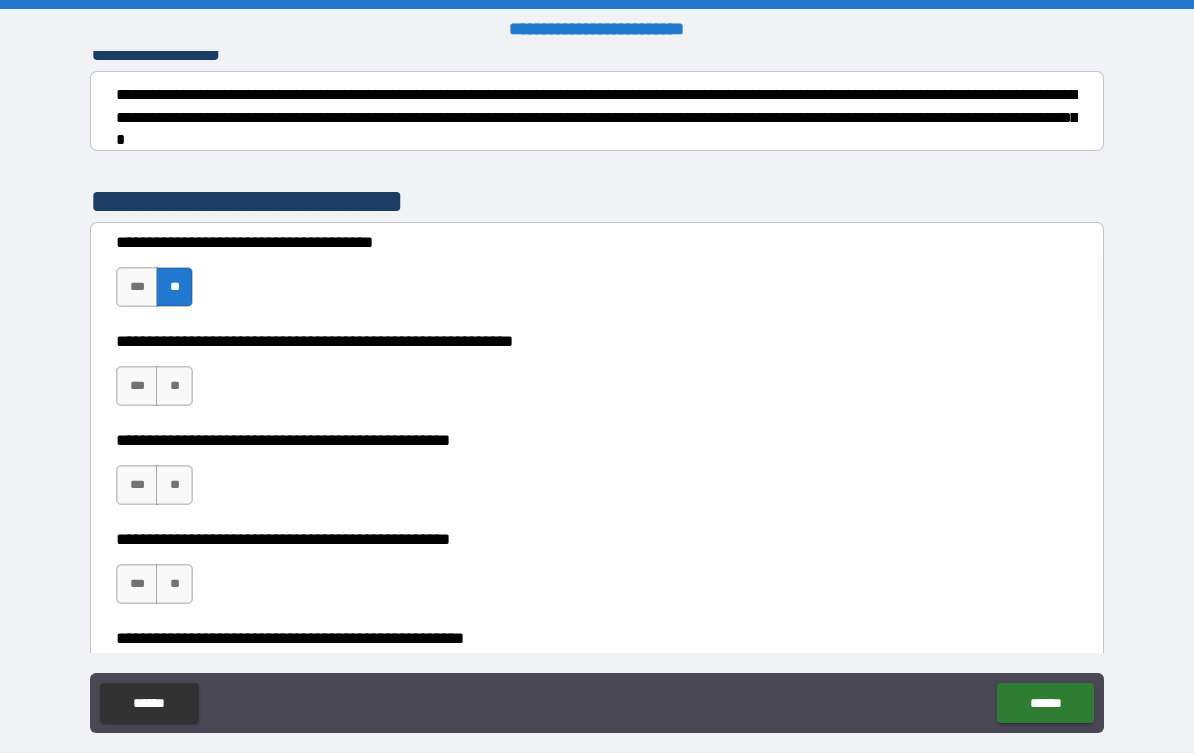 click on "**" at bounding box center (174, 387) 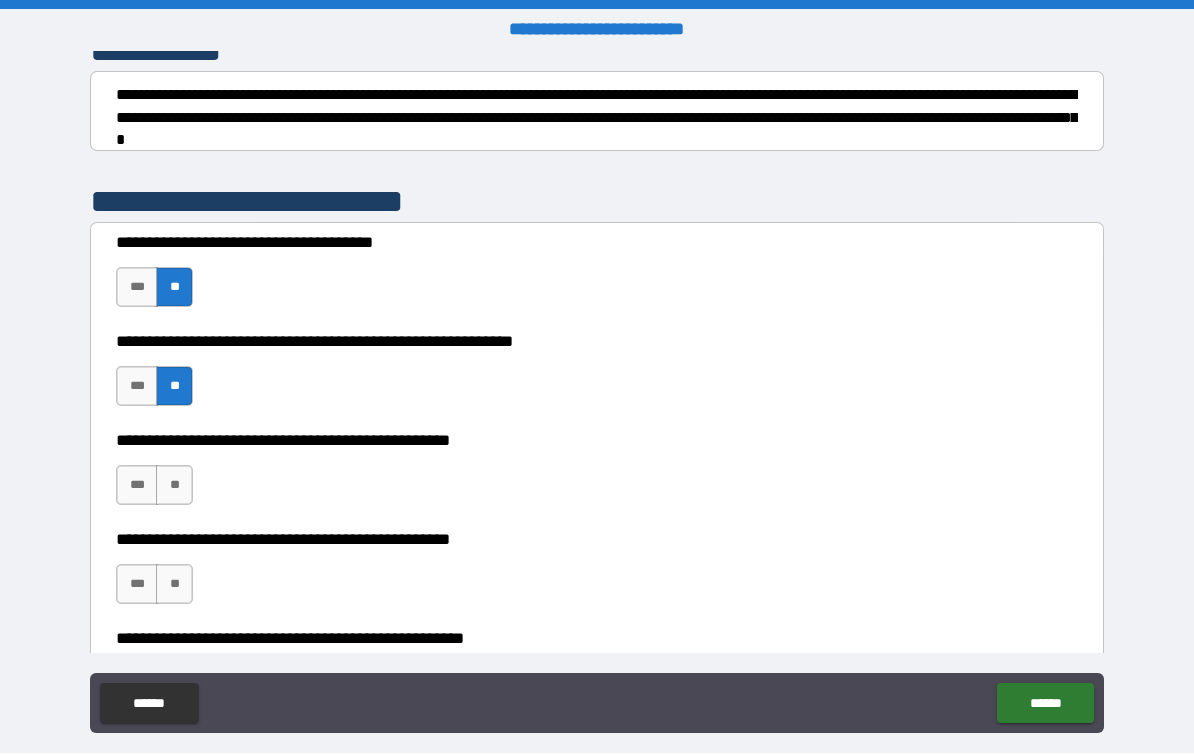 click on "**" at bounding box center [174, 486] 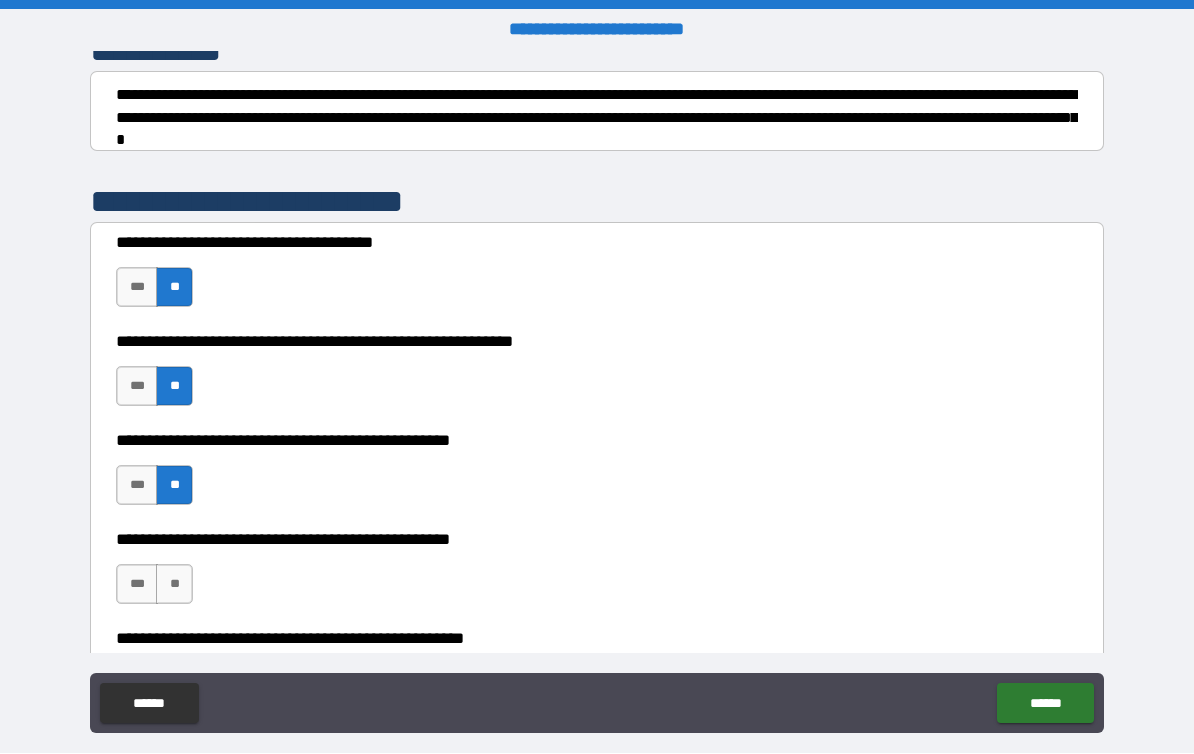 click on "**" at bounding box center (174, 585) 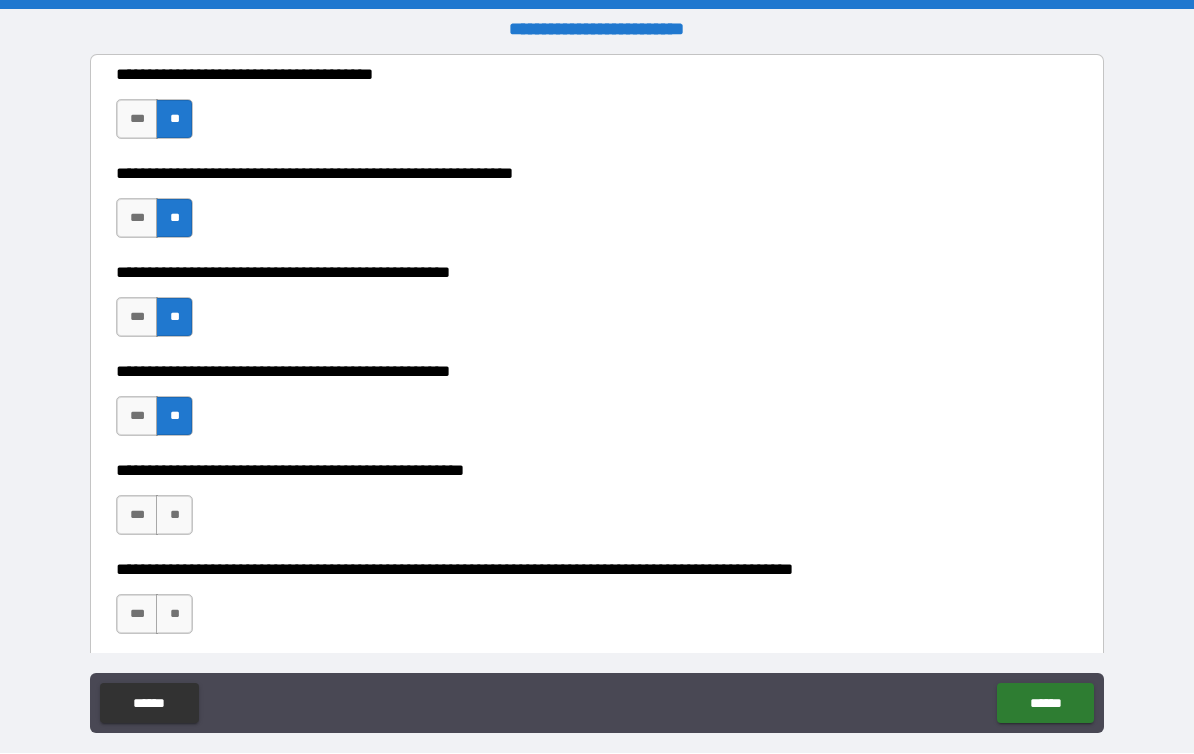 scroll, scrollTop: 473, scrollLeft: 0, axis: vertical 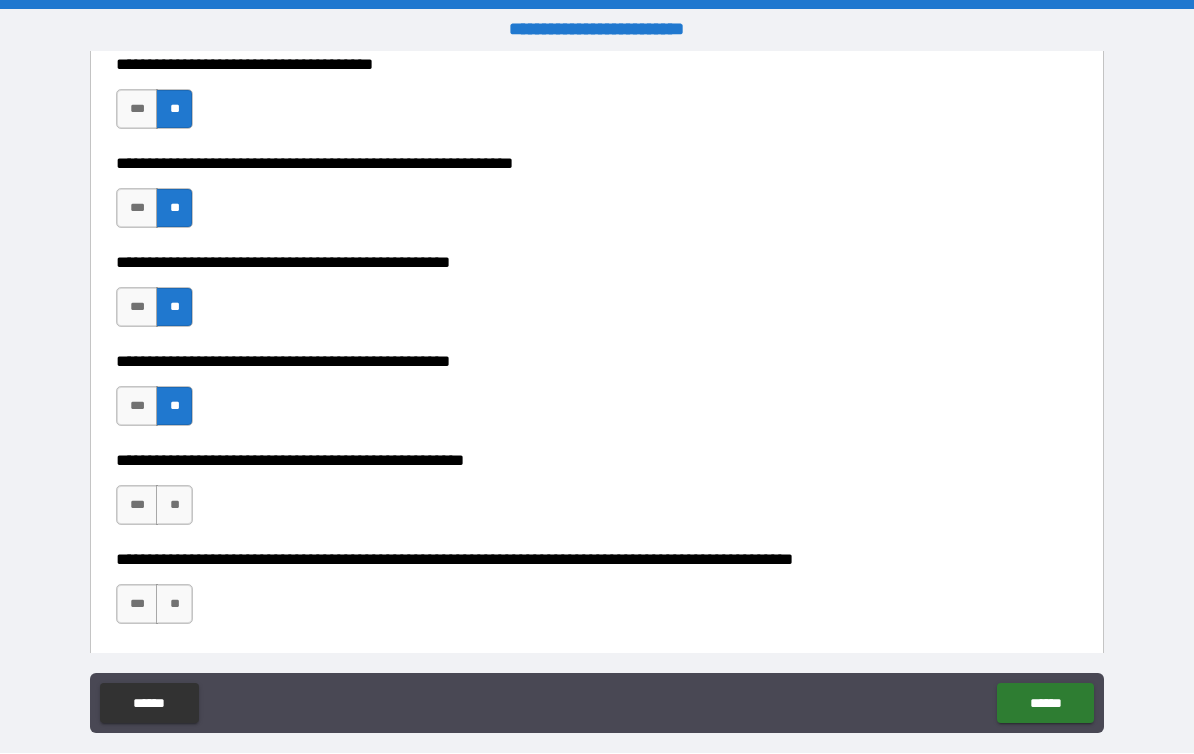 click on "**" at bounding box center [174, 506] 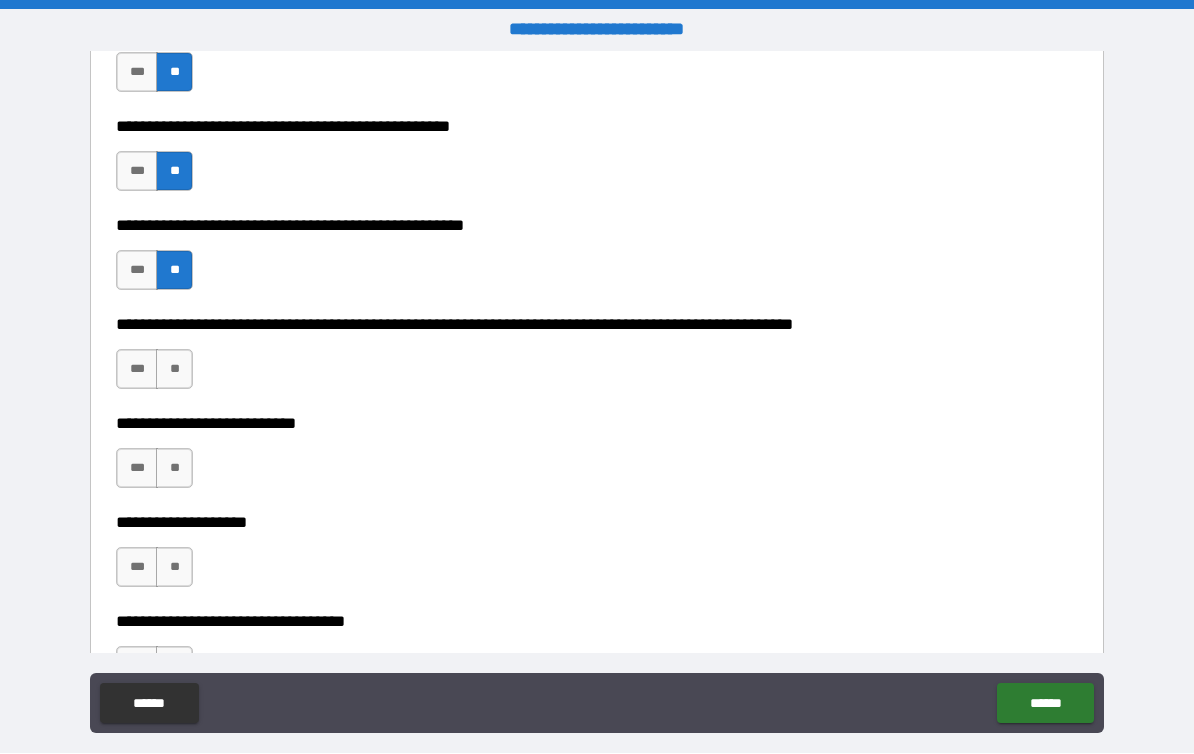 scroll, scrollTop: 709, scrollLeft: 0, axis: vertical 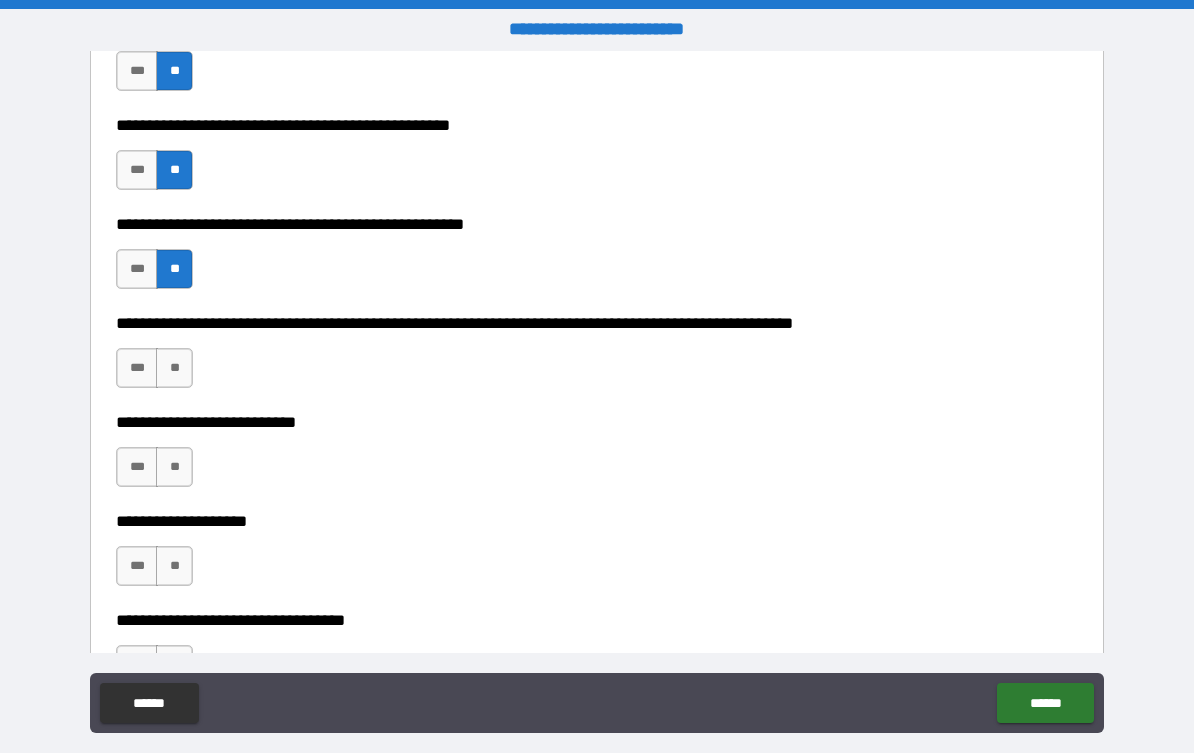 click on "**" at bounding box center [174, 369] 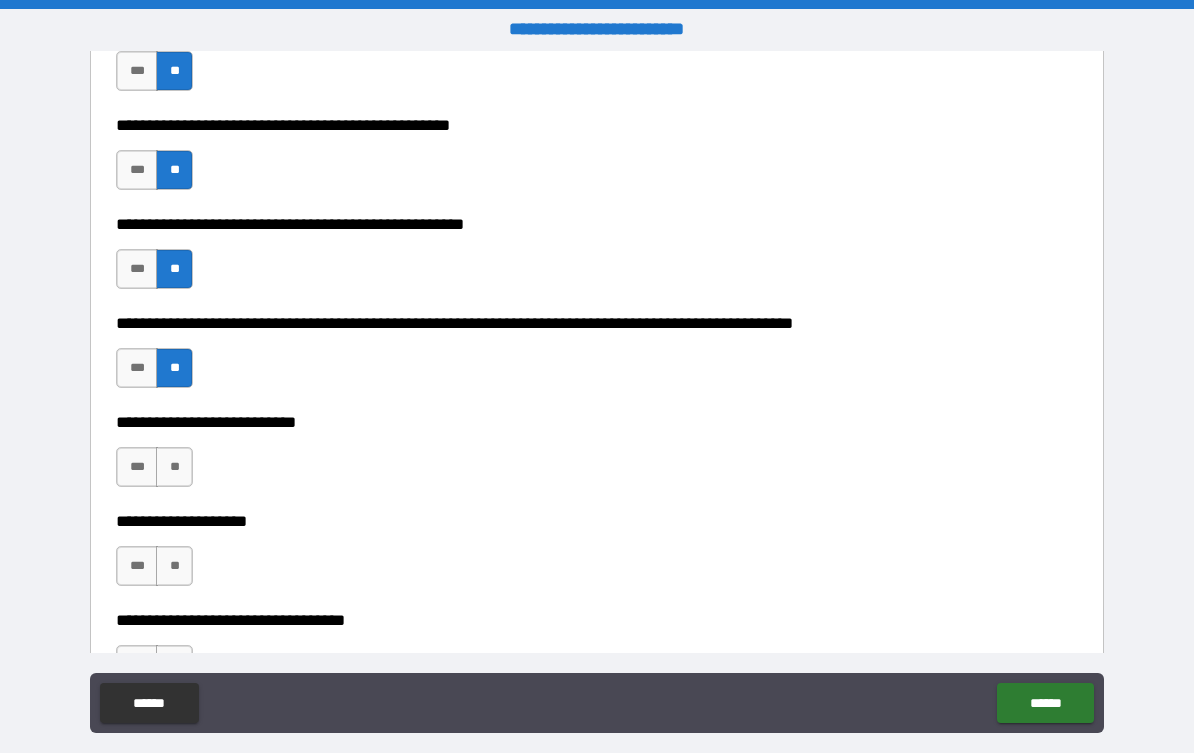 click on "**" at bounding box center (174, 468) 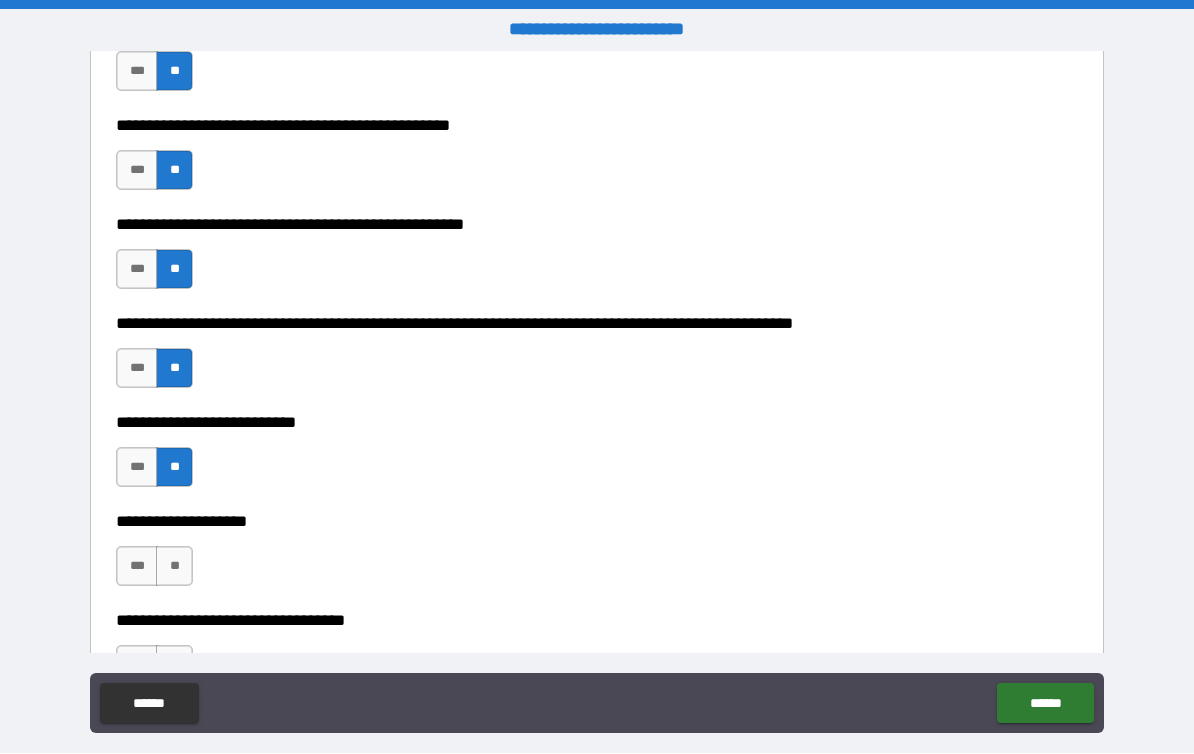 click on "**" at bounding box center [174, 567] 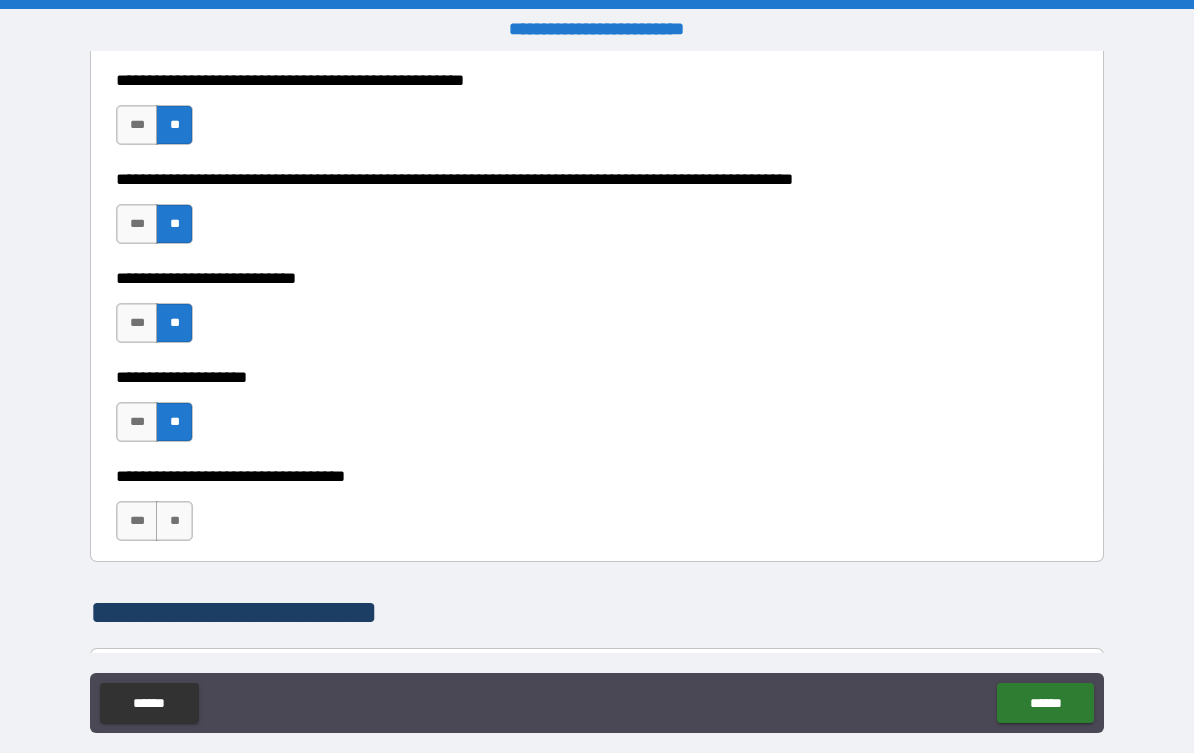 scroll, scrollTop: 859, scrollLeft: 0, axis: vertical 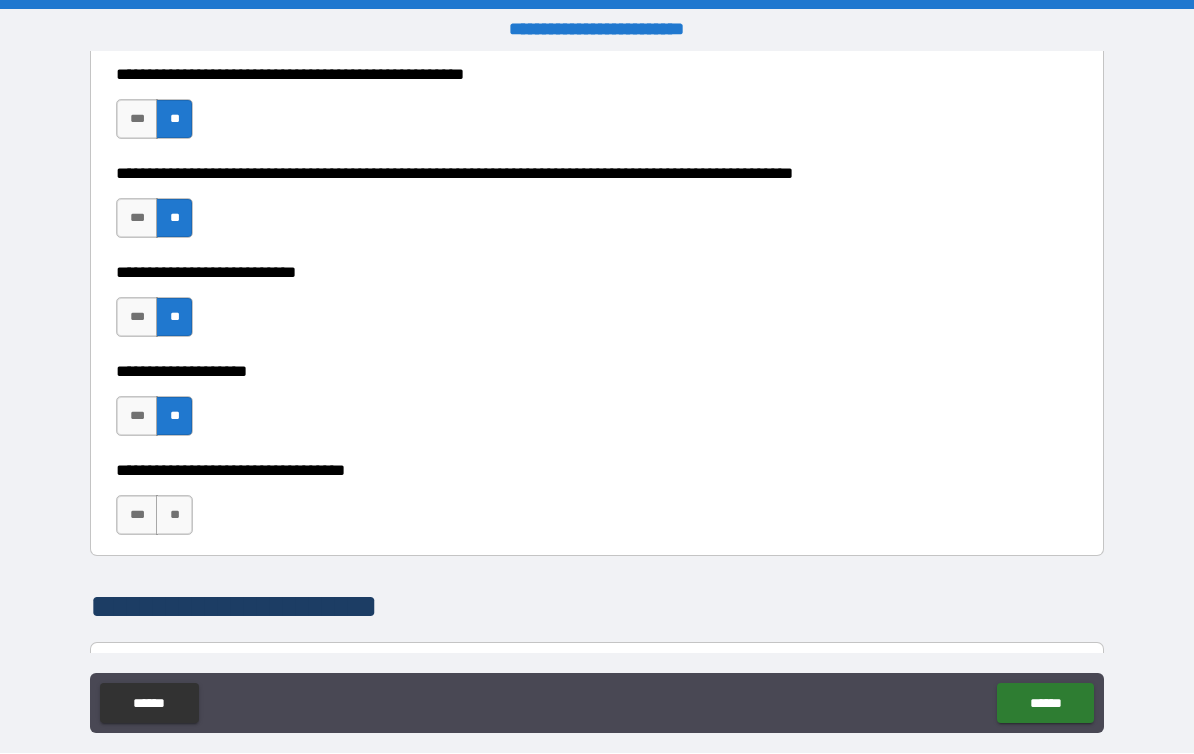 click on "**" at bounding box center [174, 516] 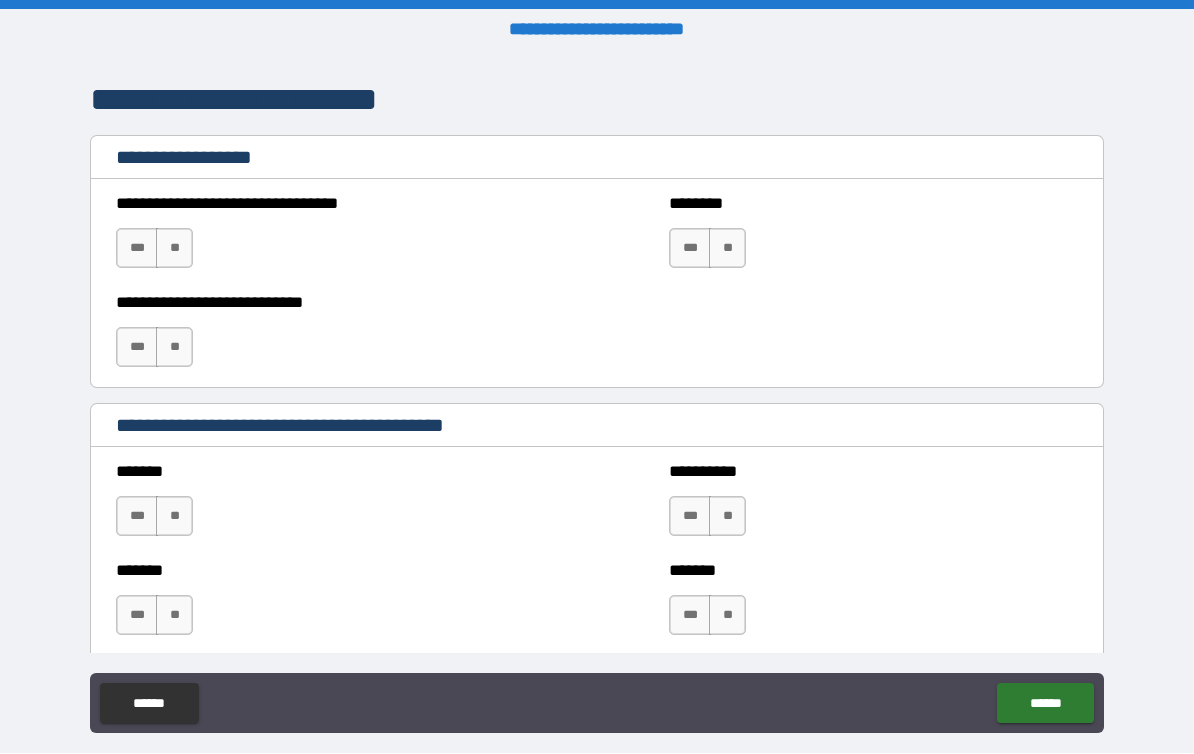scroll, scrollTop: 1367, scrollLeft: 0, axis: vertical 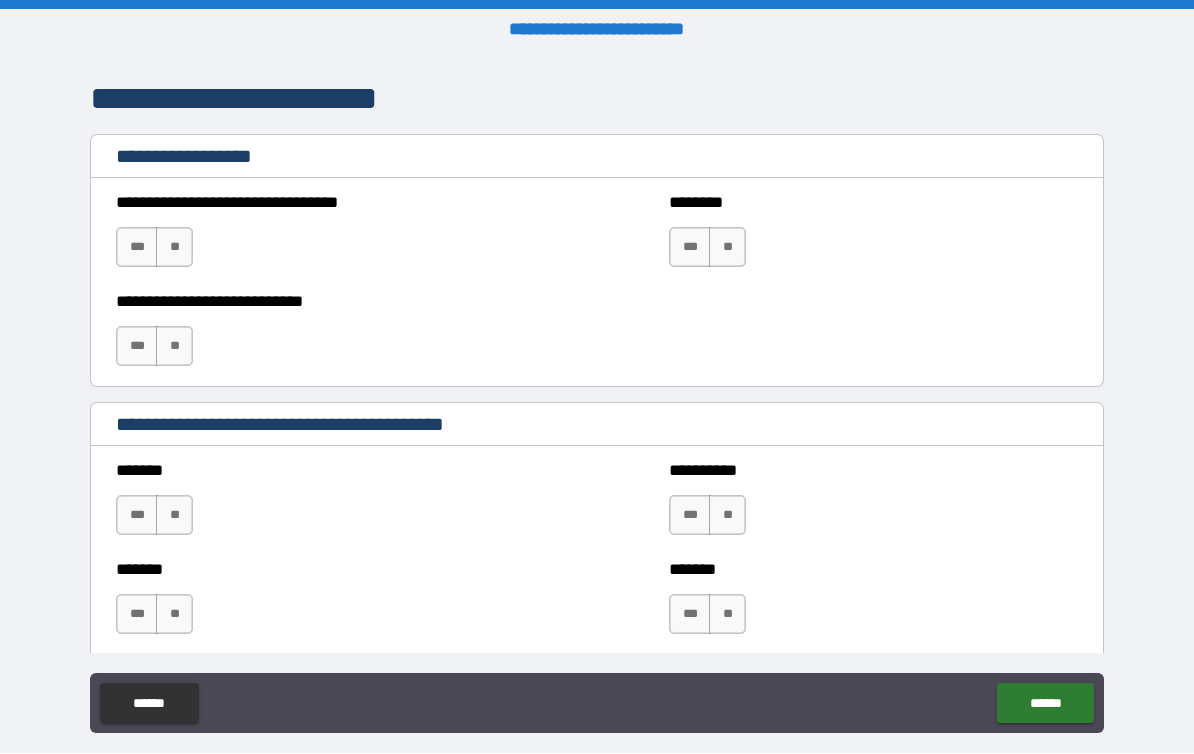 click on "**" at bounding box center (174, 516) 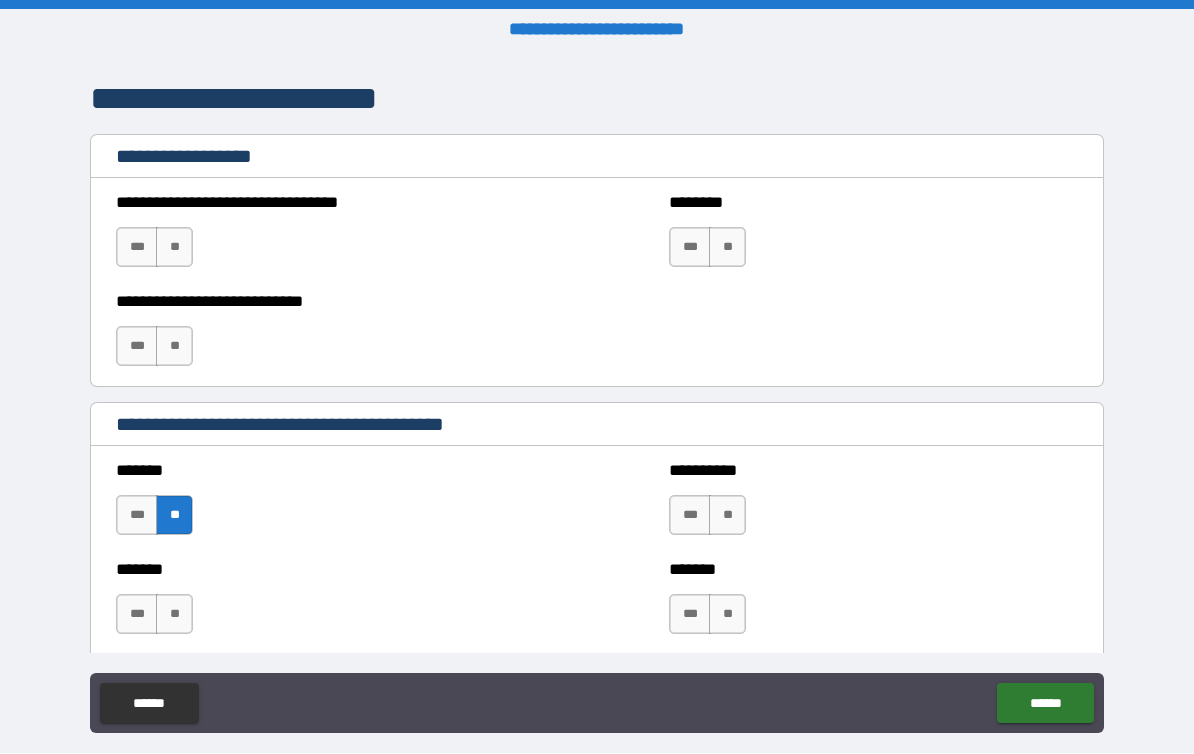 click on "**" at bounding box center (174, 615) 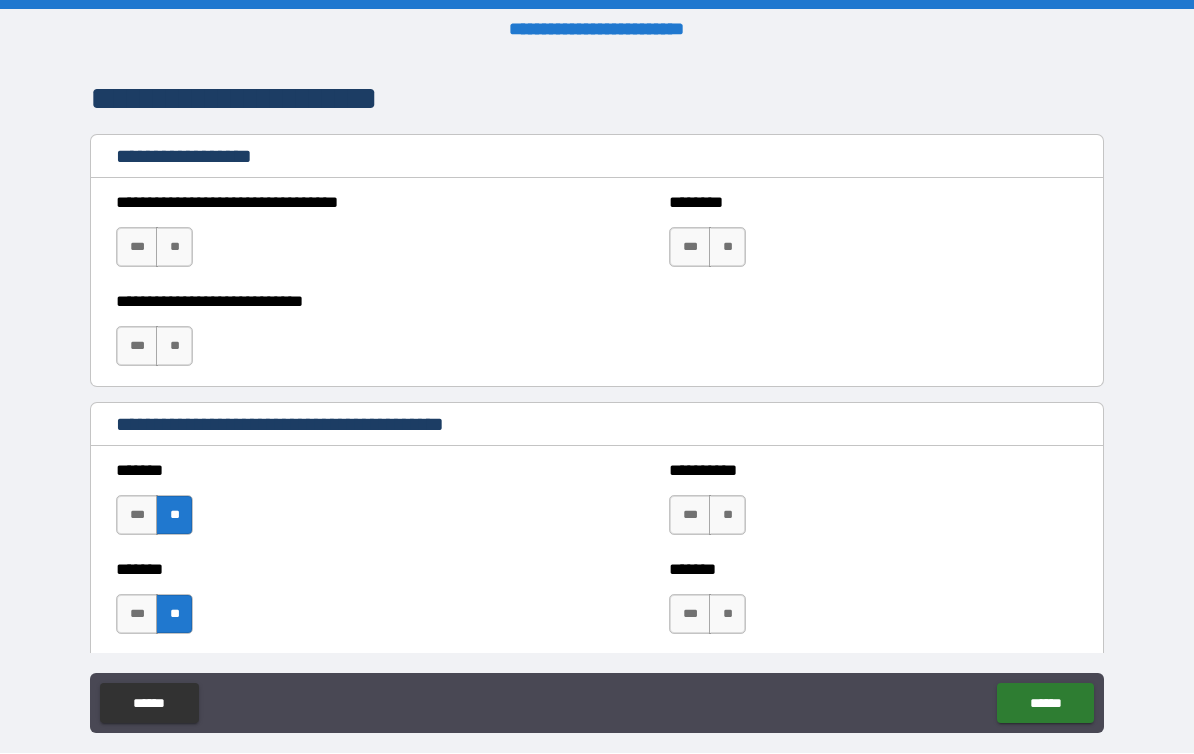 click on "***" at bounding box center (690, 516) 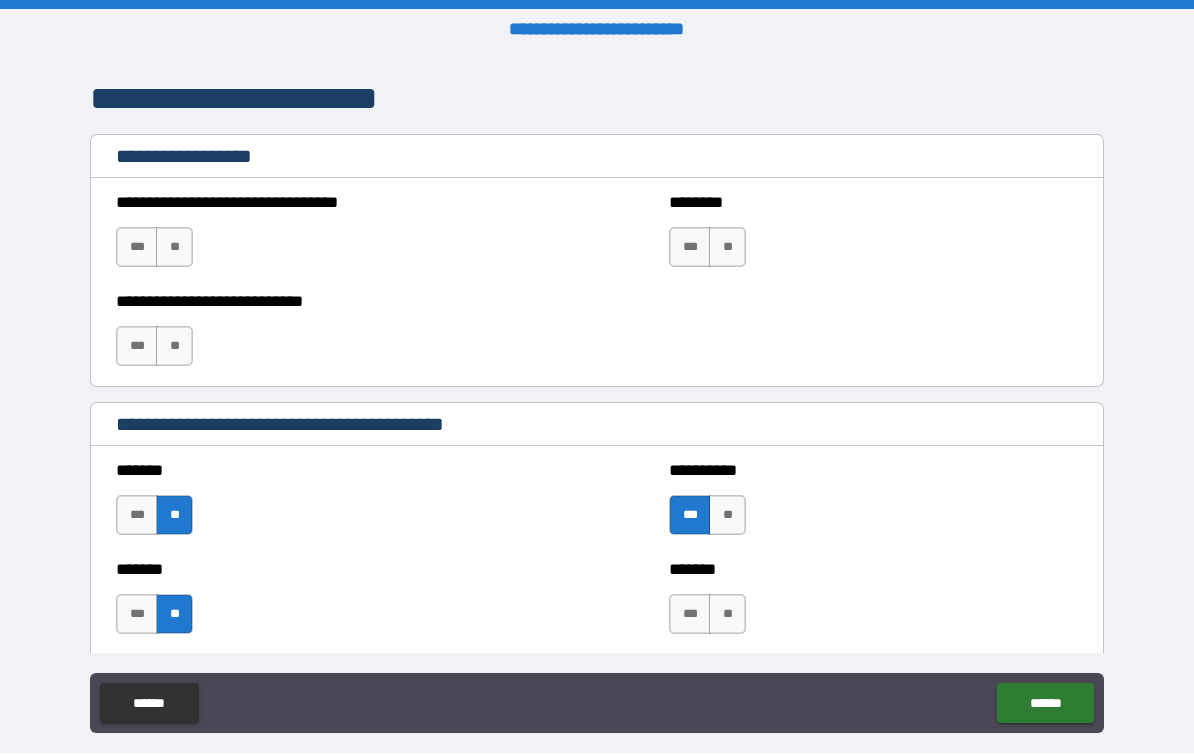 click on "**" at bounding box center [727, 615] 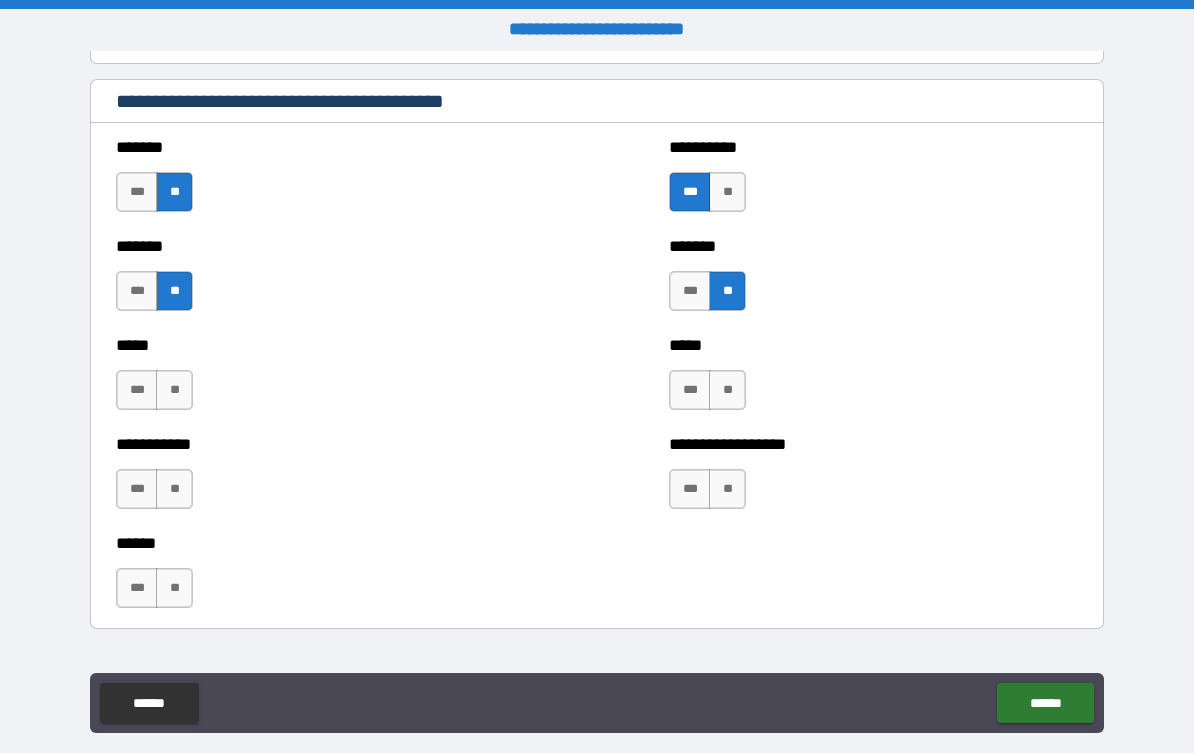scroll, scrollTop: 1770, scrollLeft: 0, axis: vertical 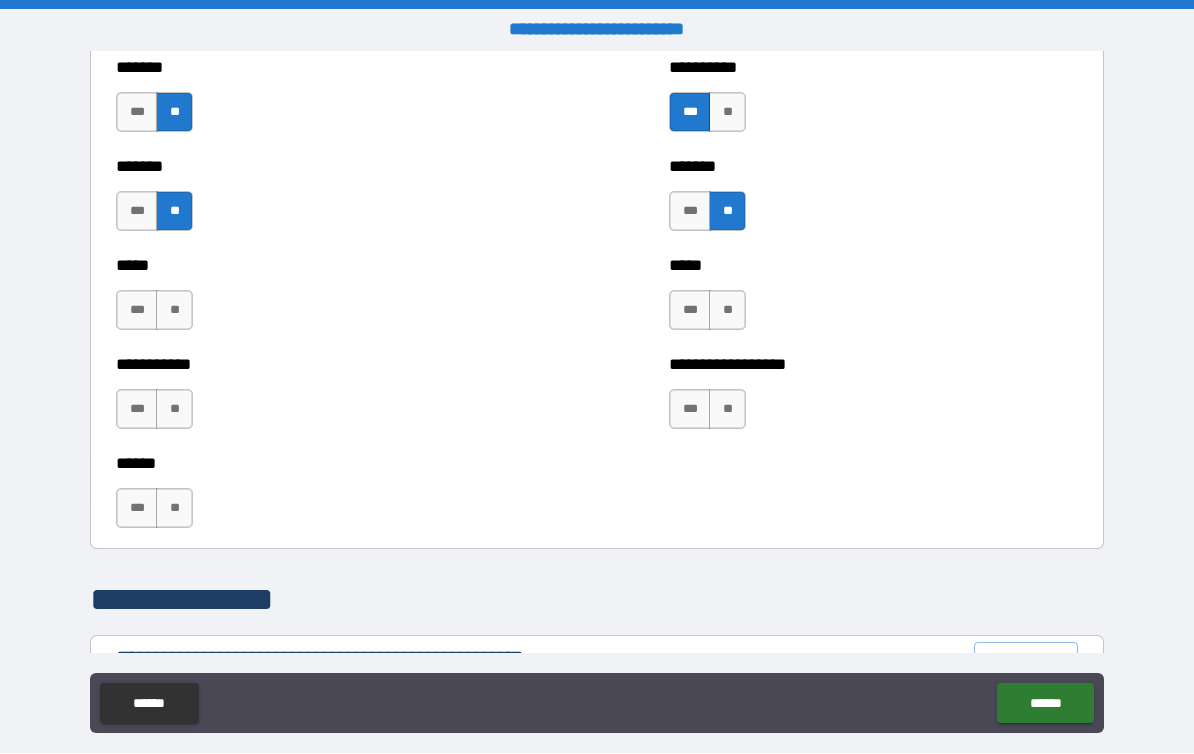 click on "**" at bounding box center (174, 311) 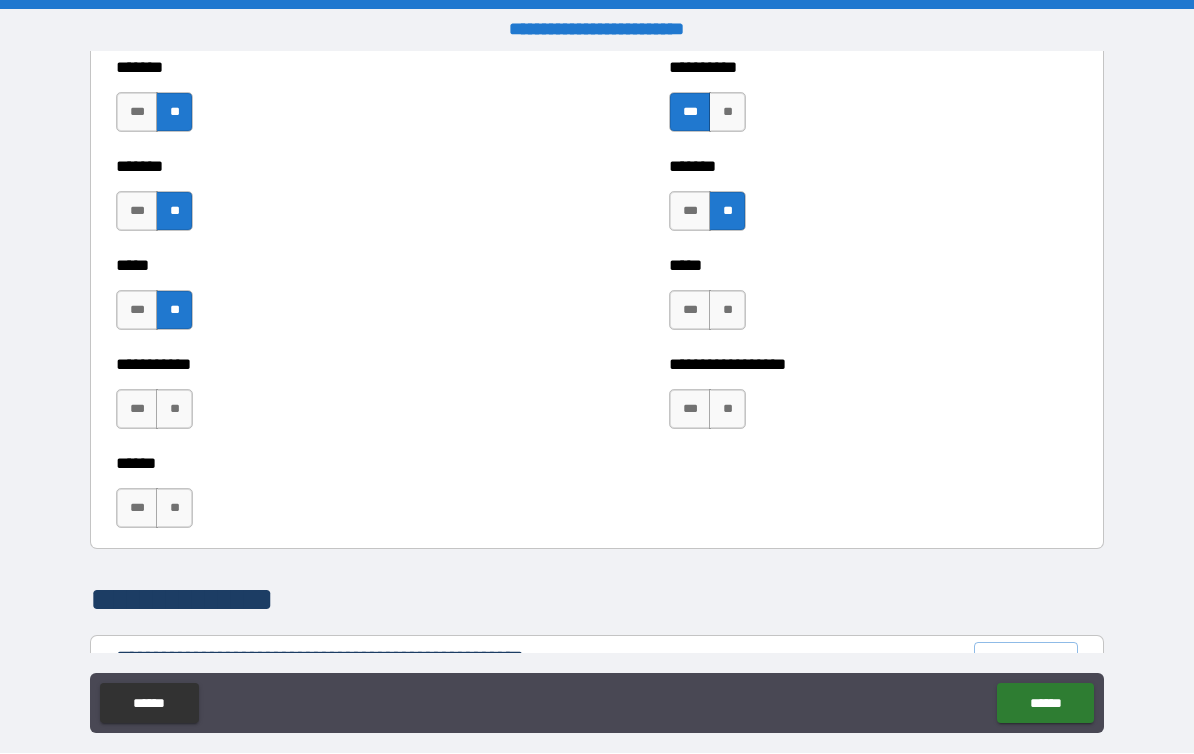 click on "**" at bounding box center [174, 410] 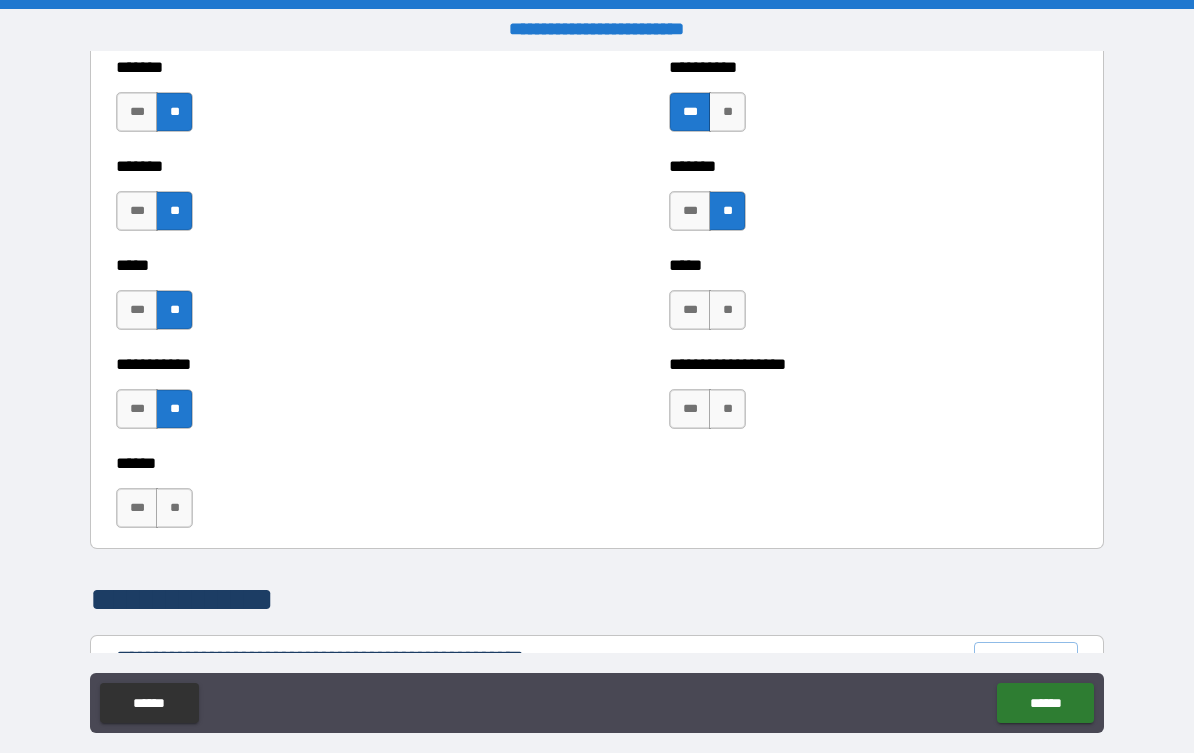 click on "**" at bounding box center (174, 509) 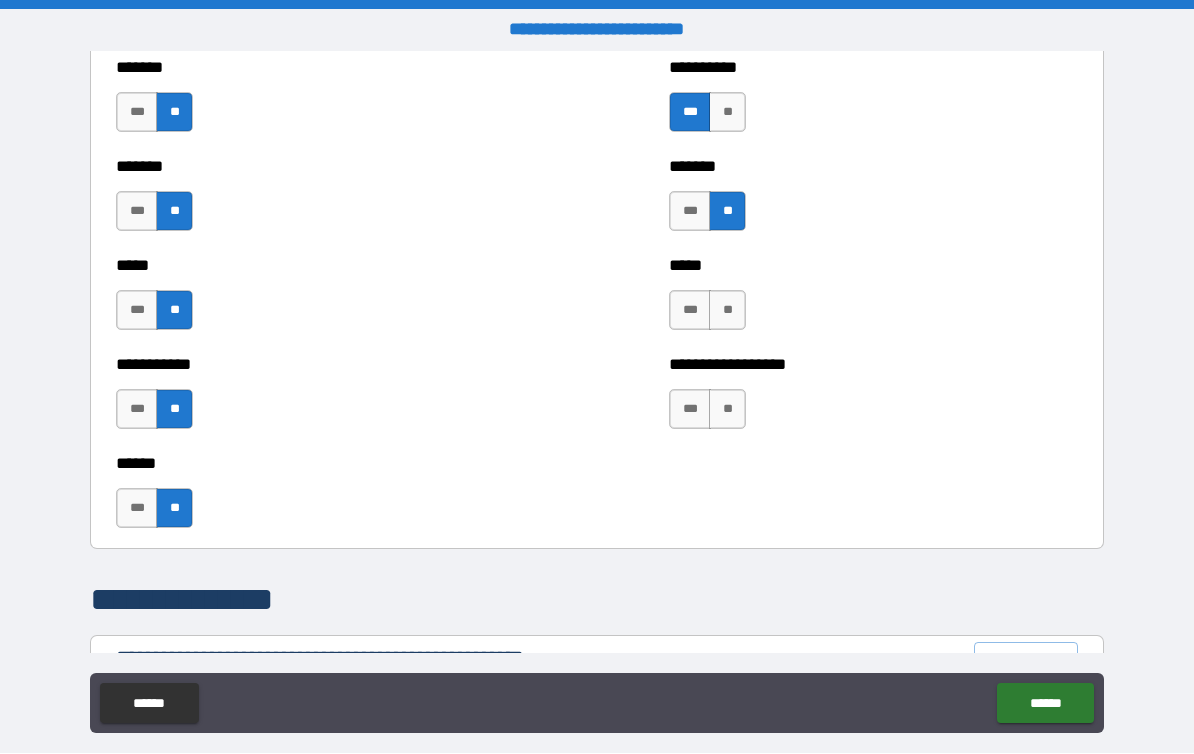 click on "**" at bounding box center (727, 311) 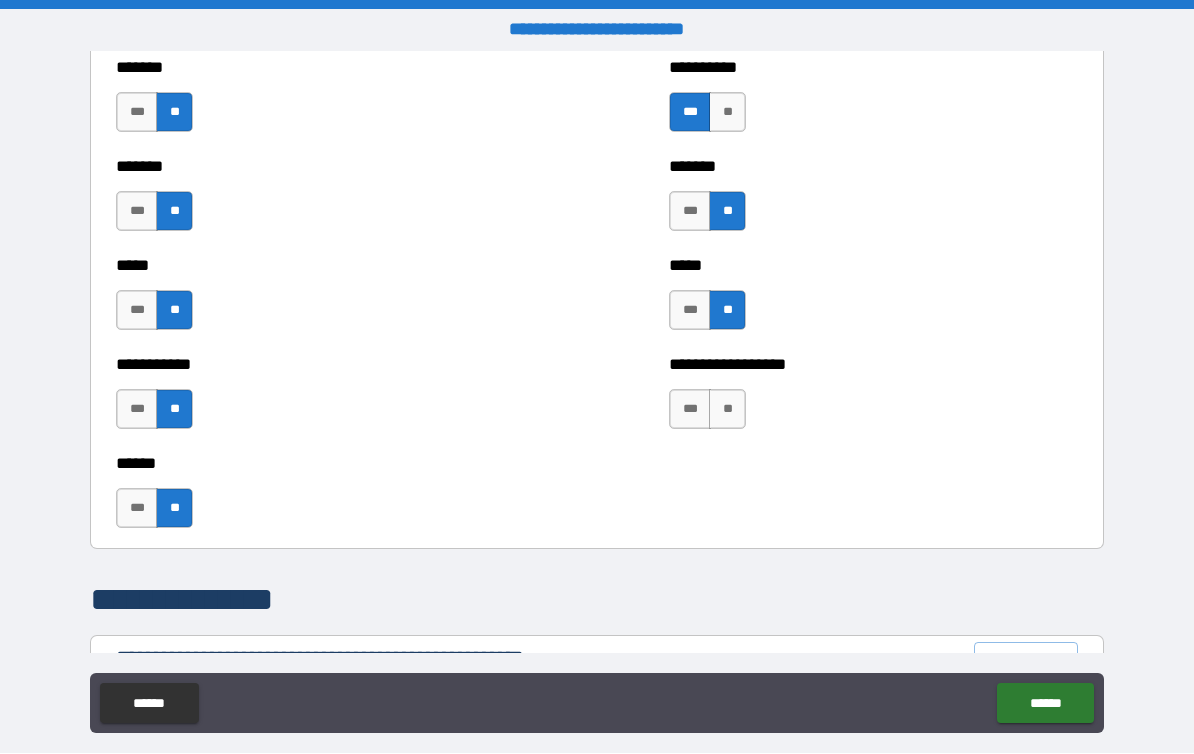 click on "**" at bounding box center (727, 410) 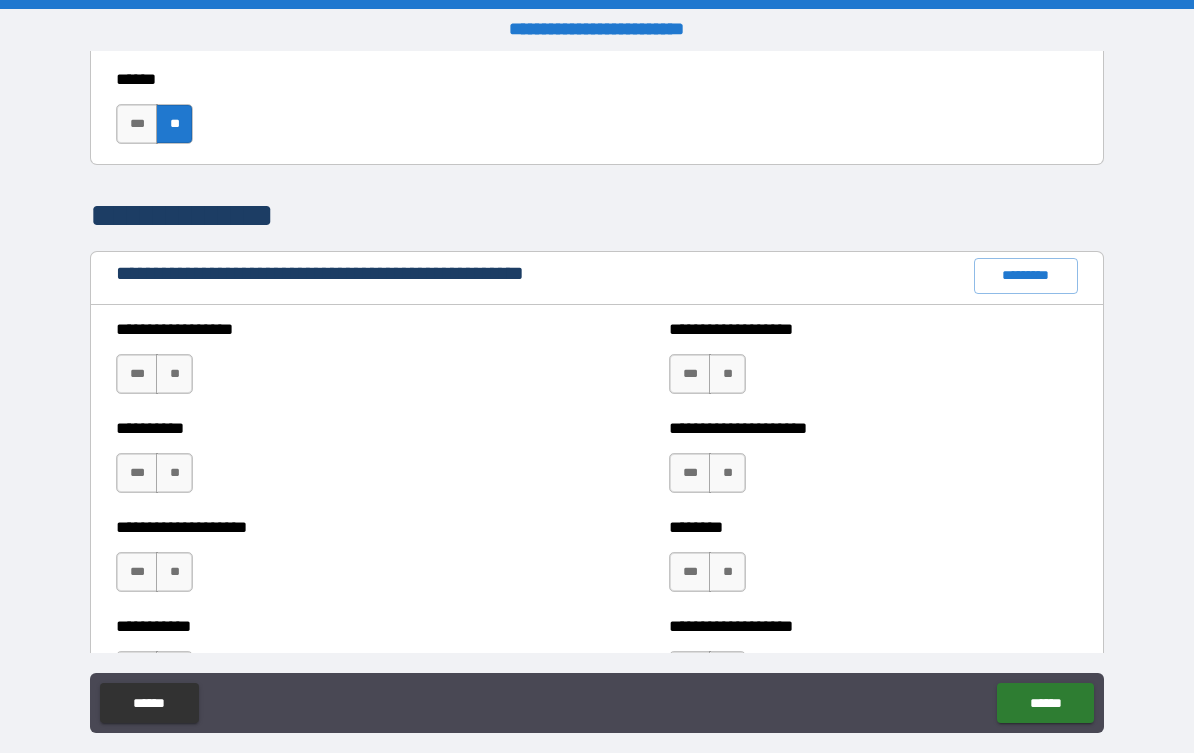 scroll, scrollTop: 2155, scrollLeft: 0, axis: vertical 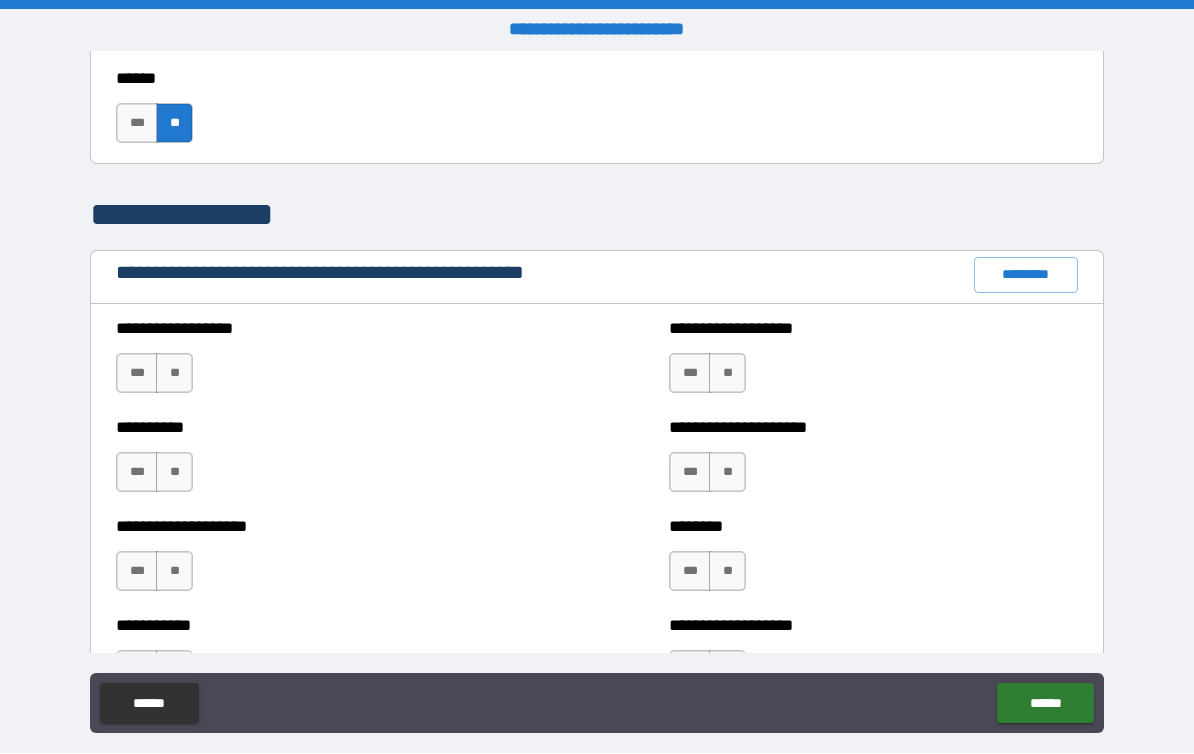 click on "**" at bounding box center [174, 374] 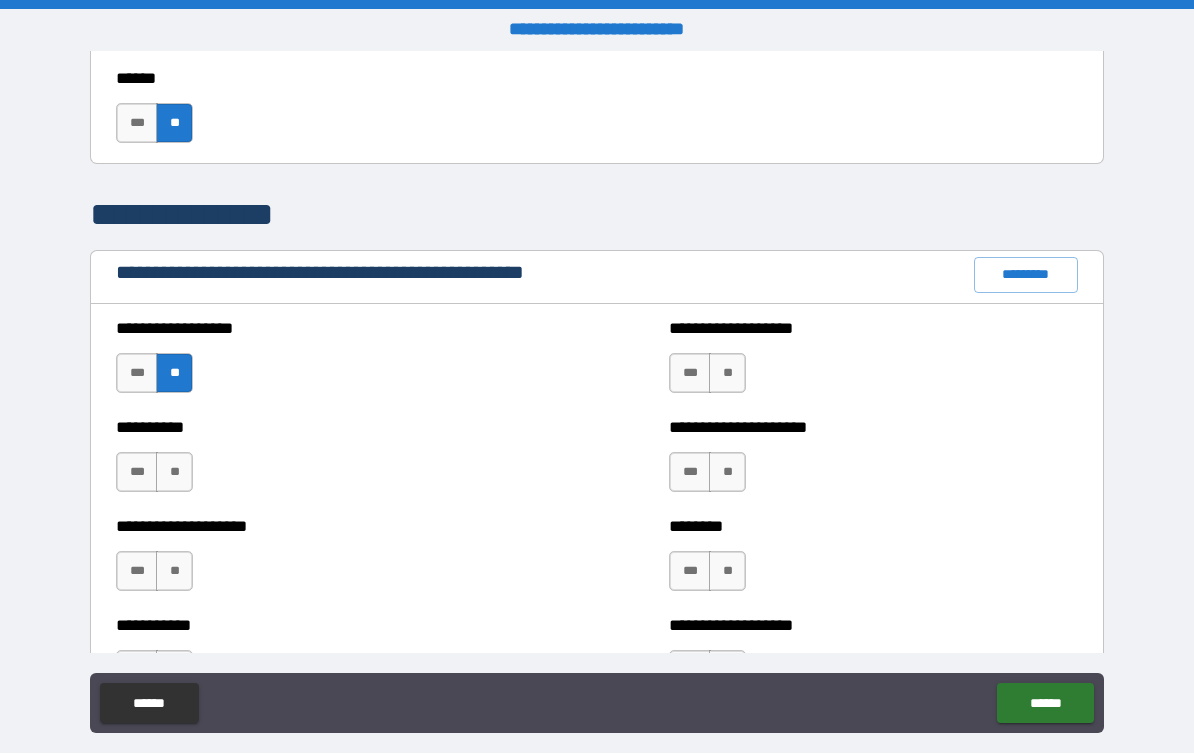 click on "**" at bounding box center [174, 473] 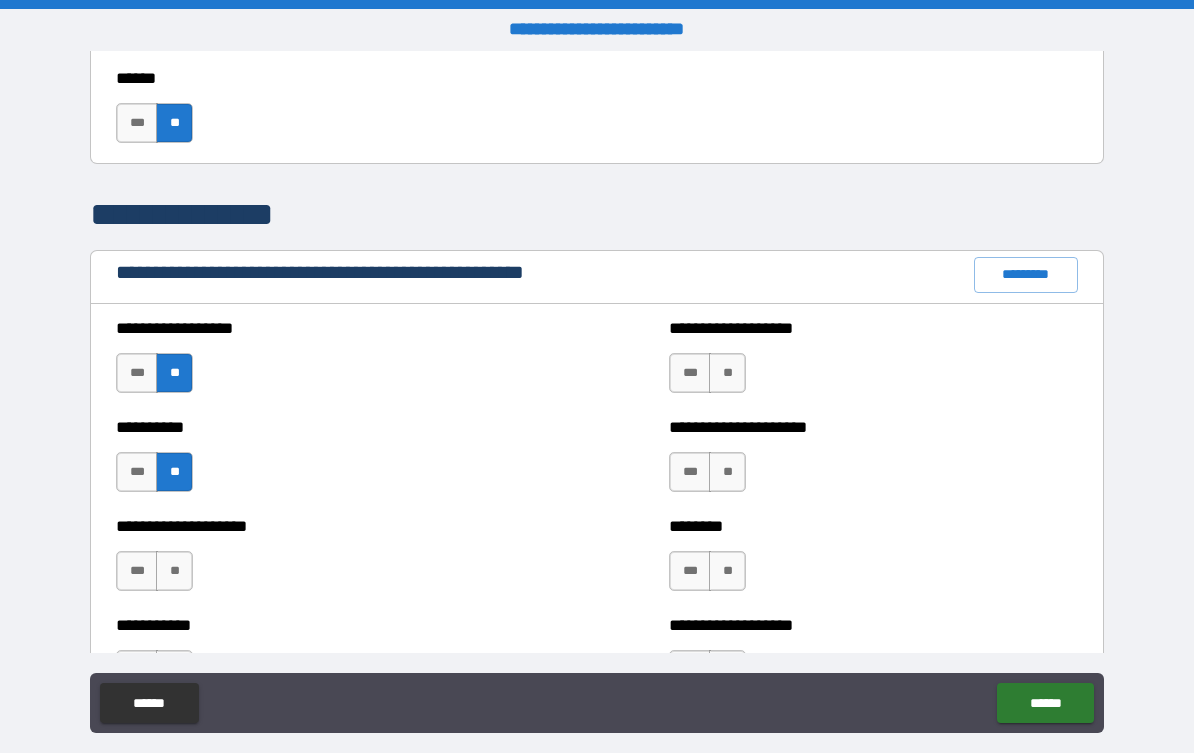 click on "**" at bounding box center [174, 572] 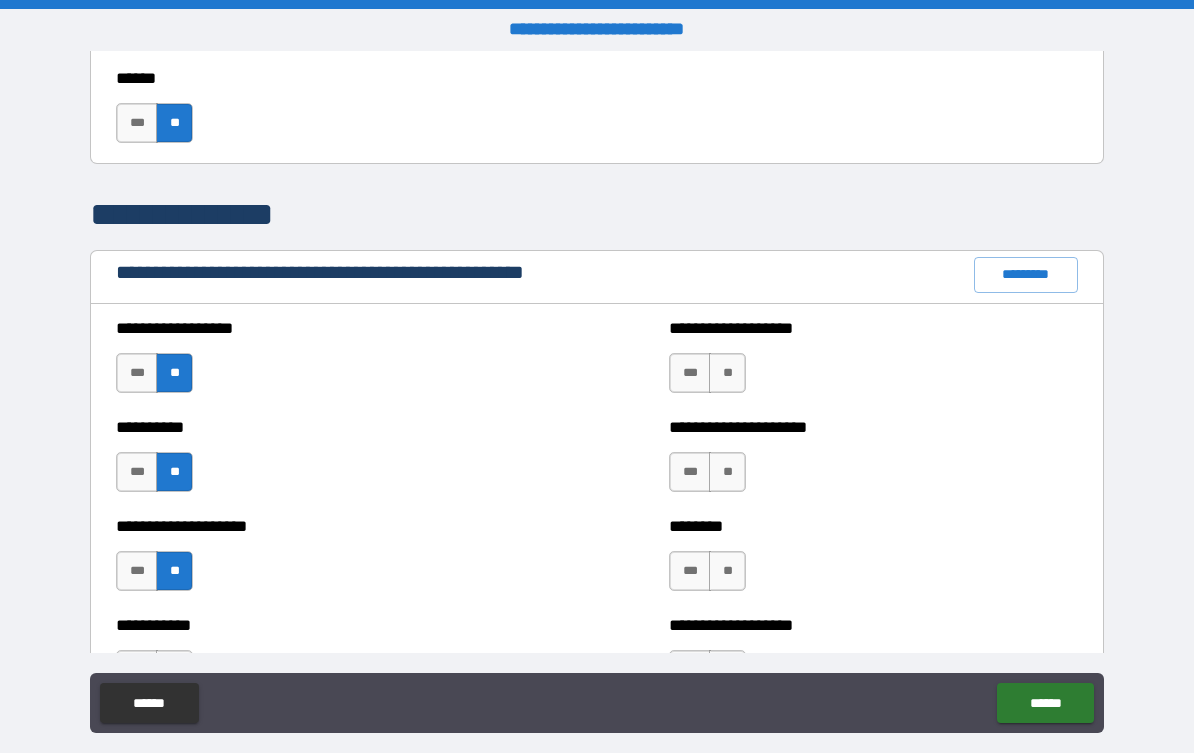 click on "**" at bounding box center [727, 374] 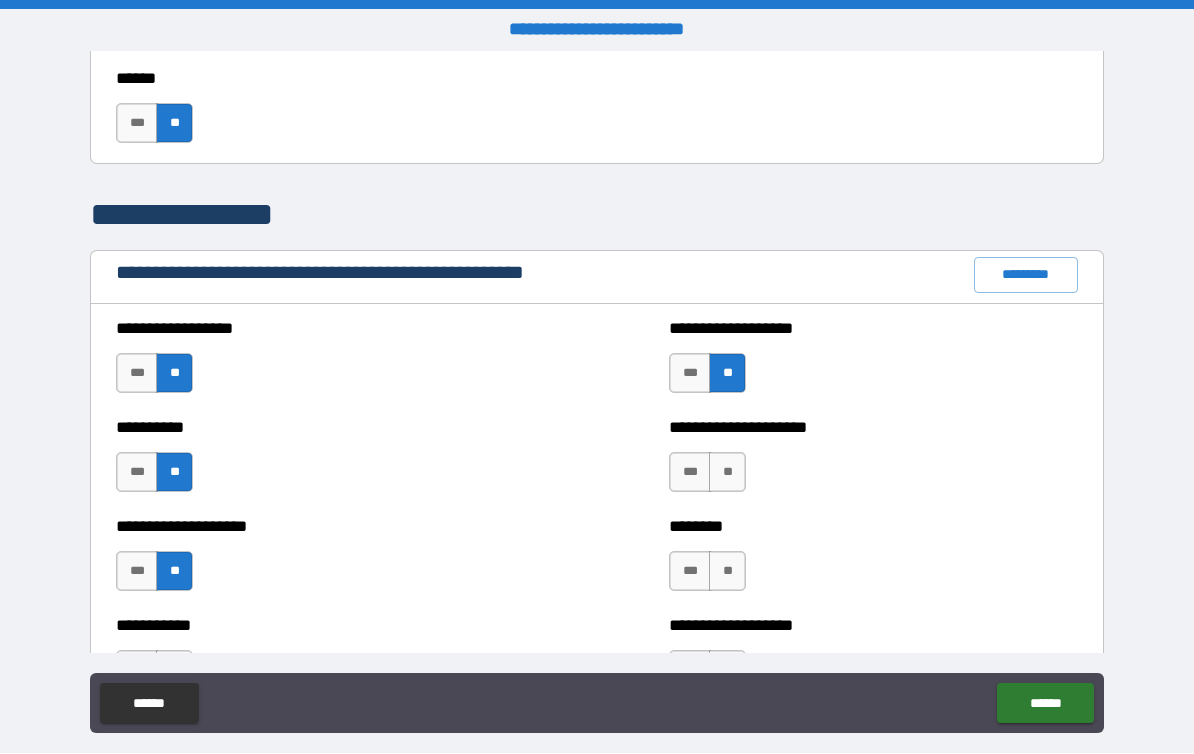 click on "**" at bounding box center (727, 473) 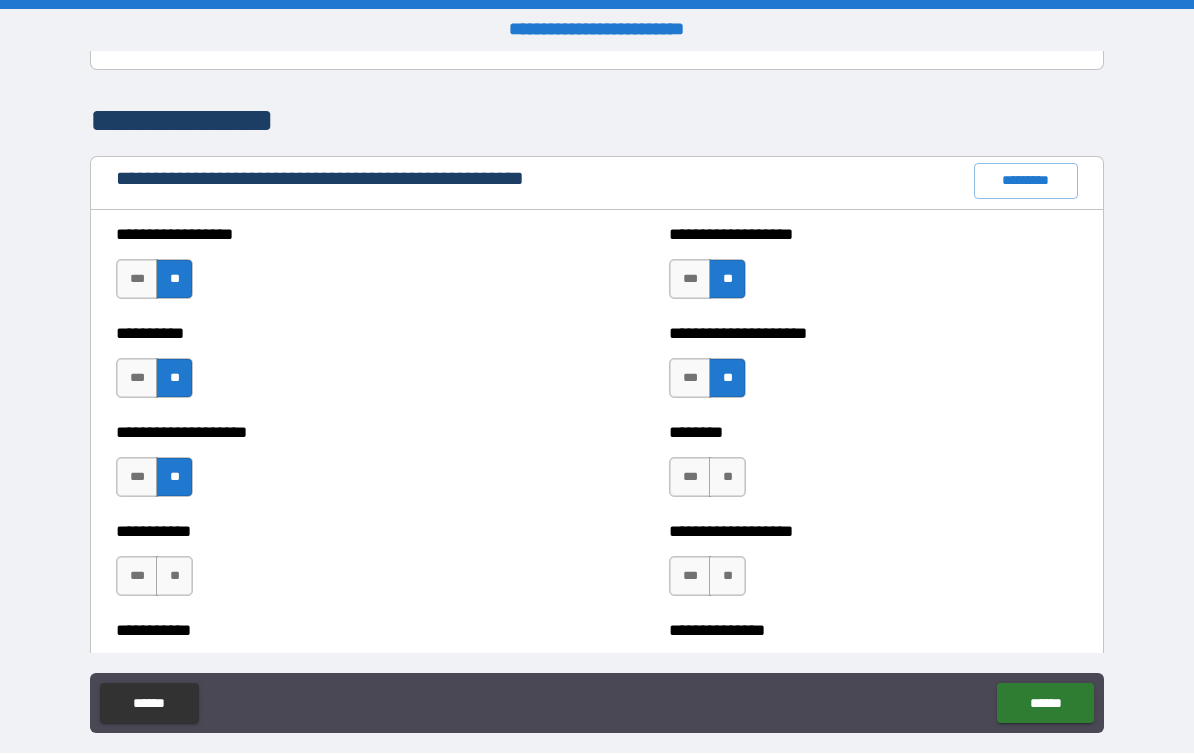 scroll, scrollTop: 2262, scrollLeft: 0, axis: vertical 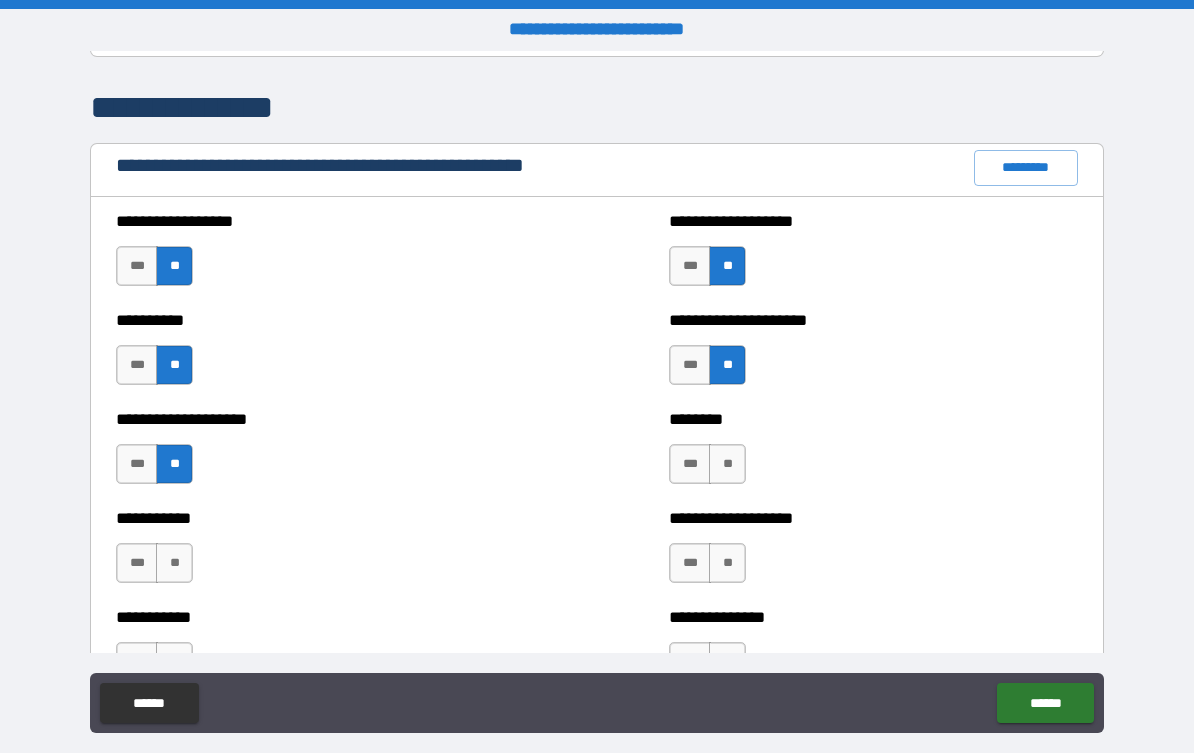 click on "**" at bounding box center (727, 465) 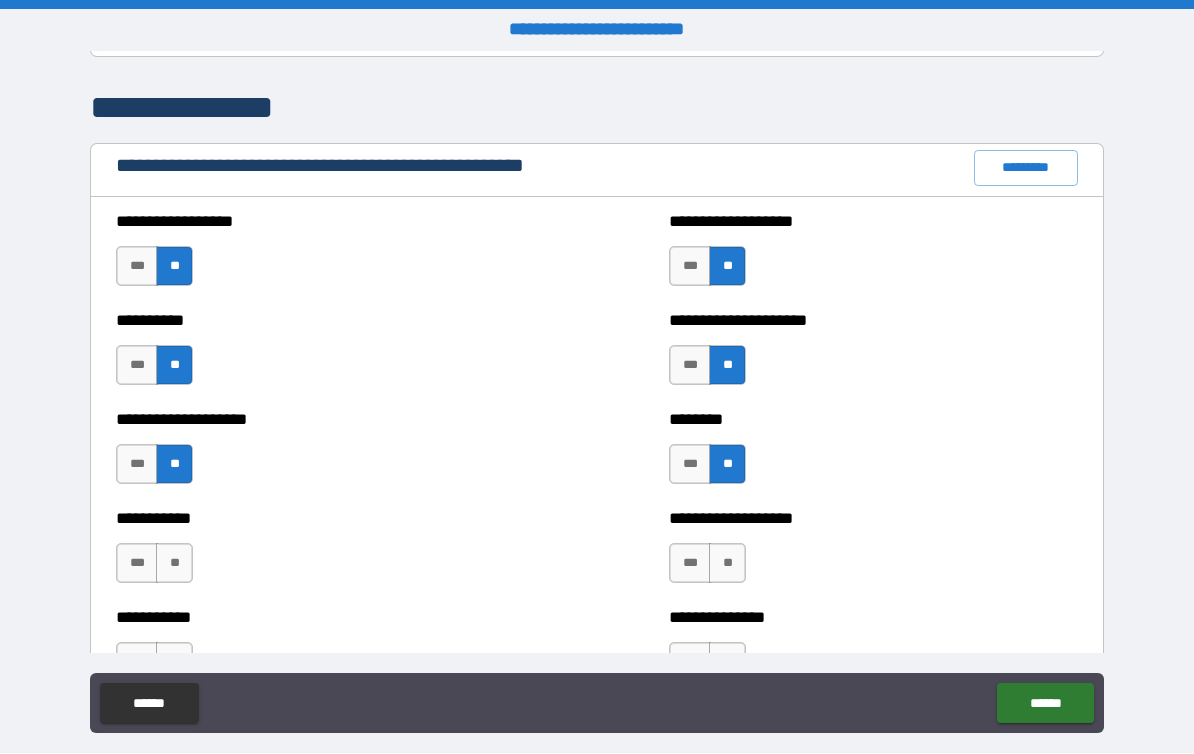 click on "**" at bounding box center (727, 564) 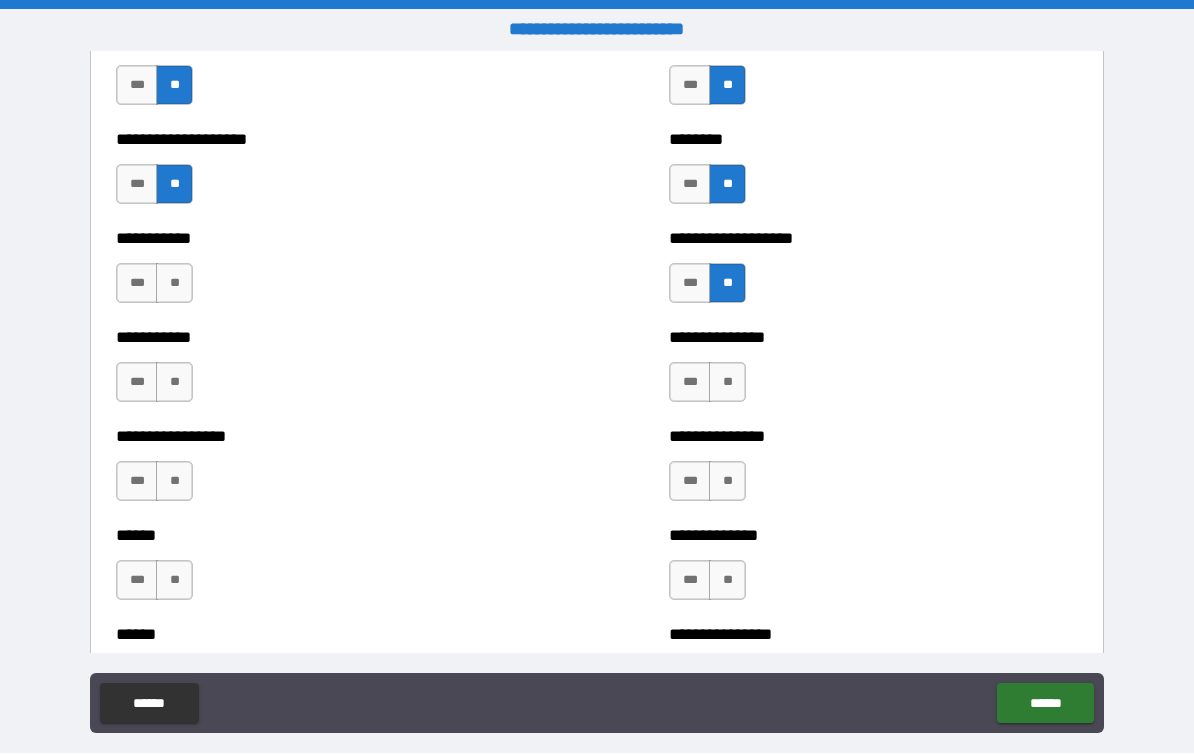 scroll, scrollTop: 2553, scrollLeft: 0, axis: vertical 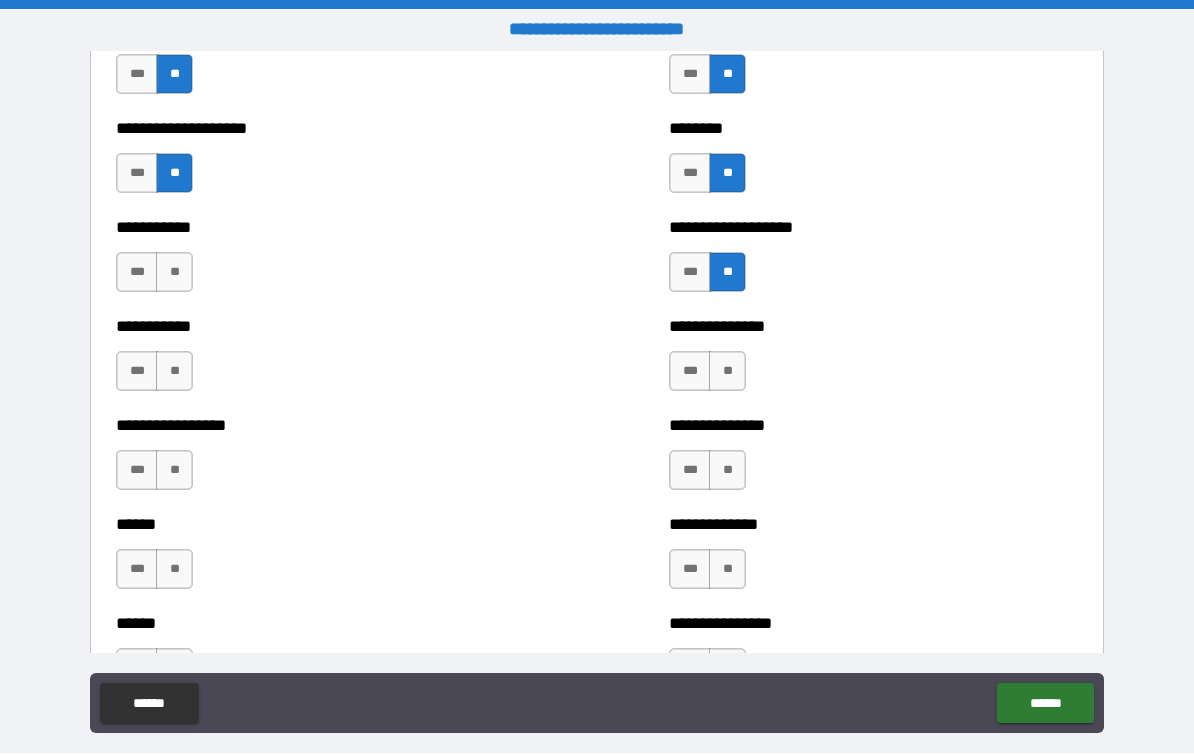 click on "**" at bounding box center [727, 372] 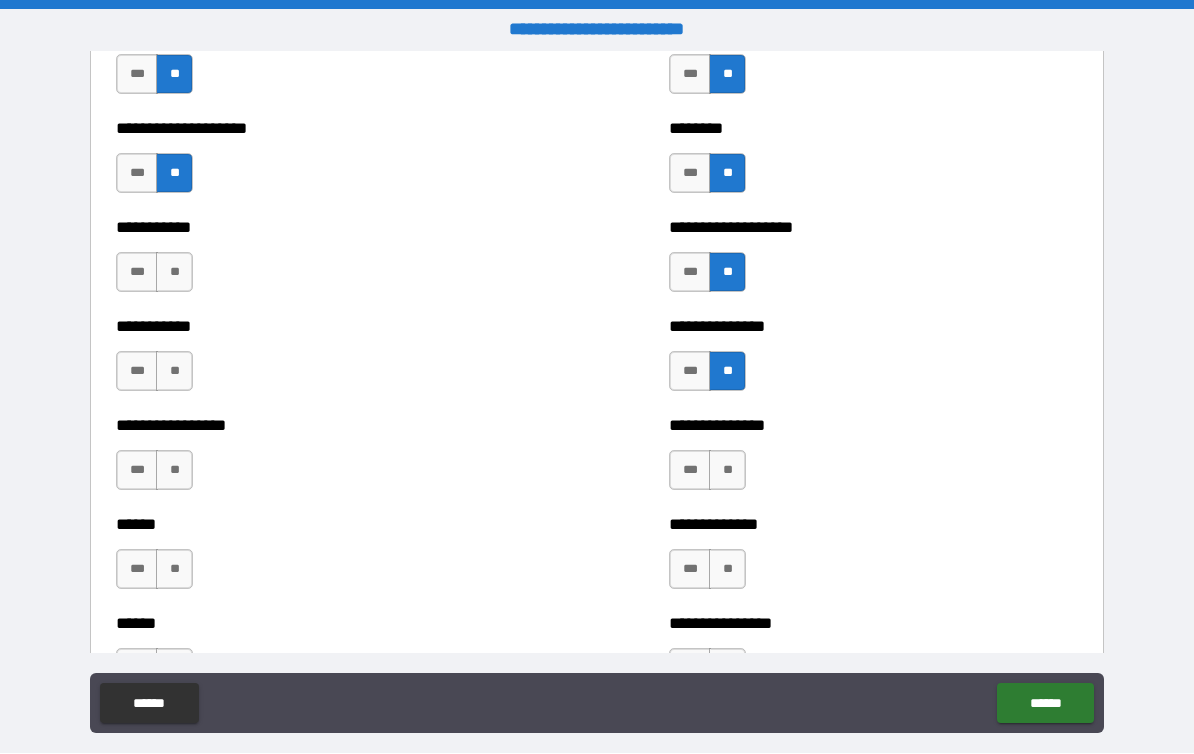 click on "**" at bounding box center [174, 273] 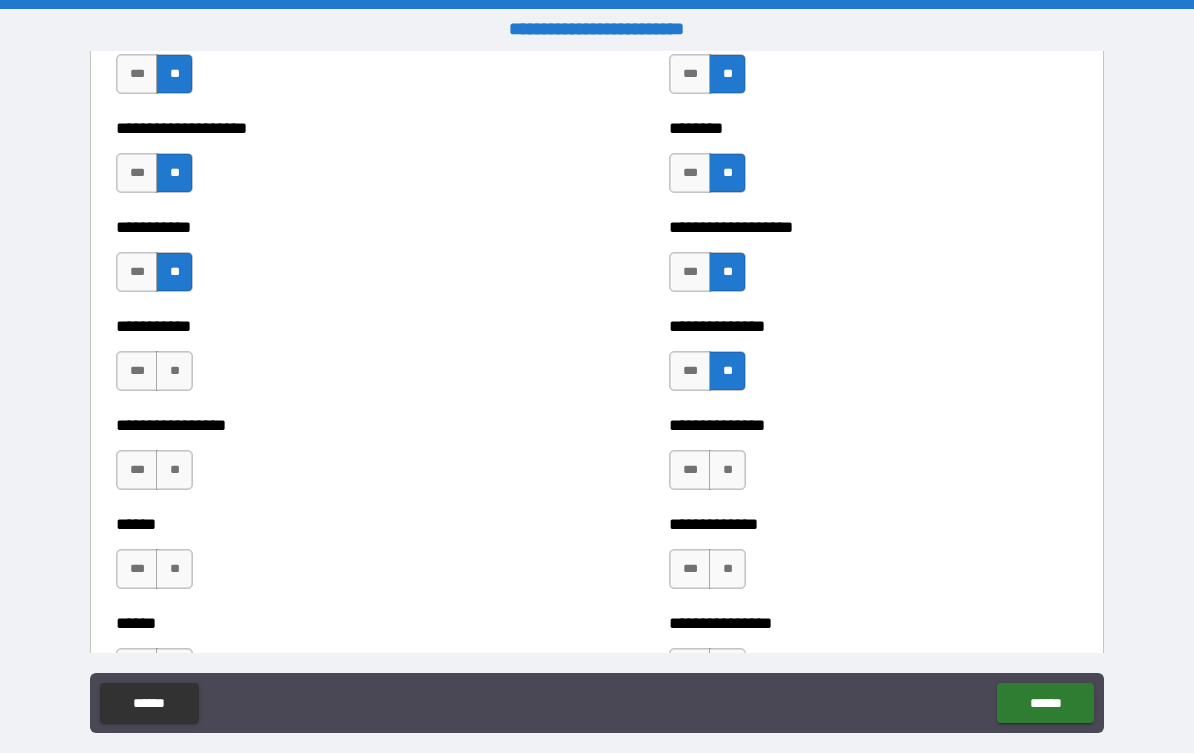 click on "**" at bounding box center (174, 372) 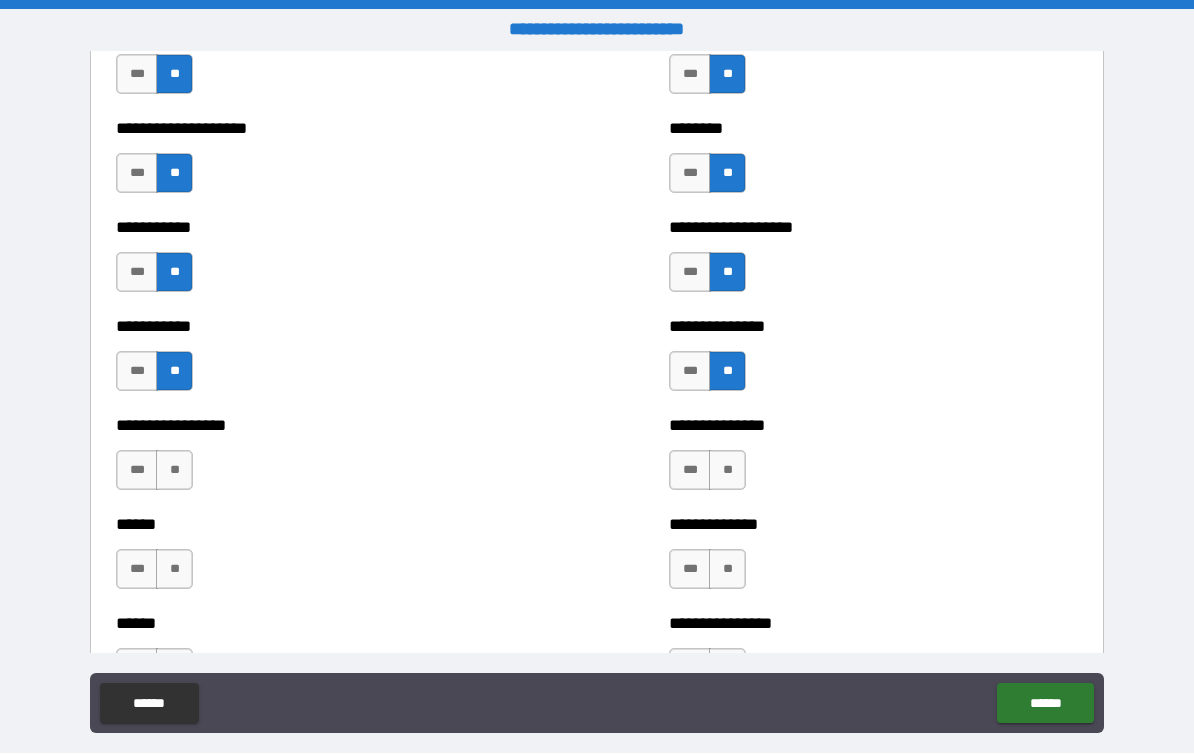 click on "**" at bounding box center [174, 471] 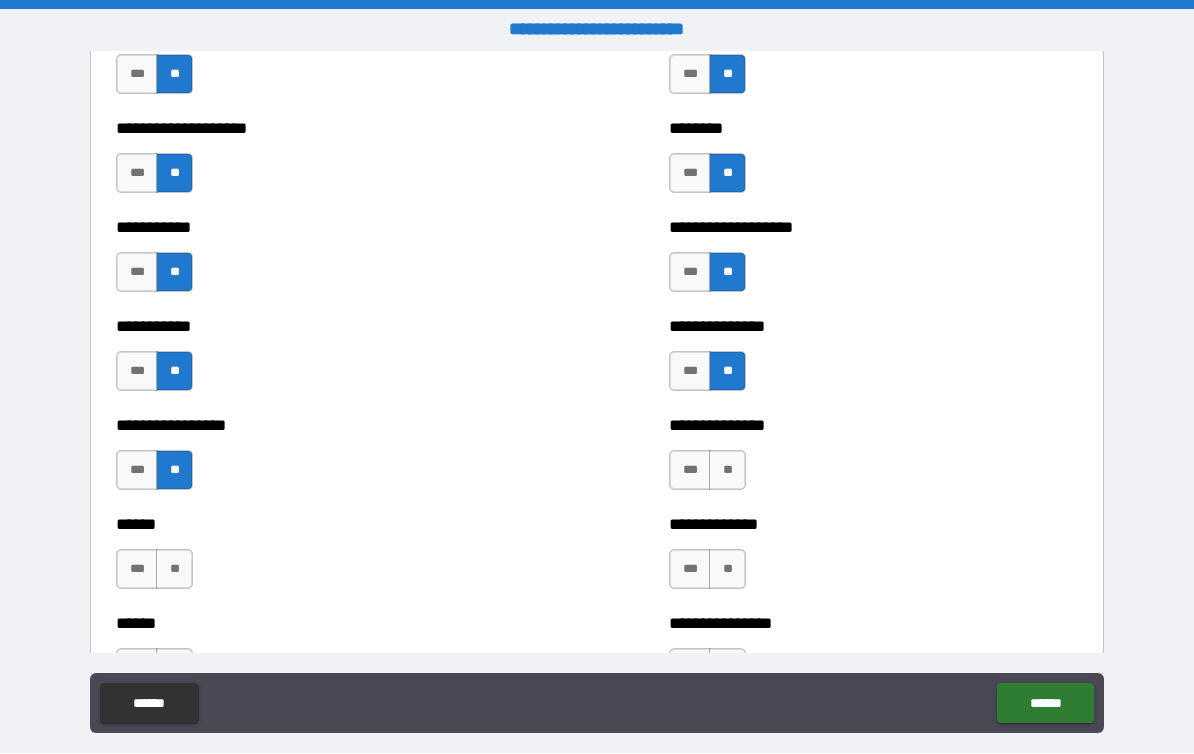 click on "**" at bounding box center (727, 471) 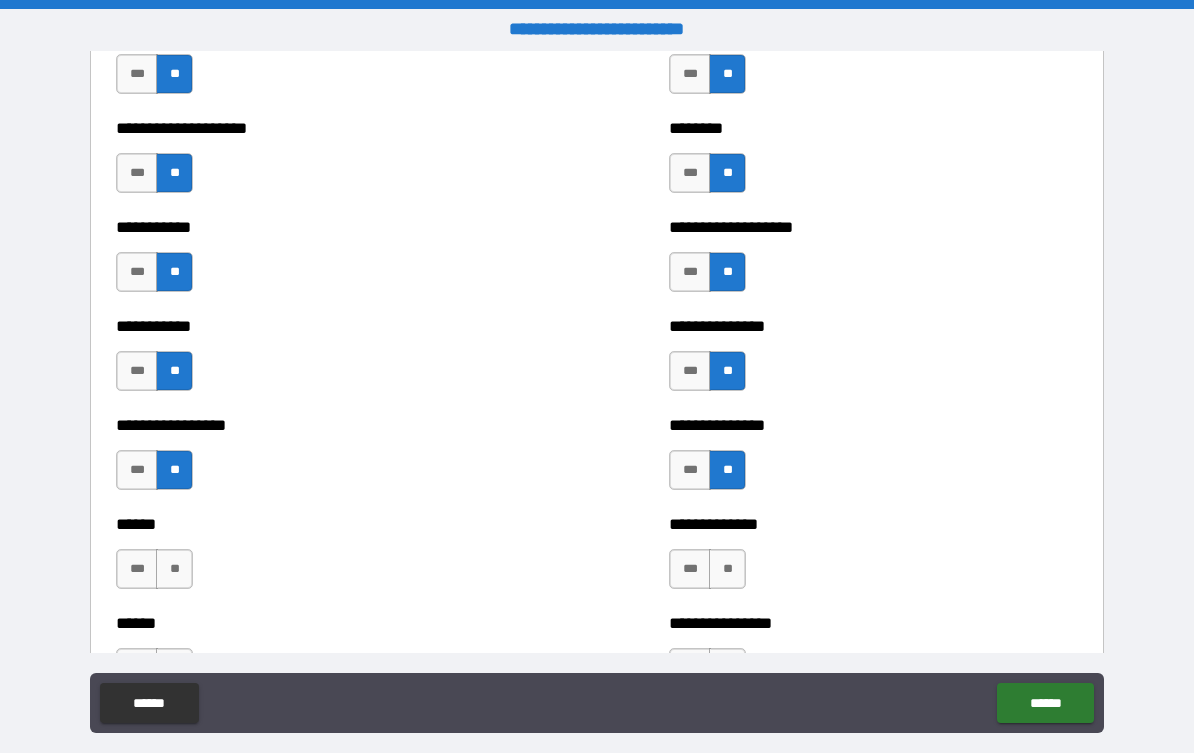click on "**" at bounding box center (727, 570) 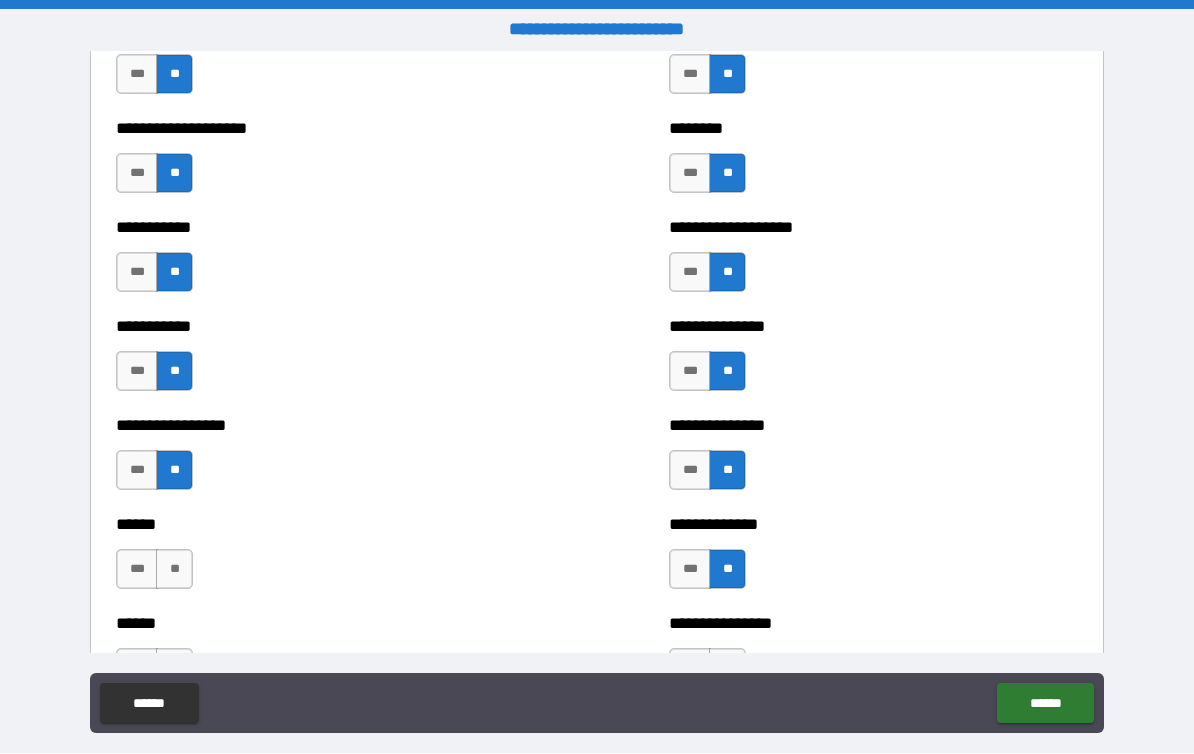 click on "**" at bounding box center (174, 570) 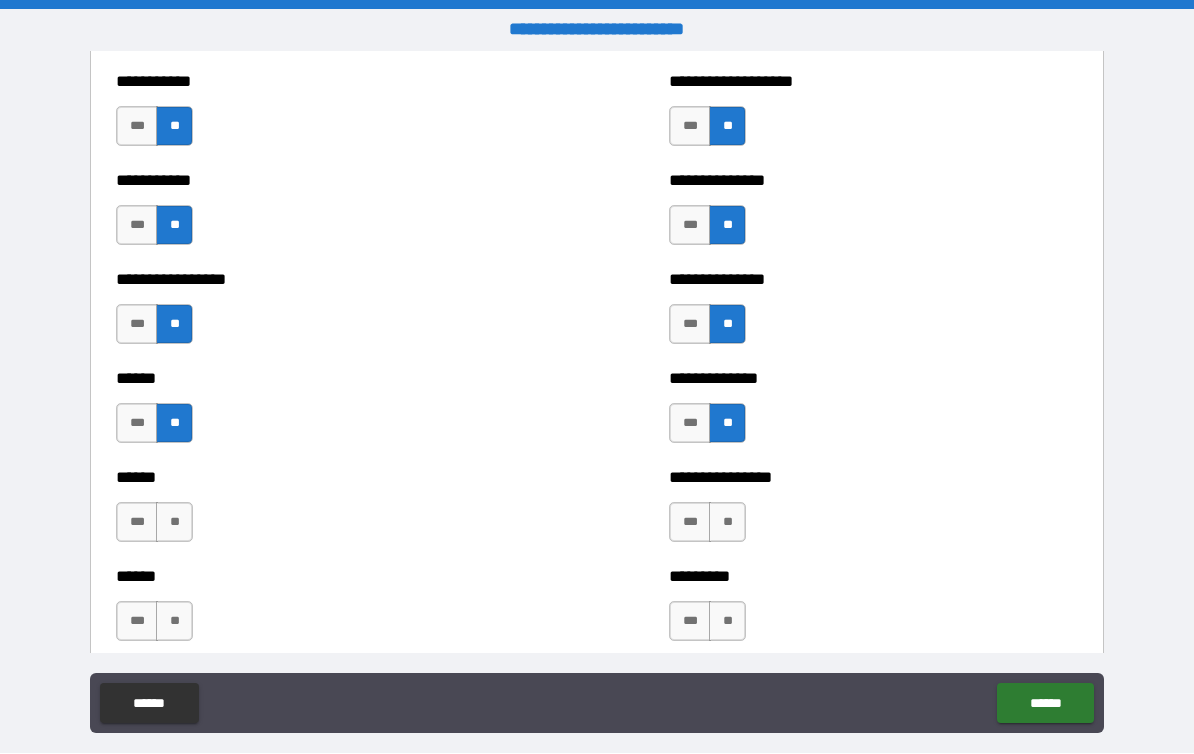 scroll, scrollTop: 2715, scrollLeft: 0, axis: vertical 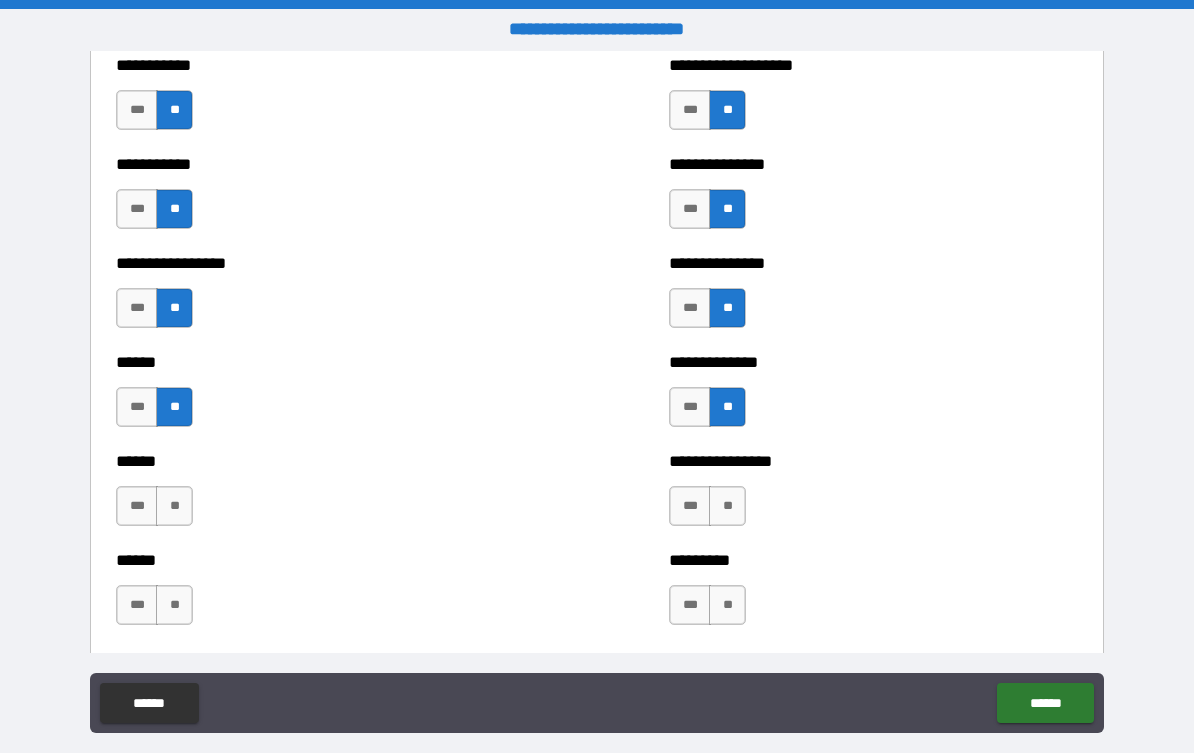 click on "**" at bounding box center [174, 507] 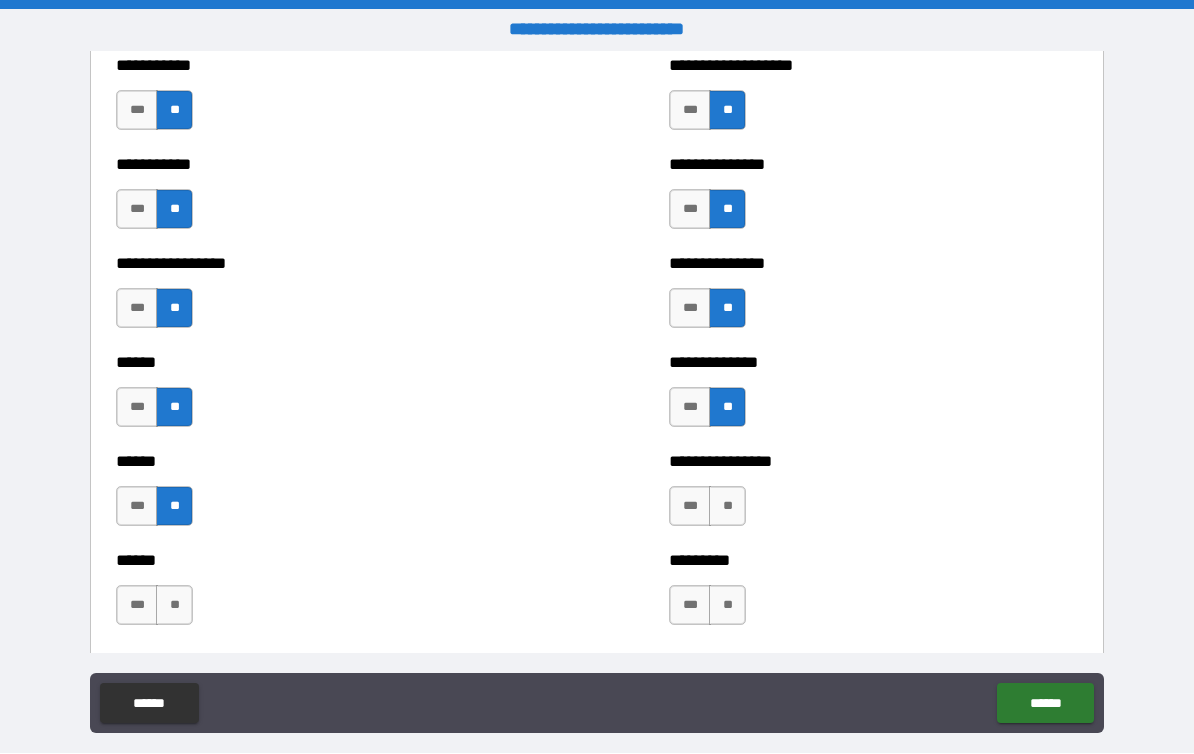 click on "**" at bounding box center (727, 507) 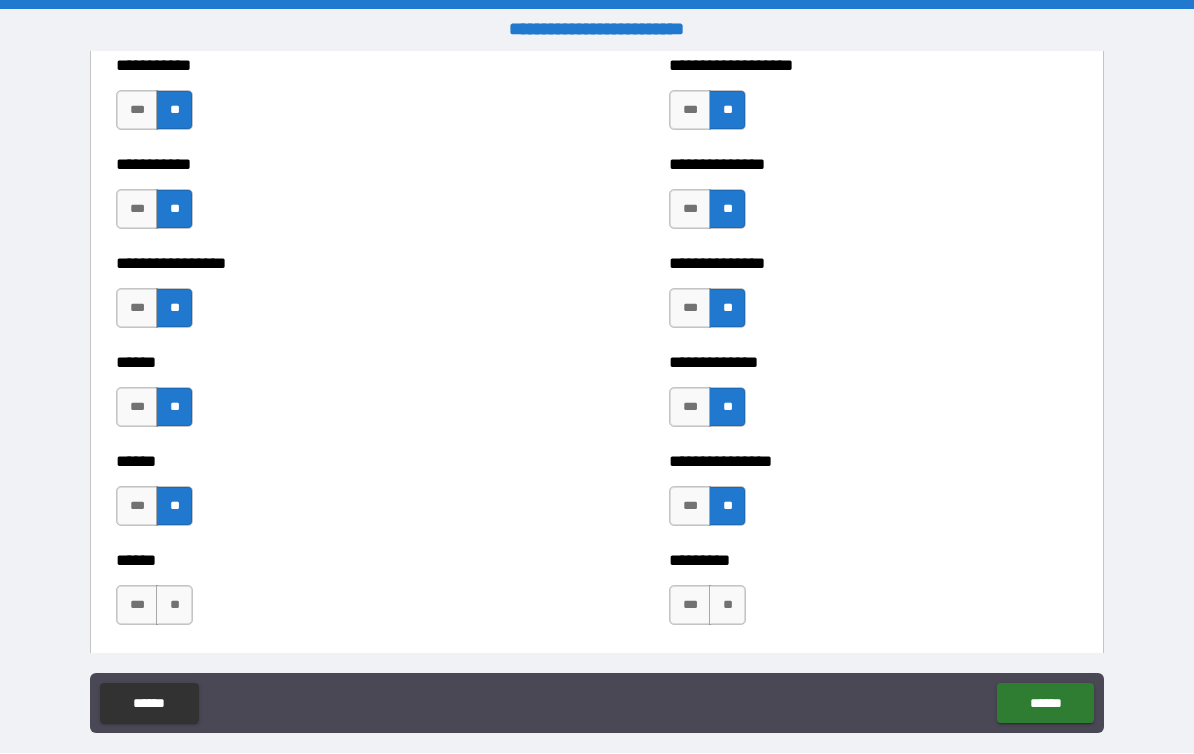 click on "**" at bounding box center (174, 606) 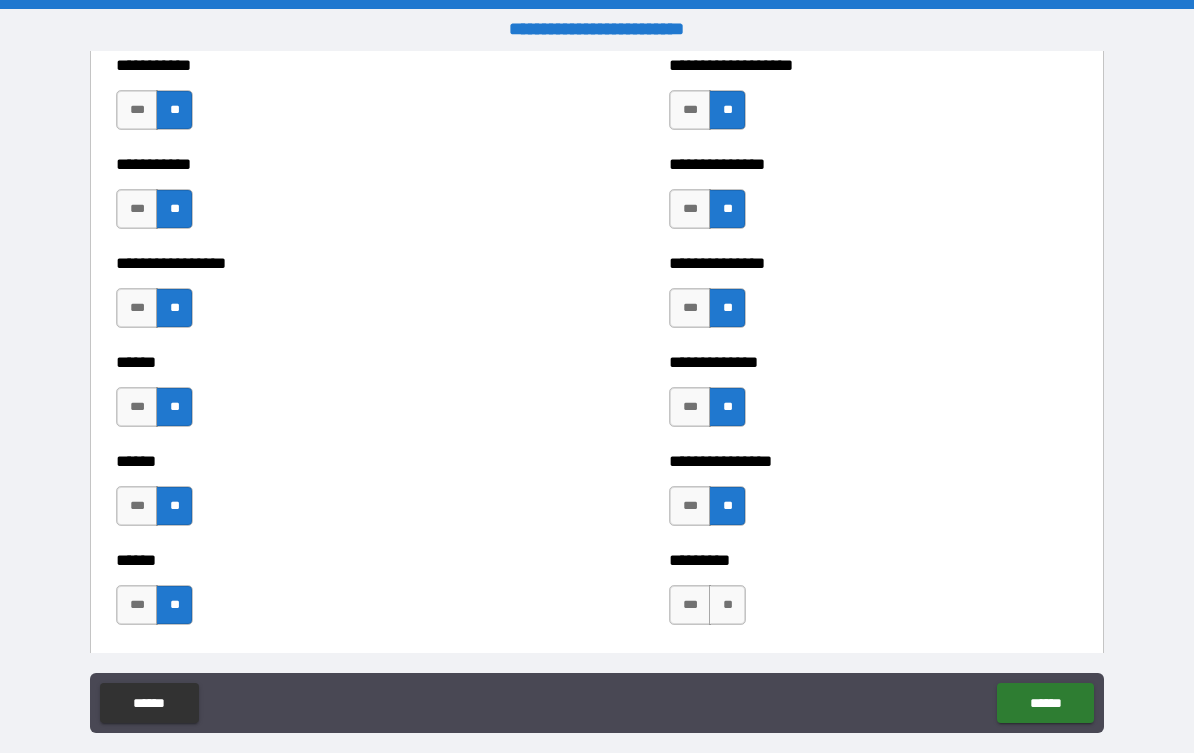 click on "**" at bounding box center [727, 606] 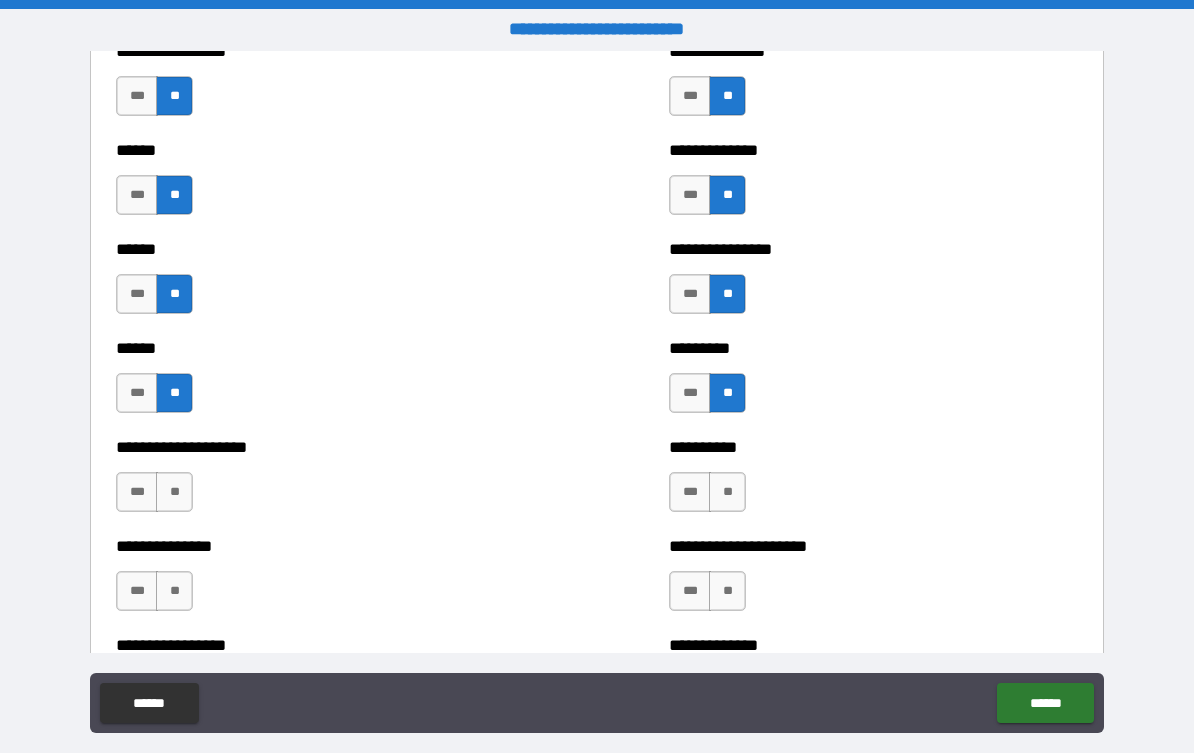 scroll, scrollTop: 2928, scrollLeft: 0, axis: vertical 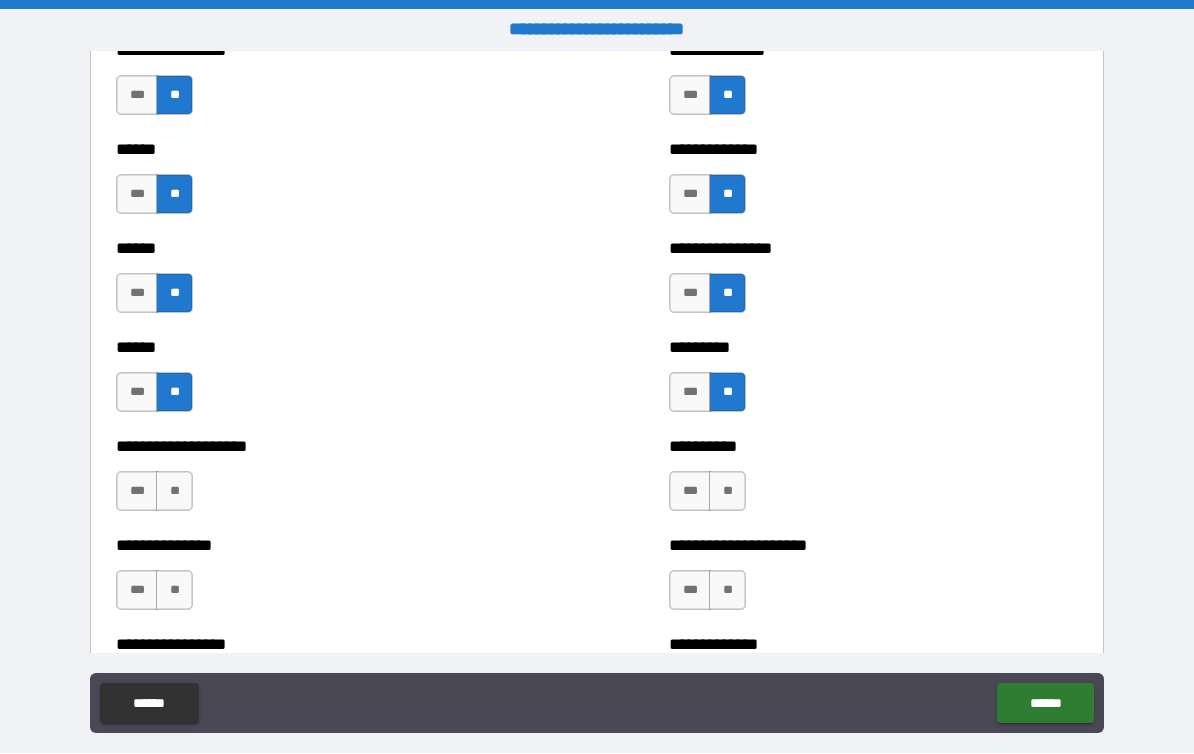 click on "**" at bounding box center [174, 492] 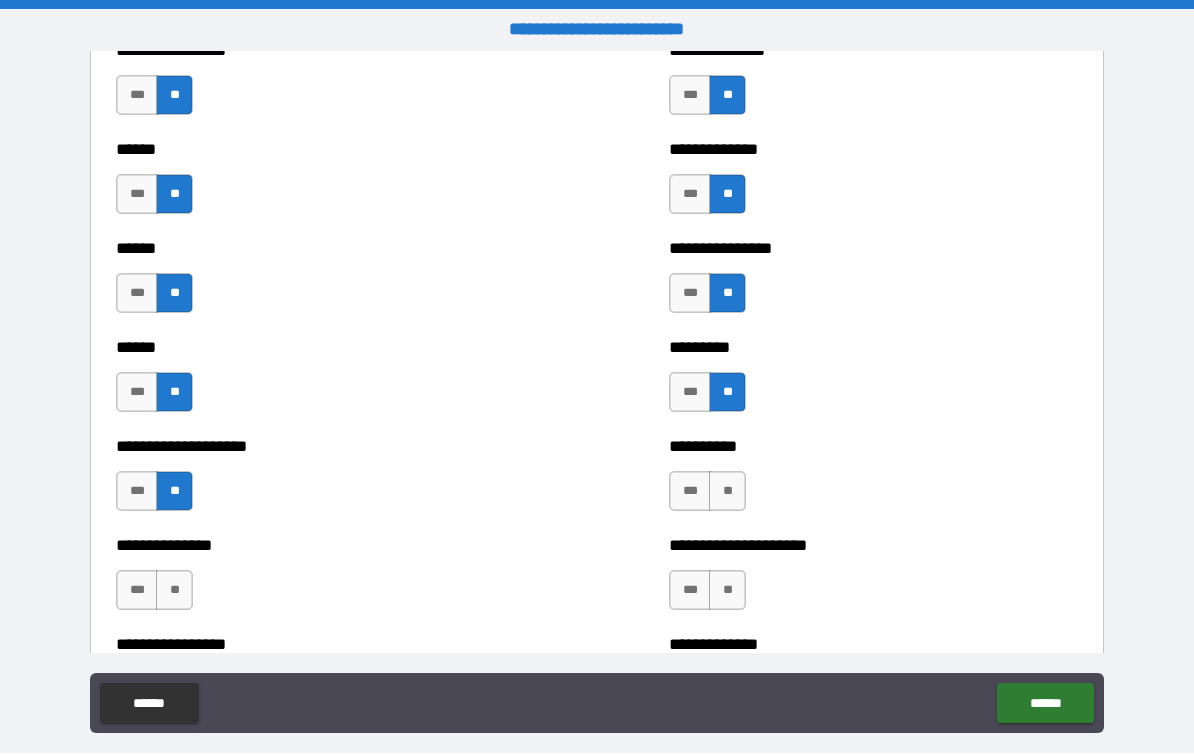 click on "**" at bounding box center [727, 492] 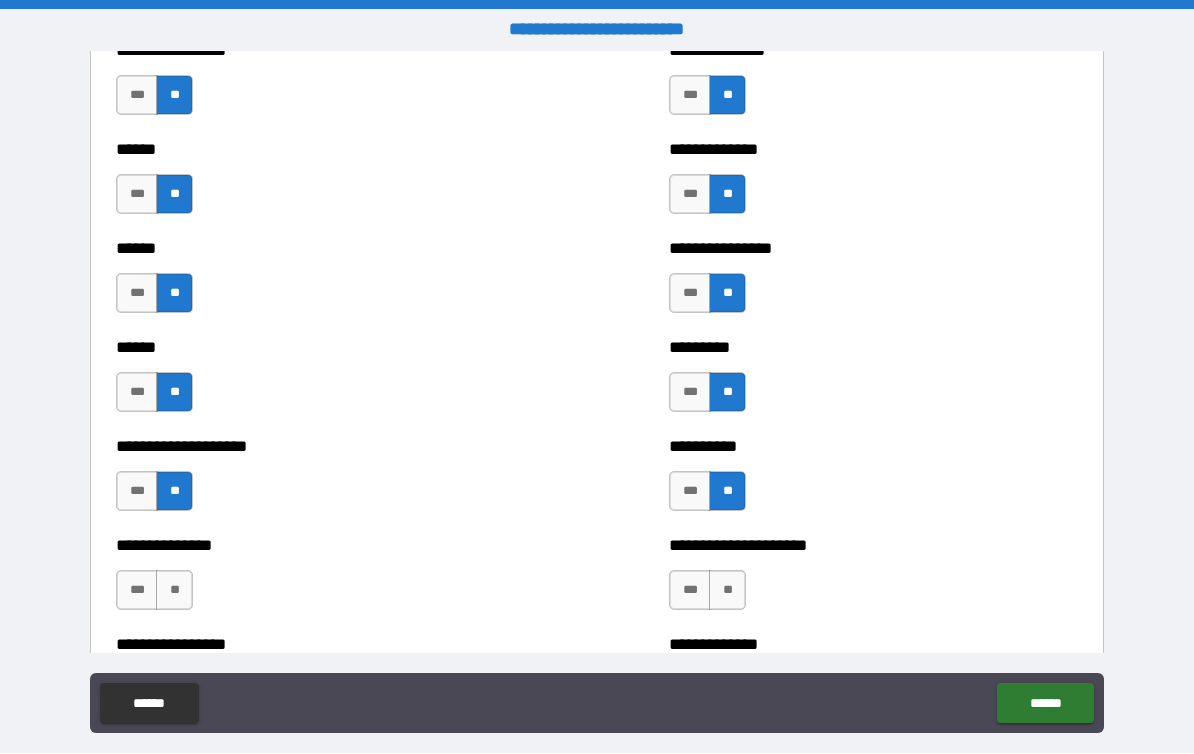 click on "**" at bounding box center [174, 591] 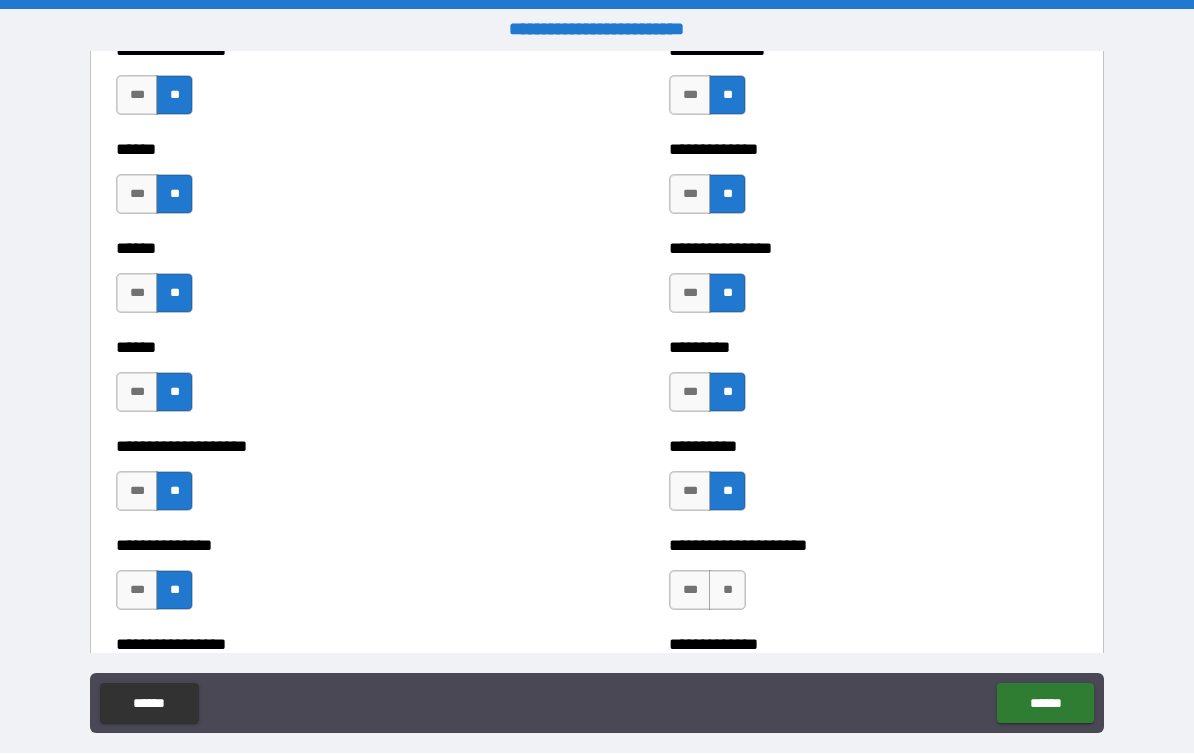 click on "**" at bounding box center [727, 591] 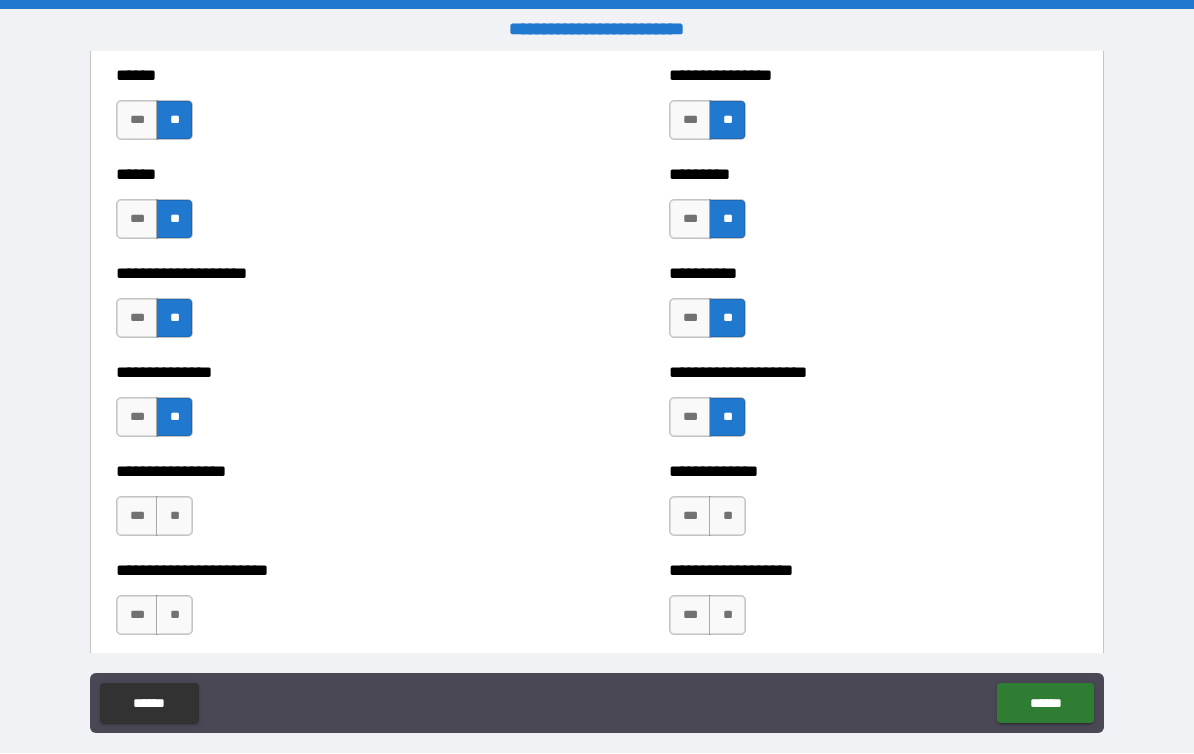 scroll, scrollTop: 3149, scrollLeft: 0, axis: vertical 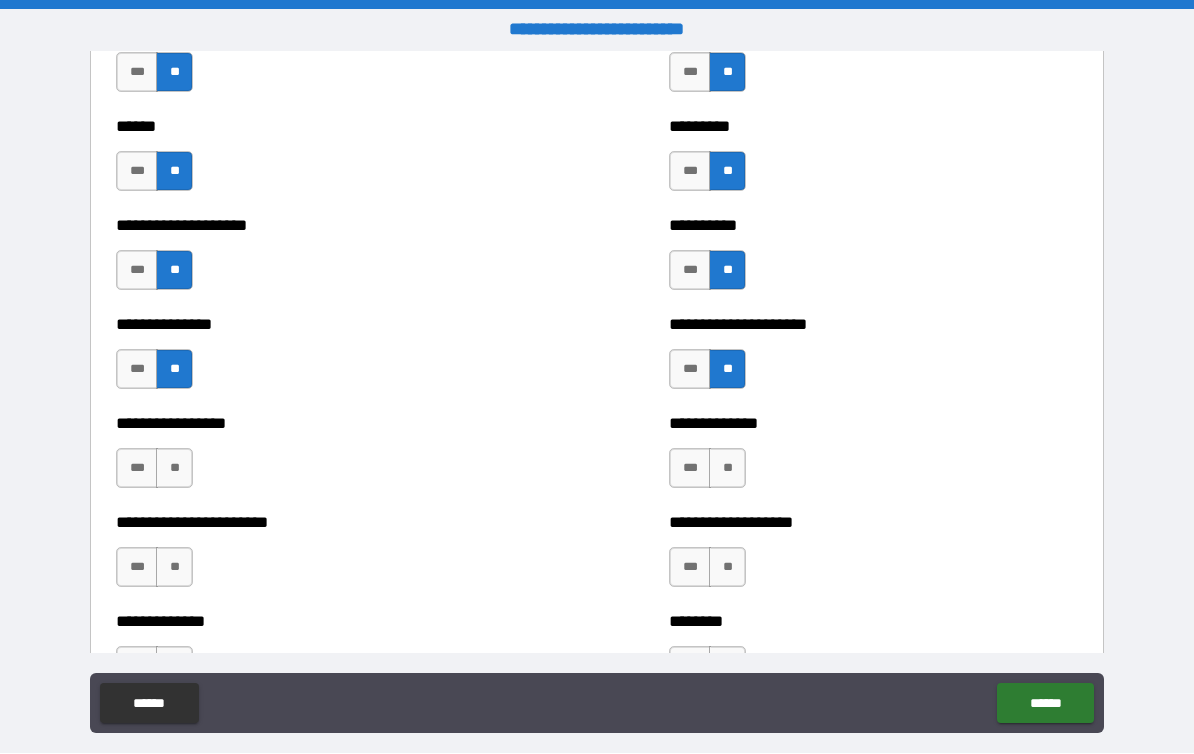 click on "**" at bounding box center [174, 469] 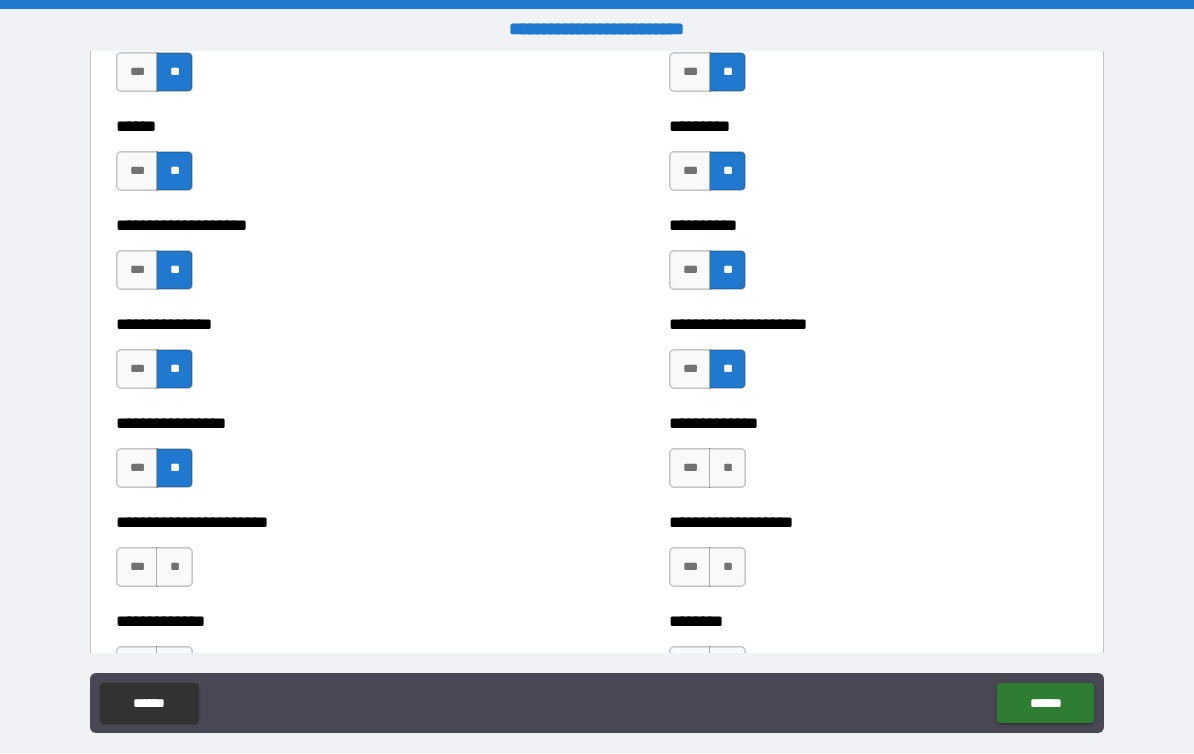 click on "**" at bounding box center [174, 568] 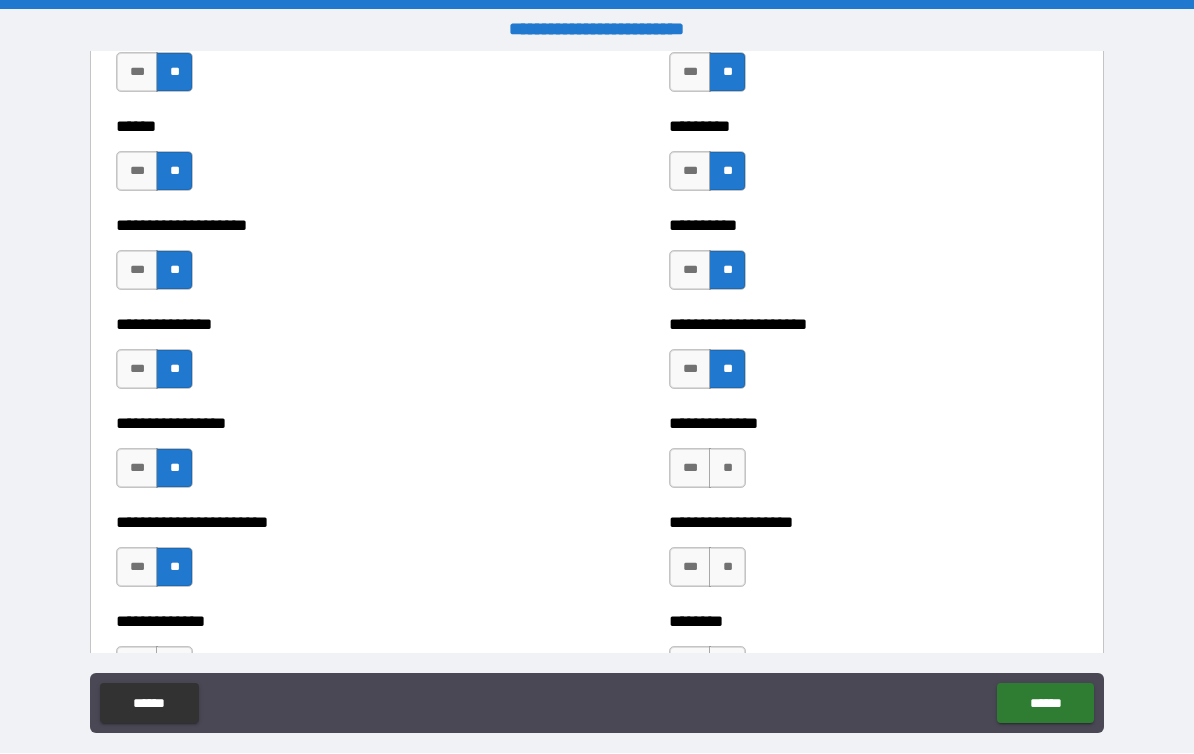 click on "**" at bounding box center [727, 469] 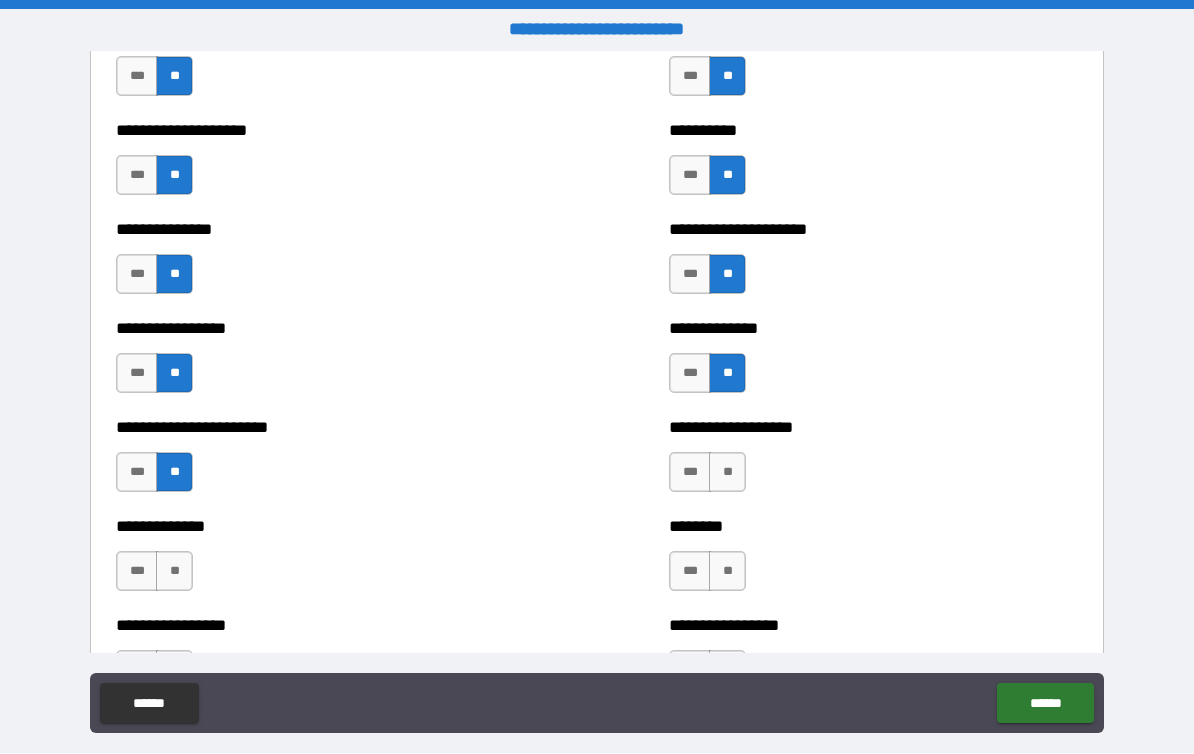 scroll, scrollTop: 3252, scrollLeft: 0, axis: vertical 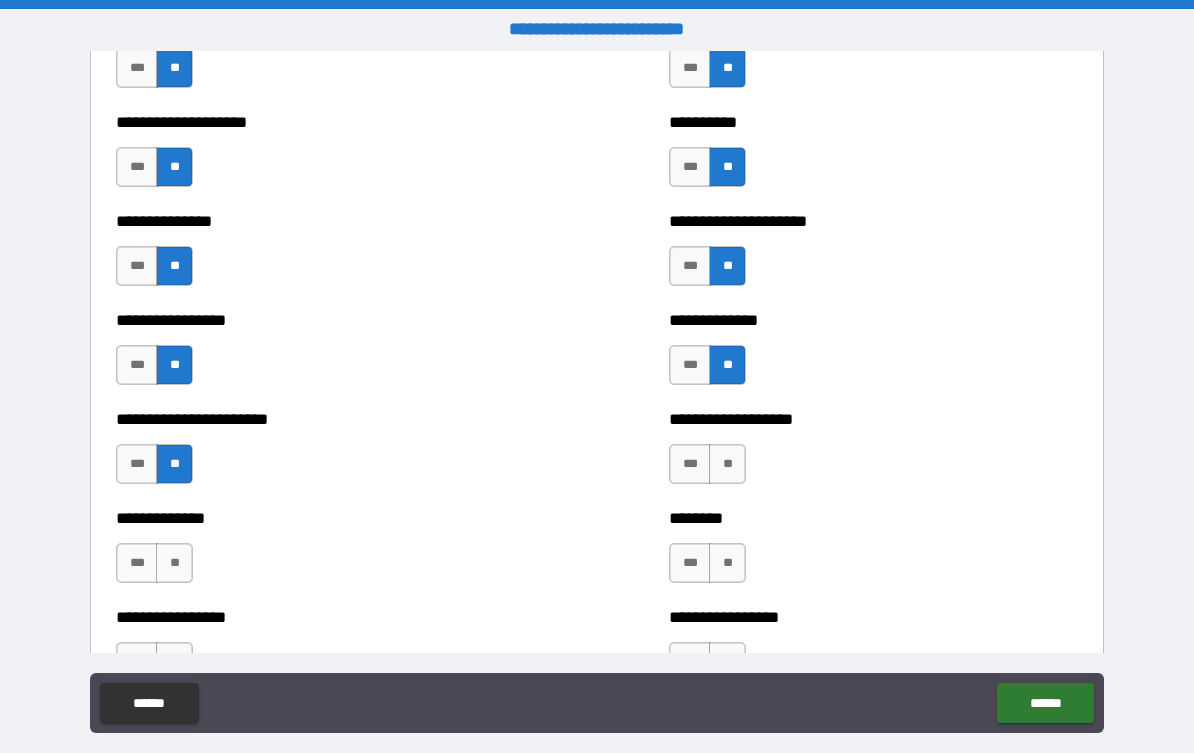 click on "**" at bounding box center [727, 465] 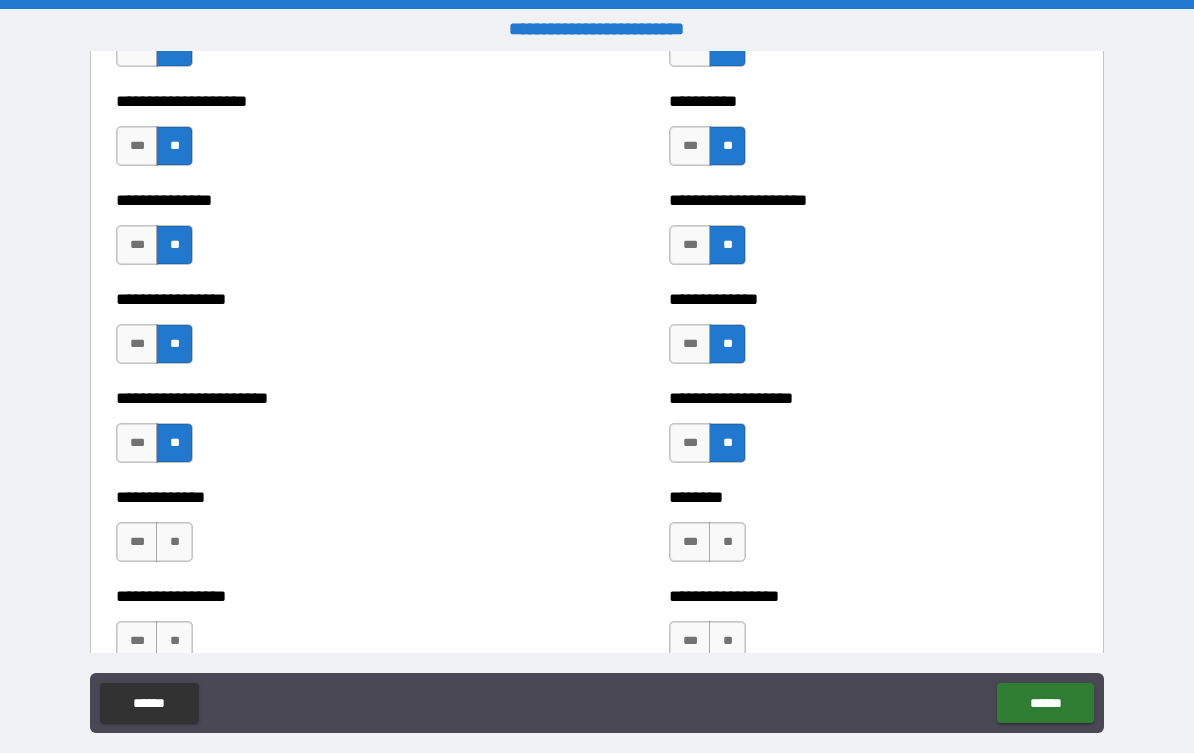 scroll, scrollTop: 3327, scrollLeft: 0, axis: vertical 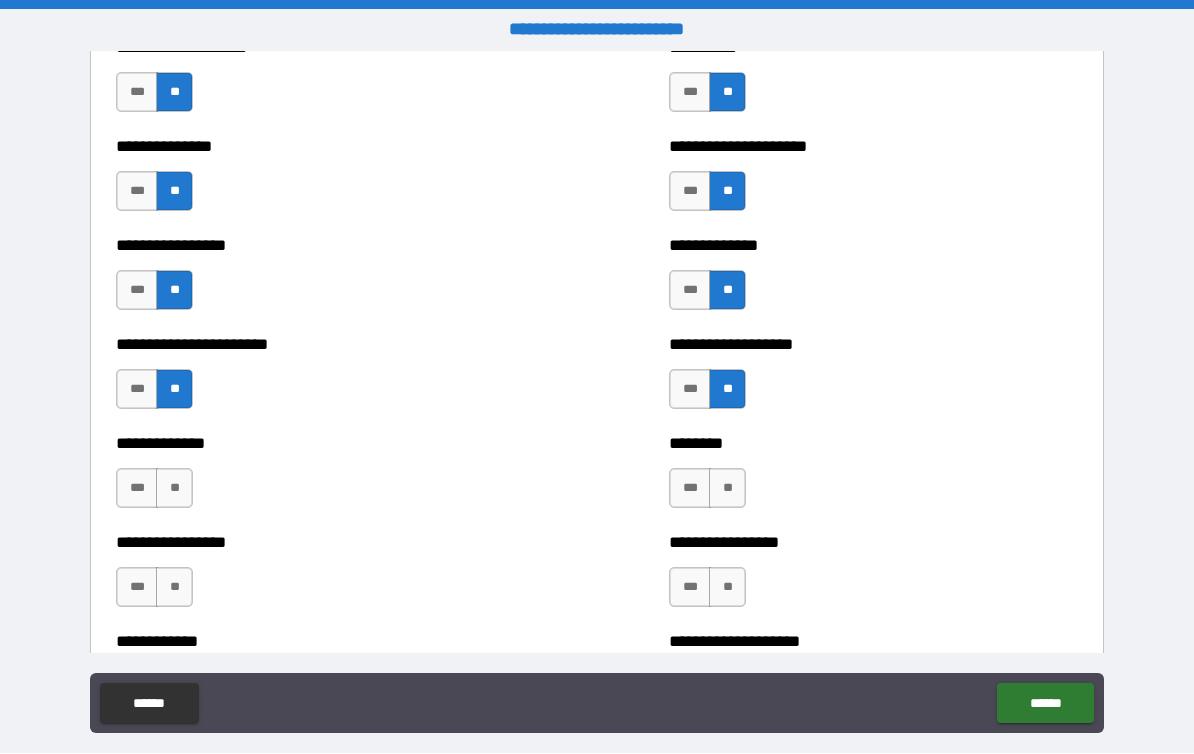 click on "**" at bounding box center (174, 489) 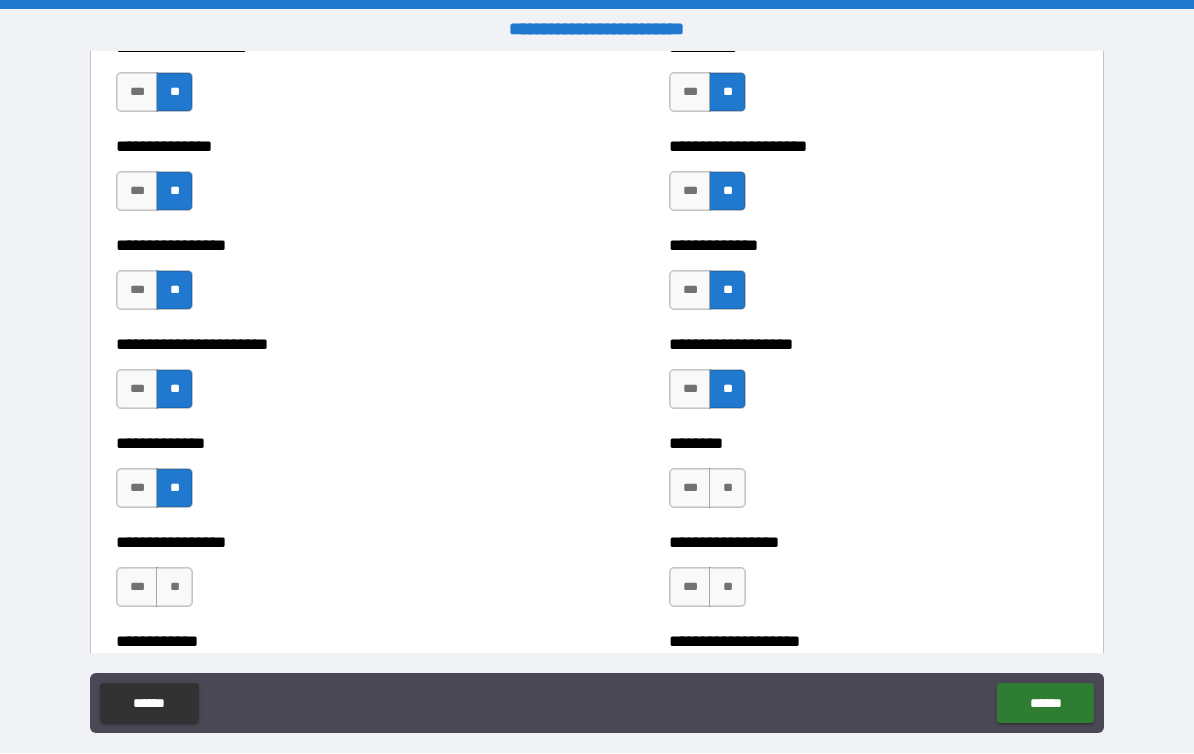 click on "**" at bounding box center [727, 489] 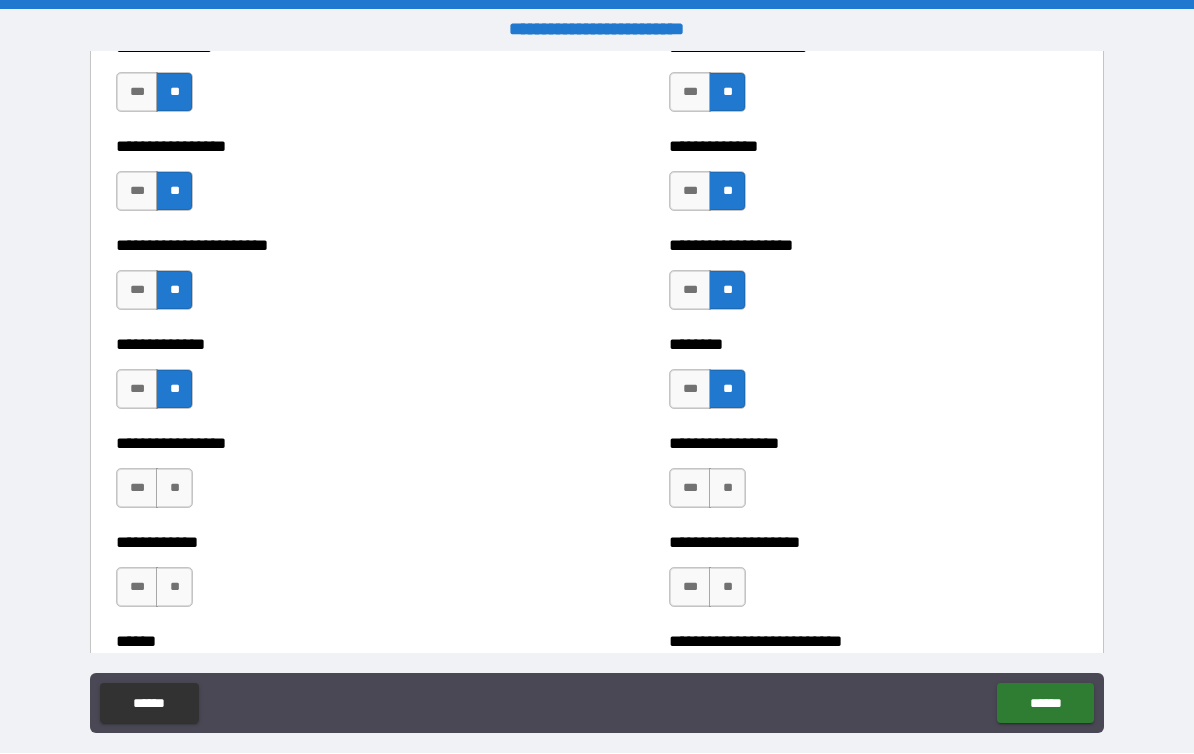 scroll, scrollTop: 3435, scrollLeft: 0, axis: vertical 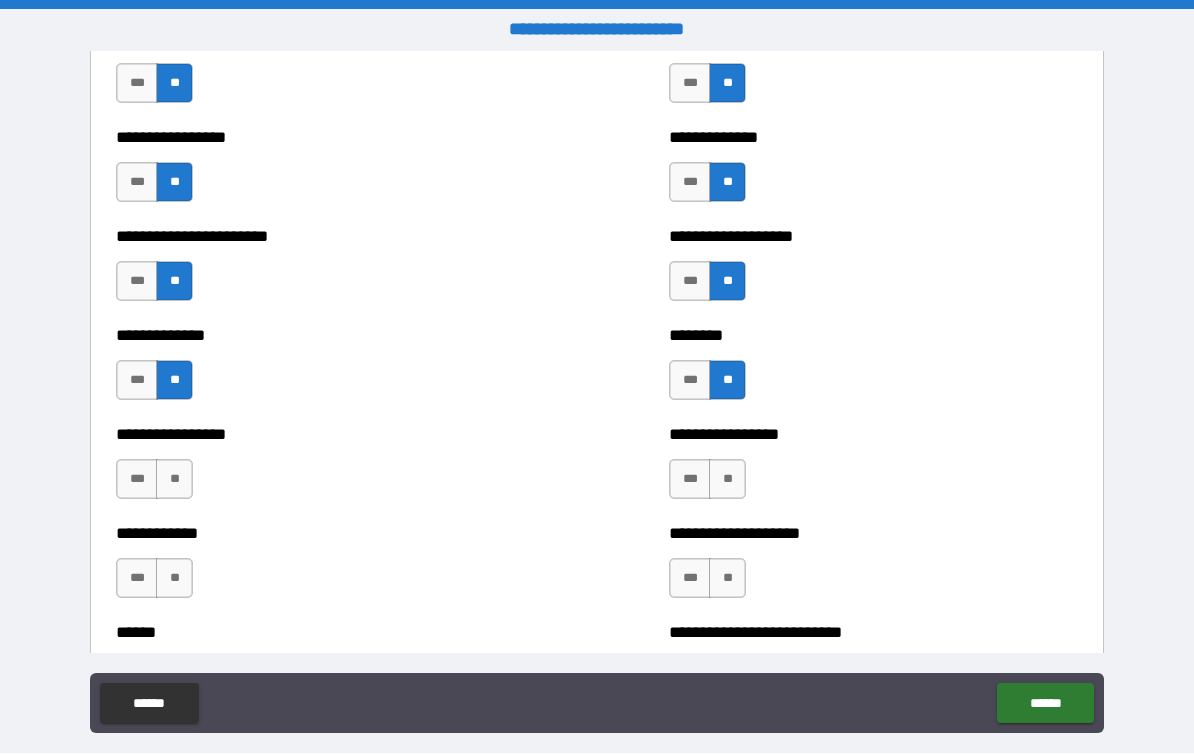click on "**" at bounding box center [174, 480] 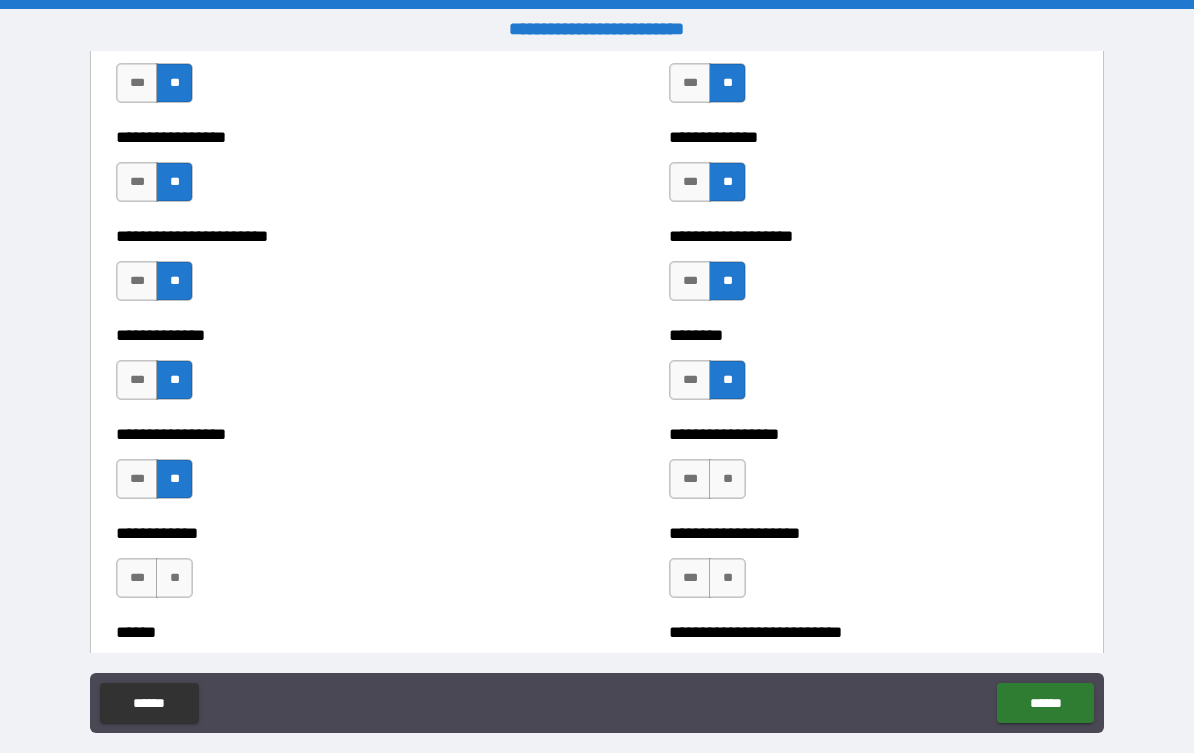 click on "**" at bounding box center [727, 480] 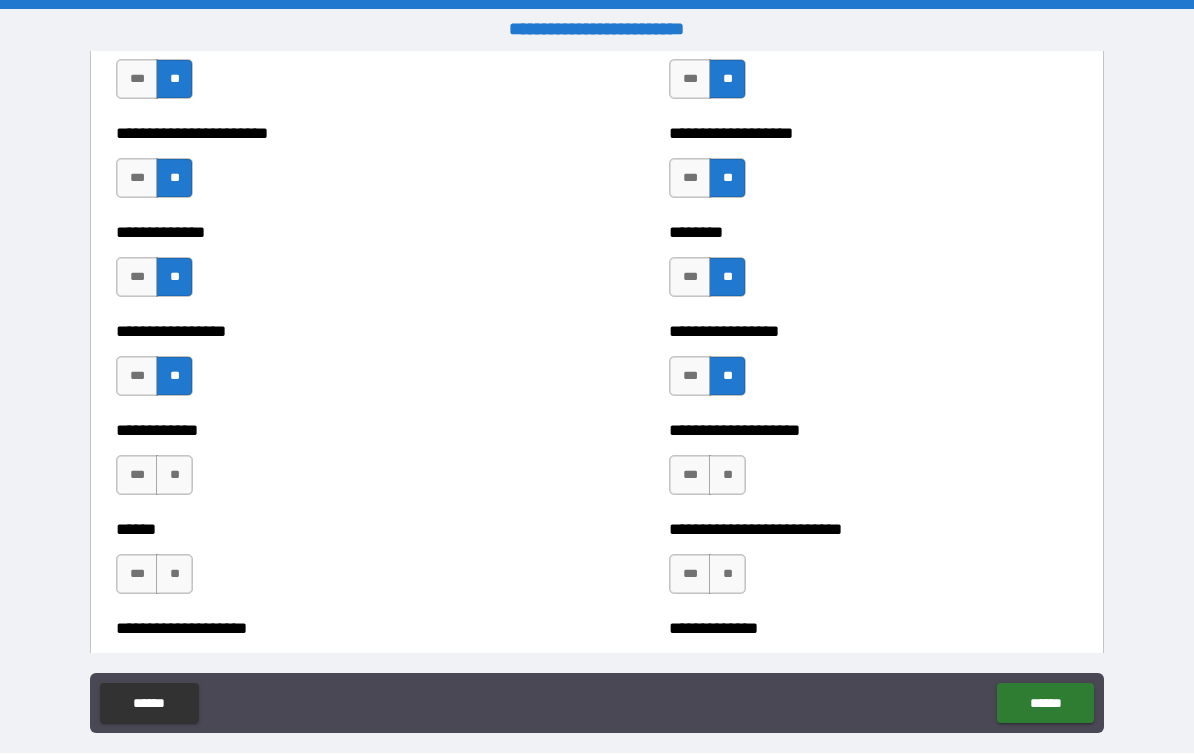 scroll, scrollTop: 3546, scrollLeft: 0, axis: vertical 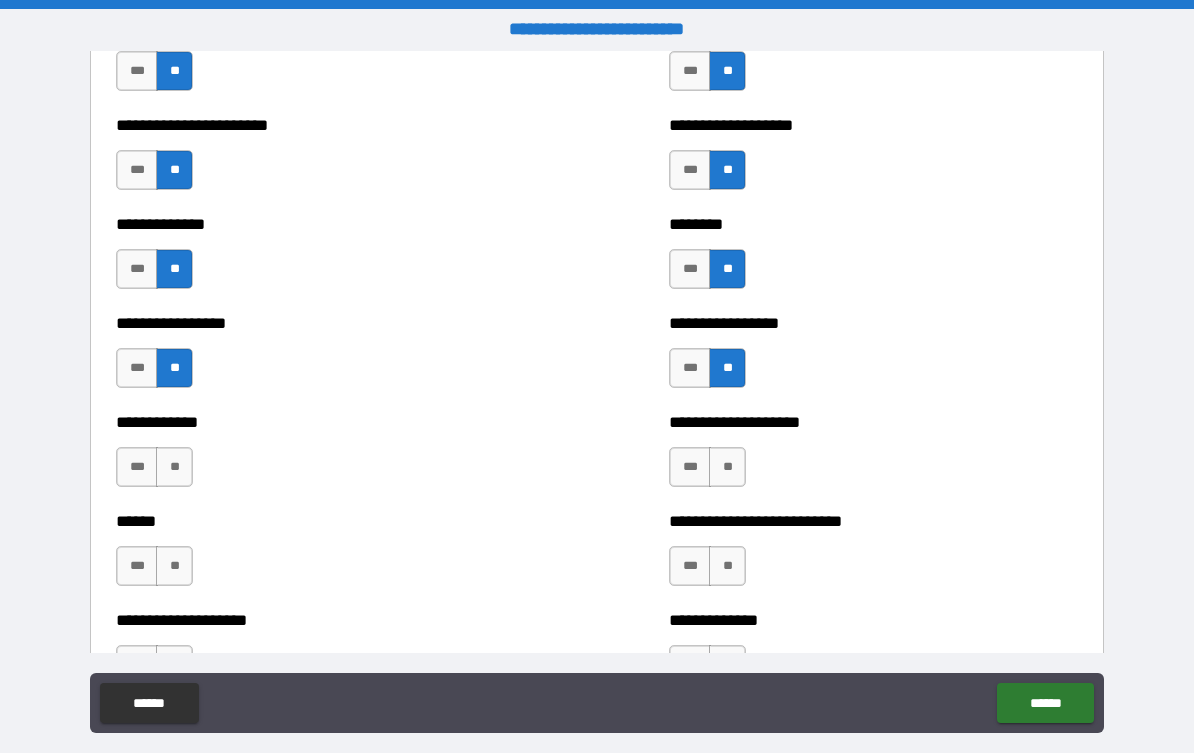 click on "**" at bounding box center (174, 468) 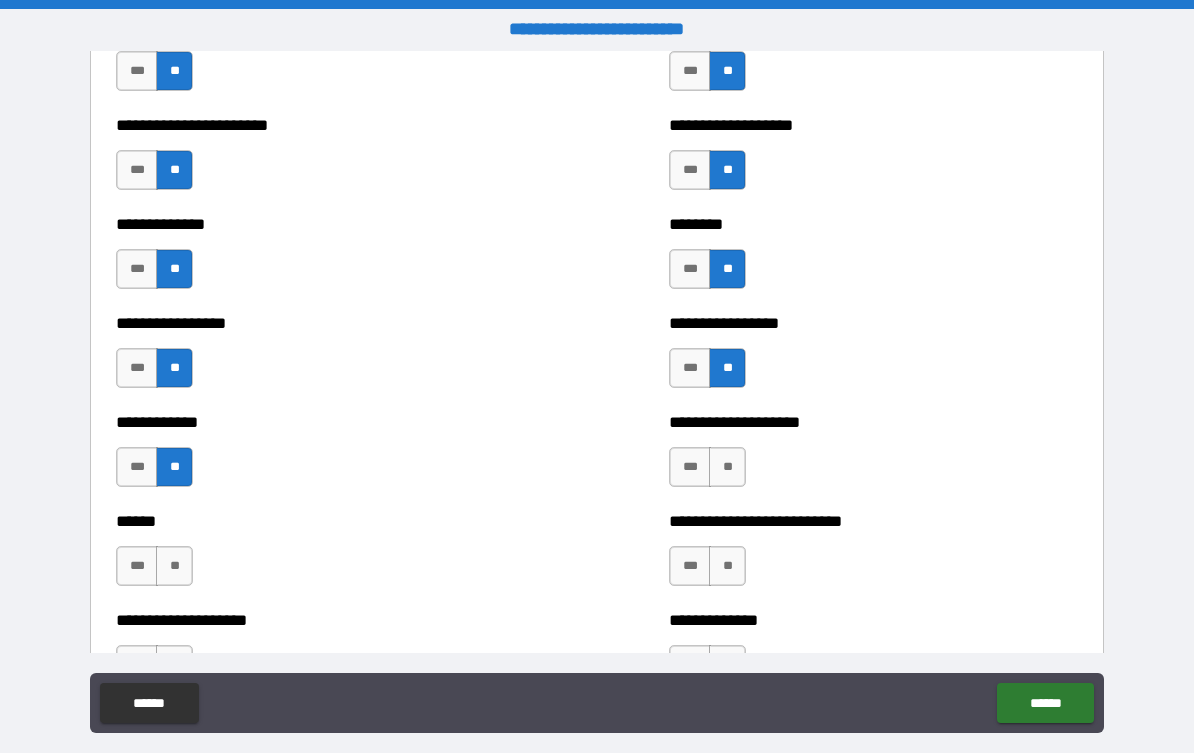 click on "**" at bounding box center (727, 468) 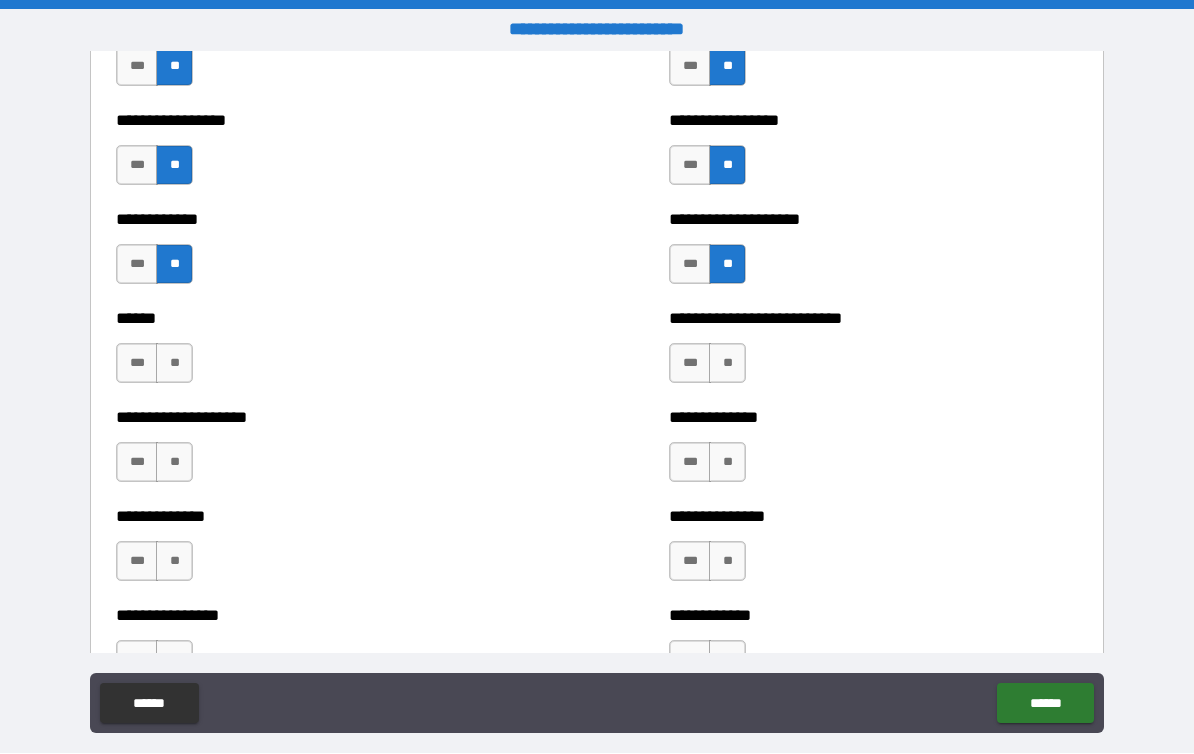 scroll, scrollTop: 3768, scrollLeft: 0, axis: vertical 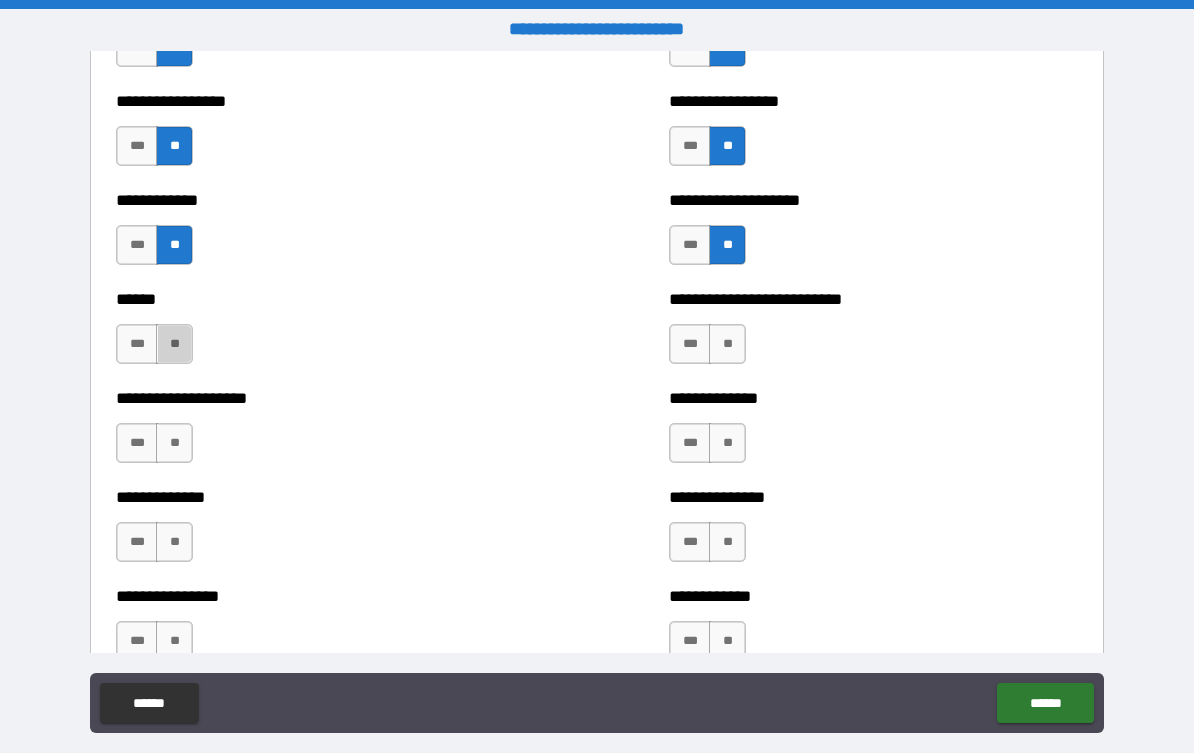 click on "**" at bounding box center [174, 345] 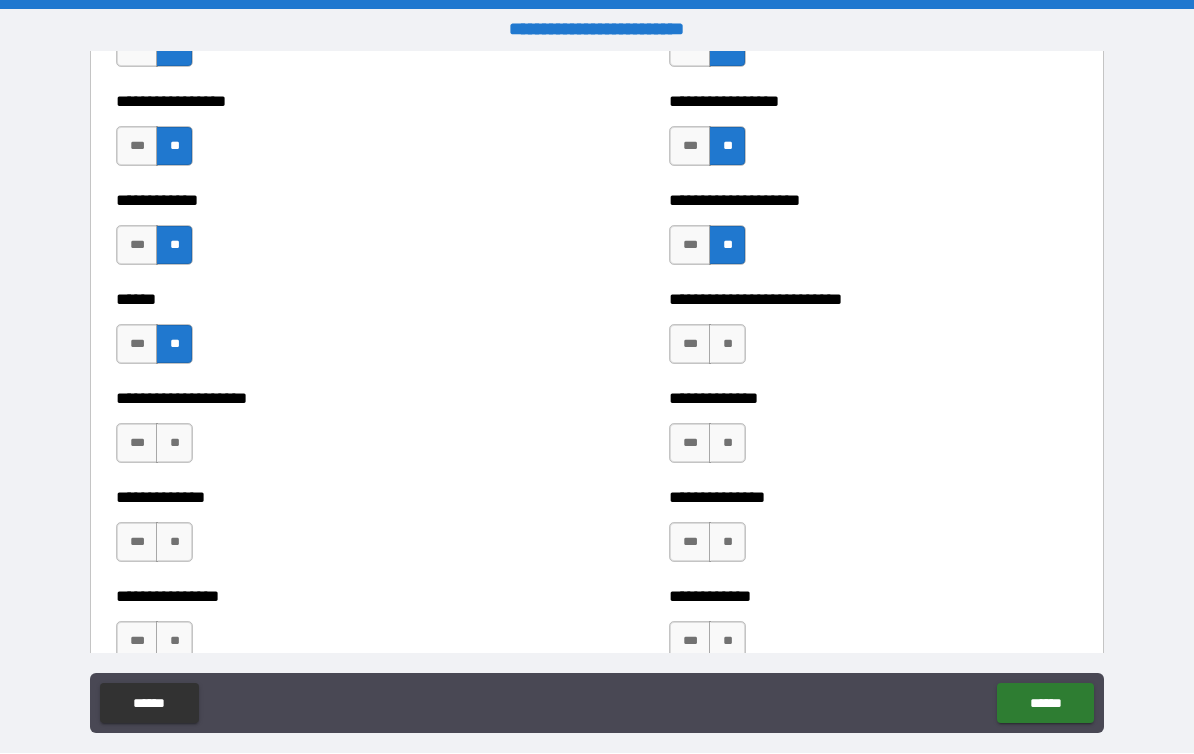 click on "**" at bounding box center [727, 345] 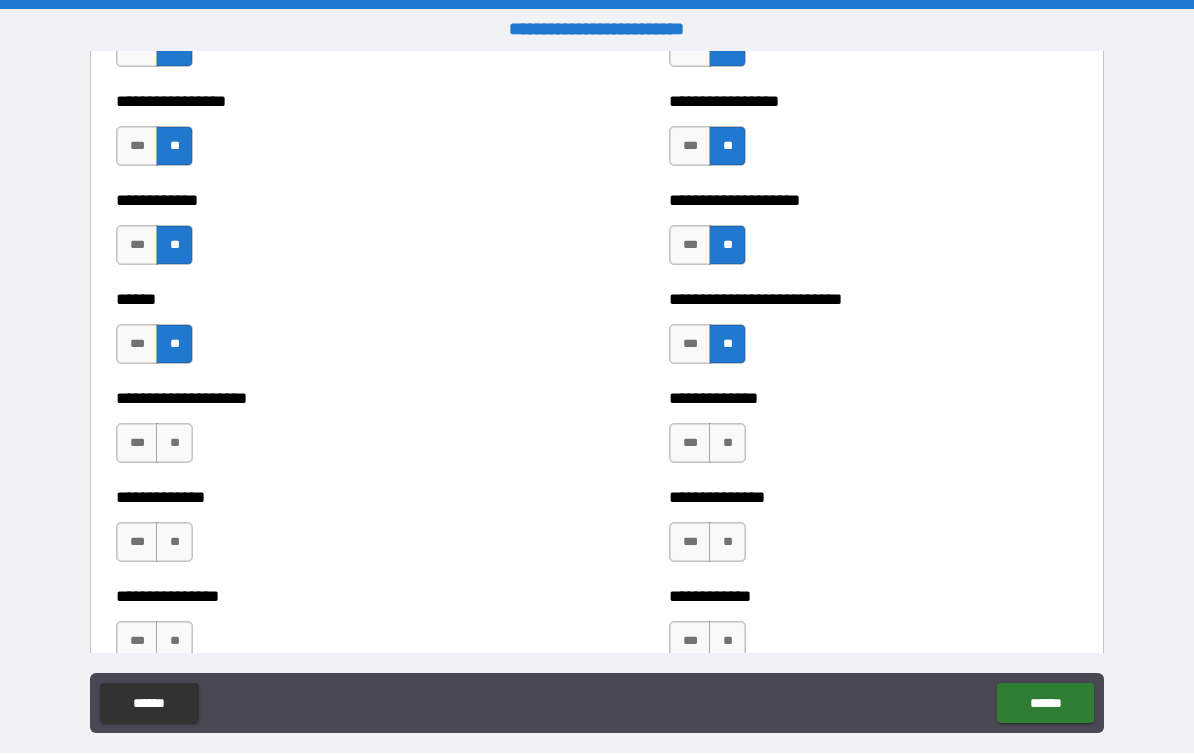 click on "**" at bounding box center [727, 444] 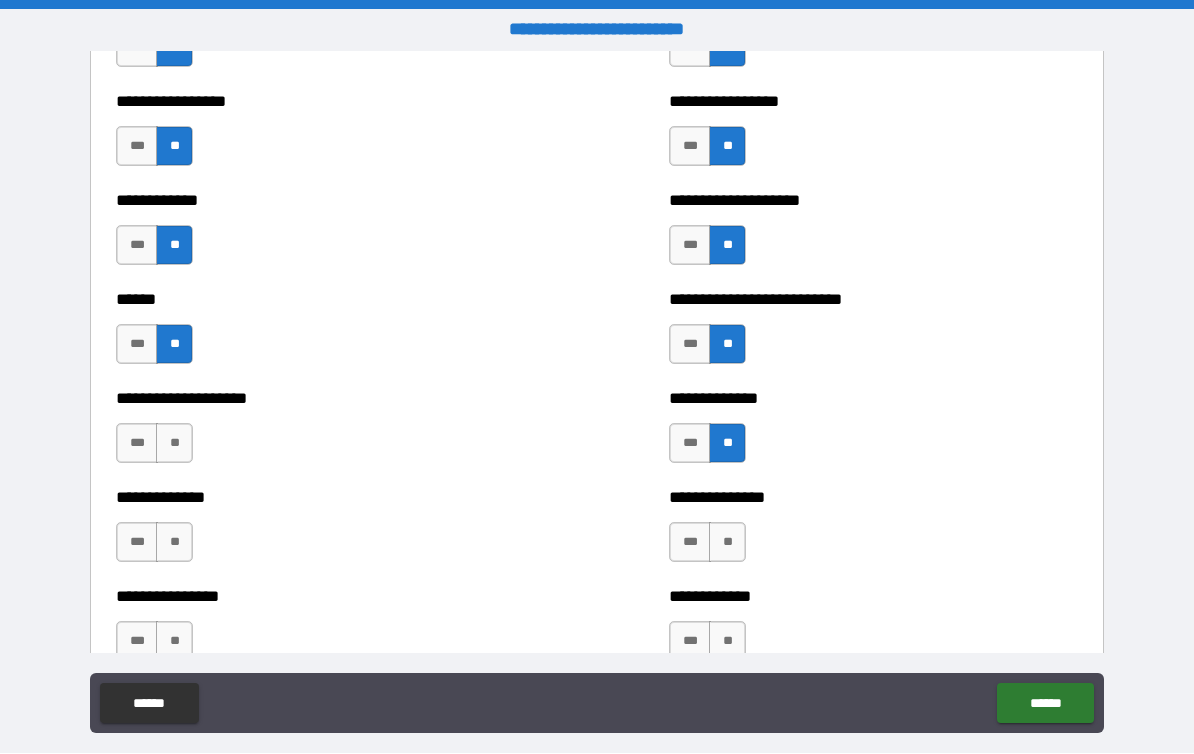 click on "**" at bounding box center (174, 444) 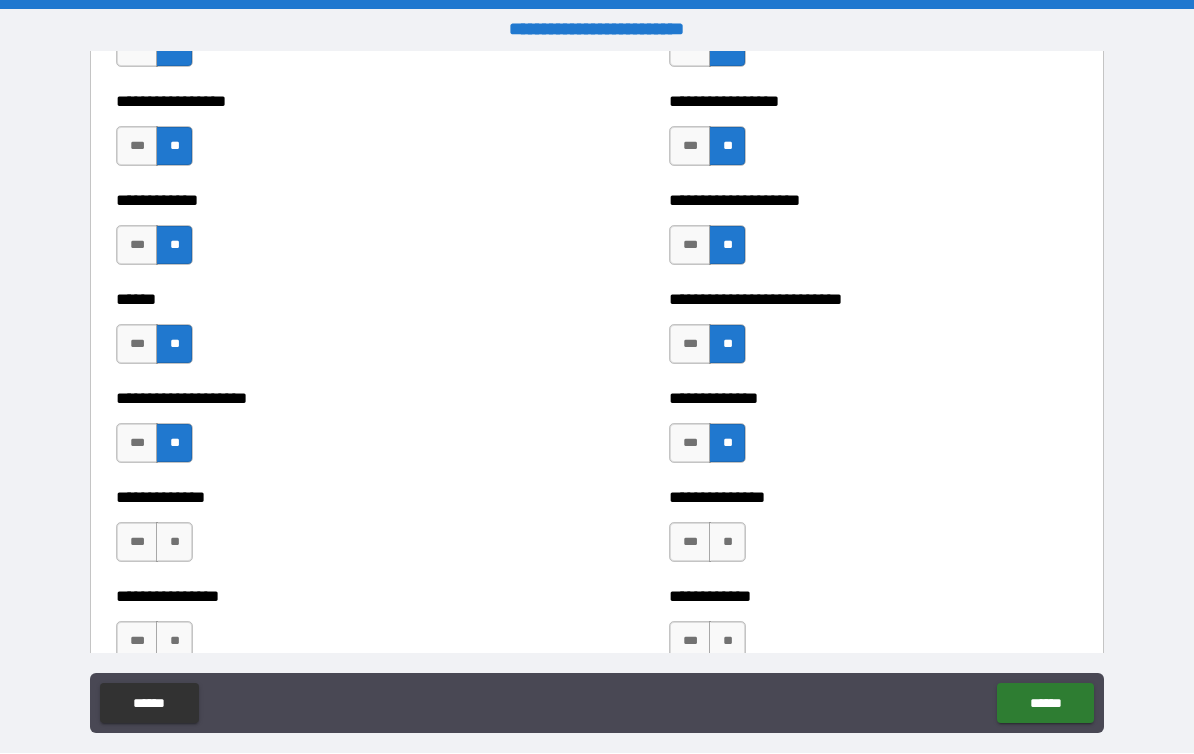 click on "**" at bounding box center (174, 543) 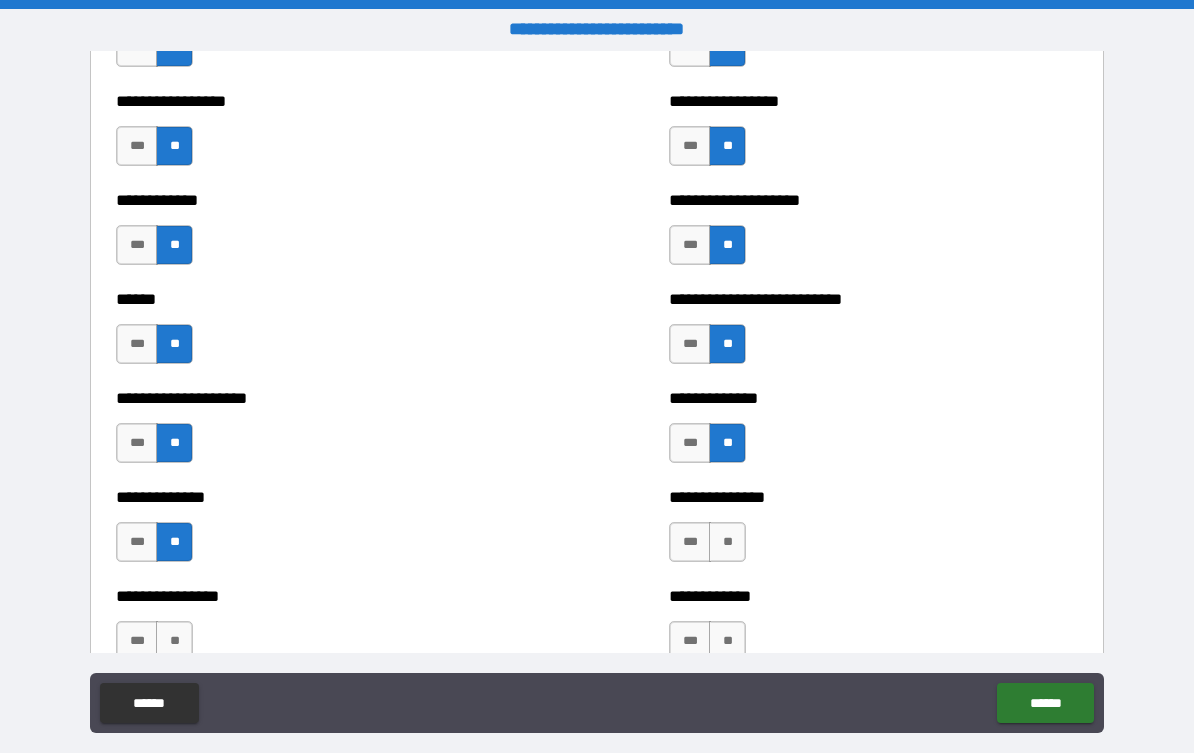 click on "**" at bounding box center [727, 543] 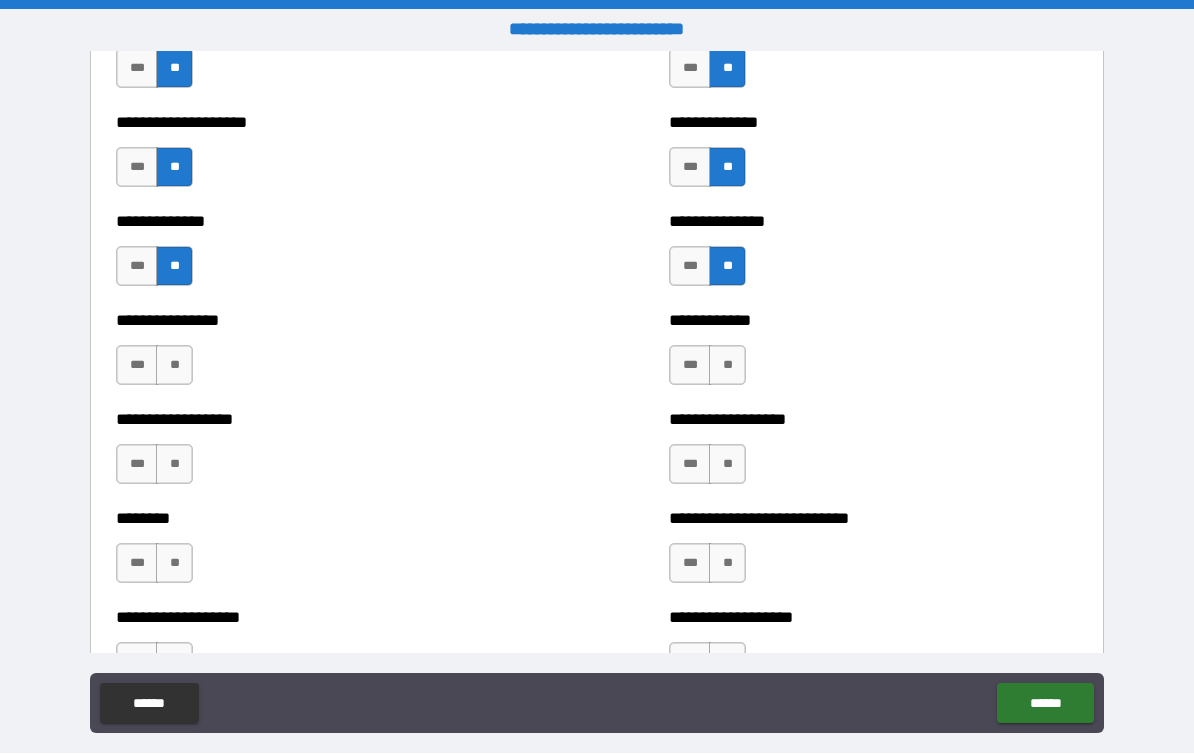 scroll, scrollTop: 4074, scrollLeft: 0, axis: vertical 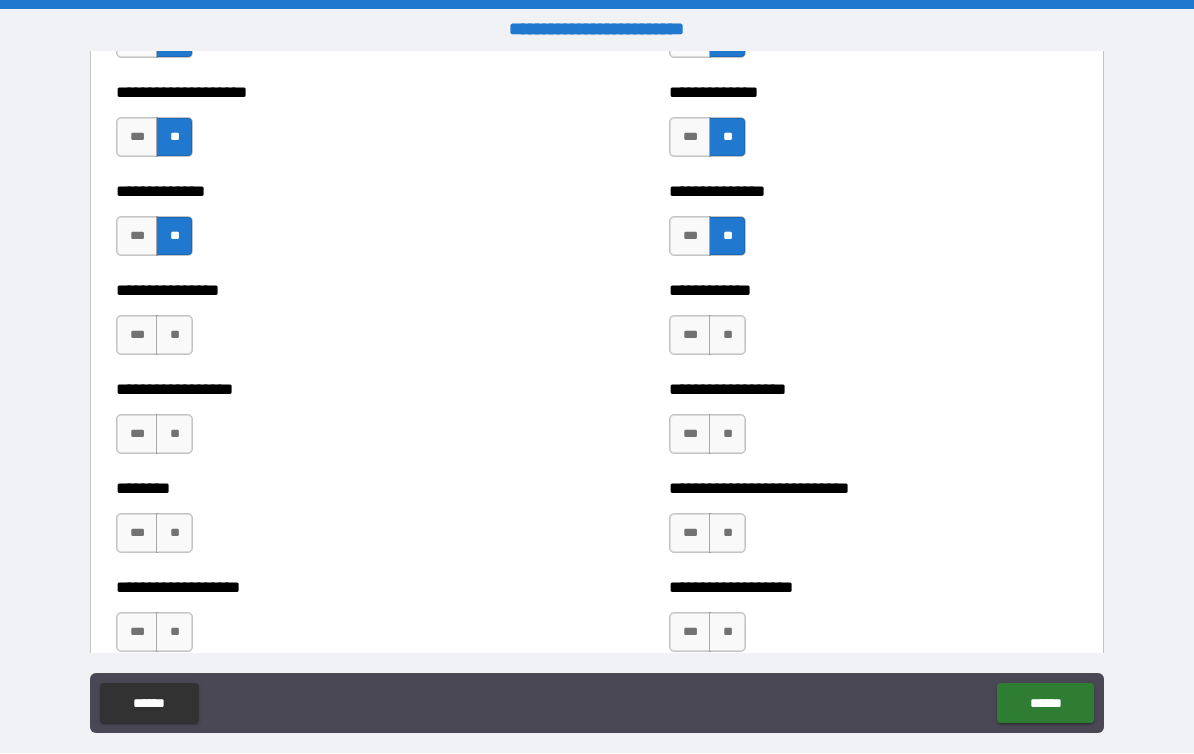 click on "**" at bounding box center (174, 336) 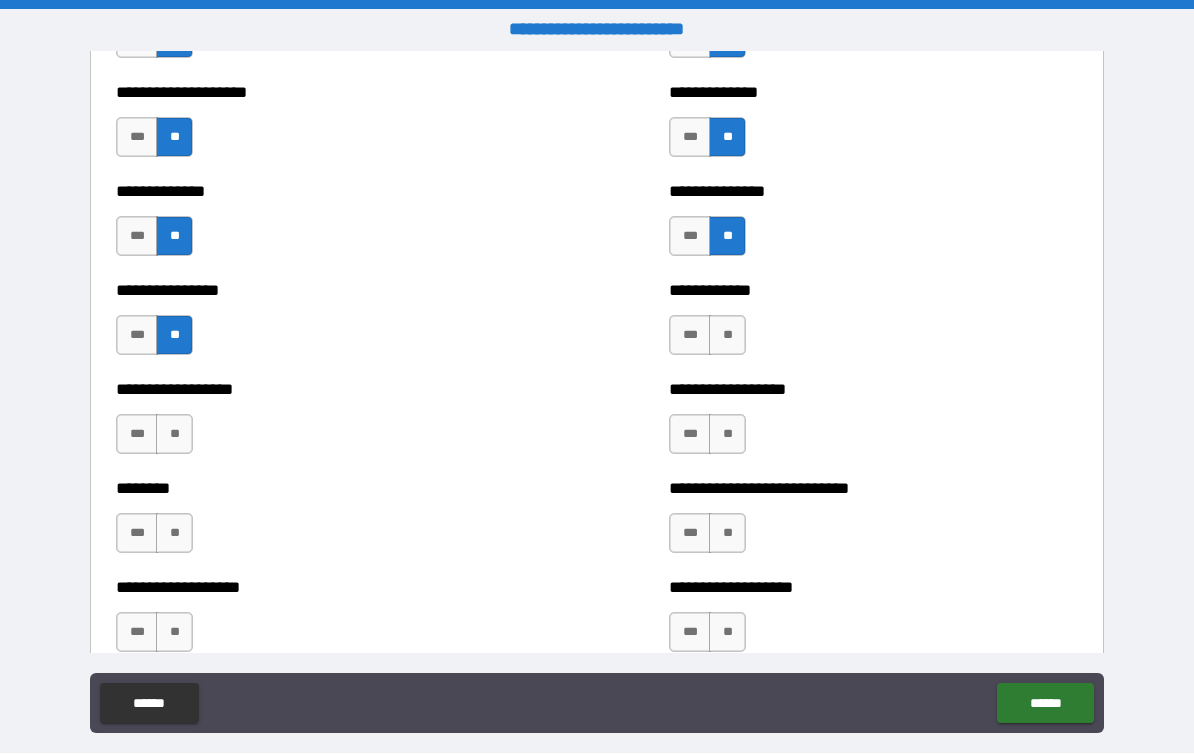 click on "**" at bounding box center (727, 336) 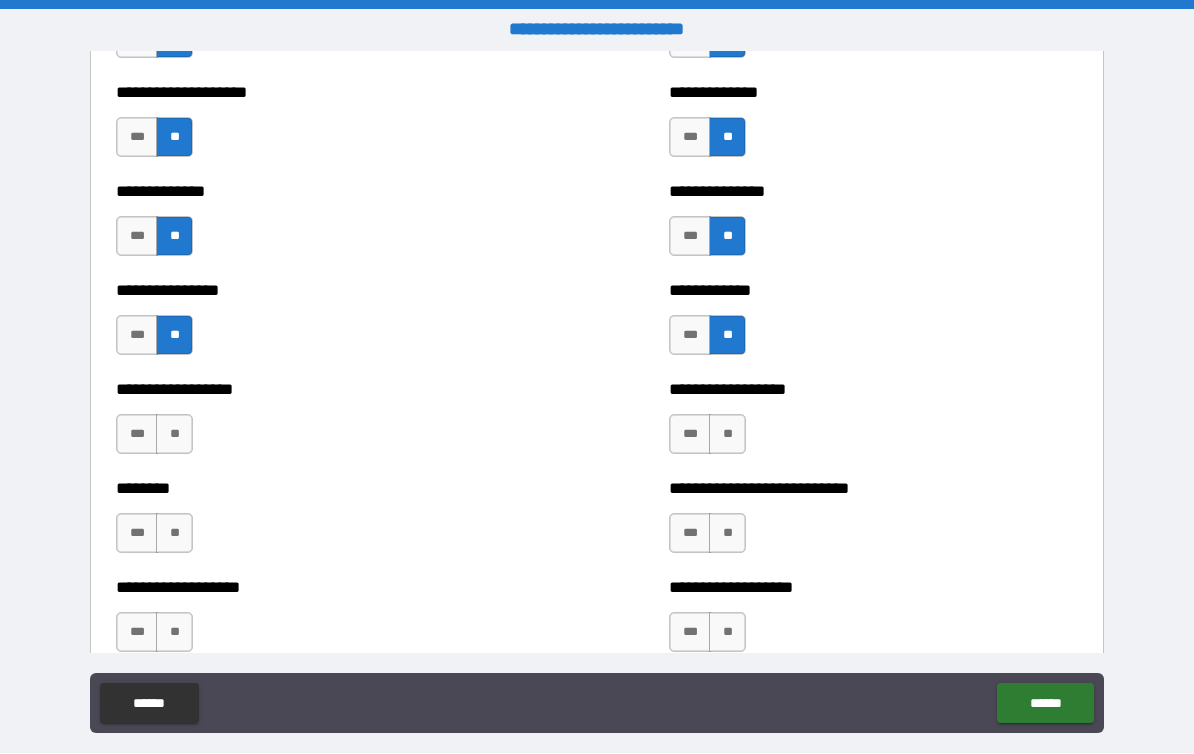 click on "**" at bounding box center (174, 435) 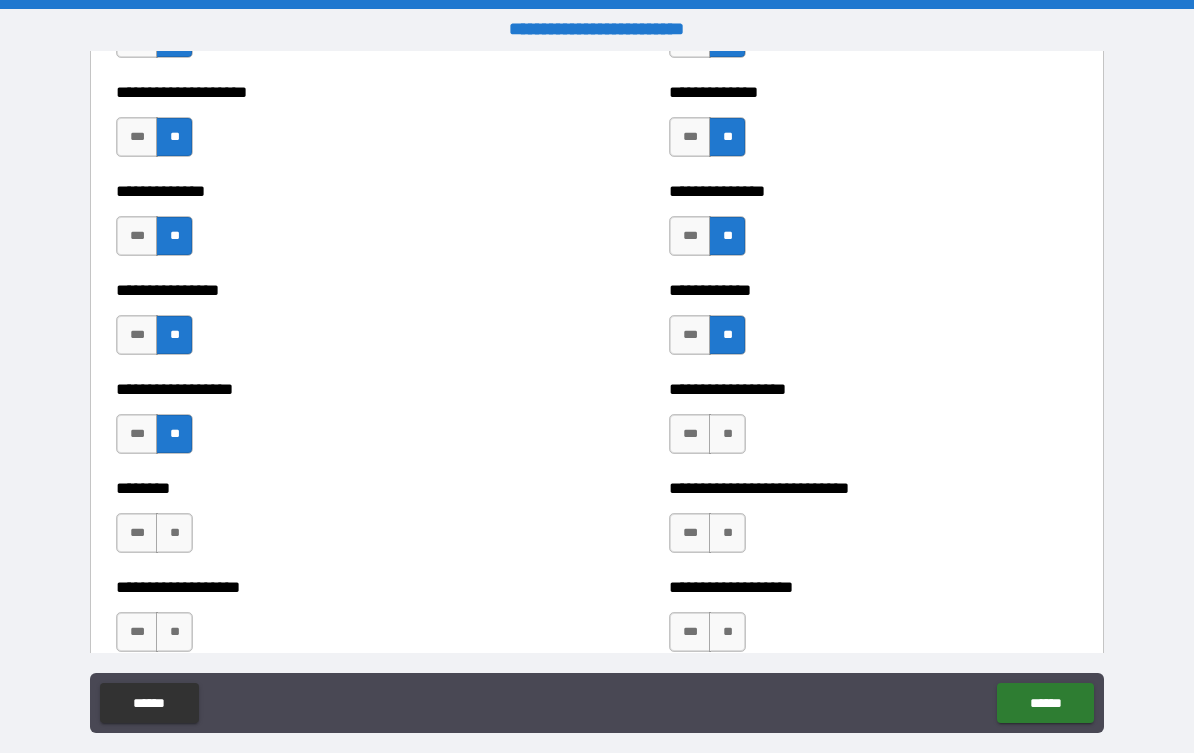 click on "**" at bounding box center (727, 435) 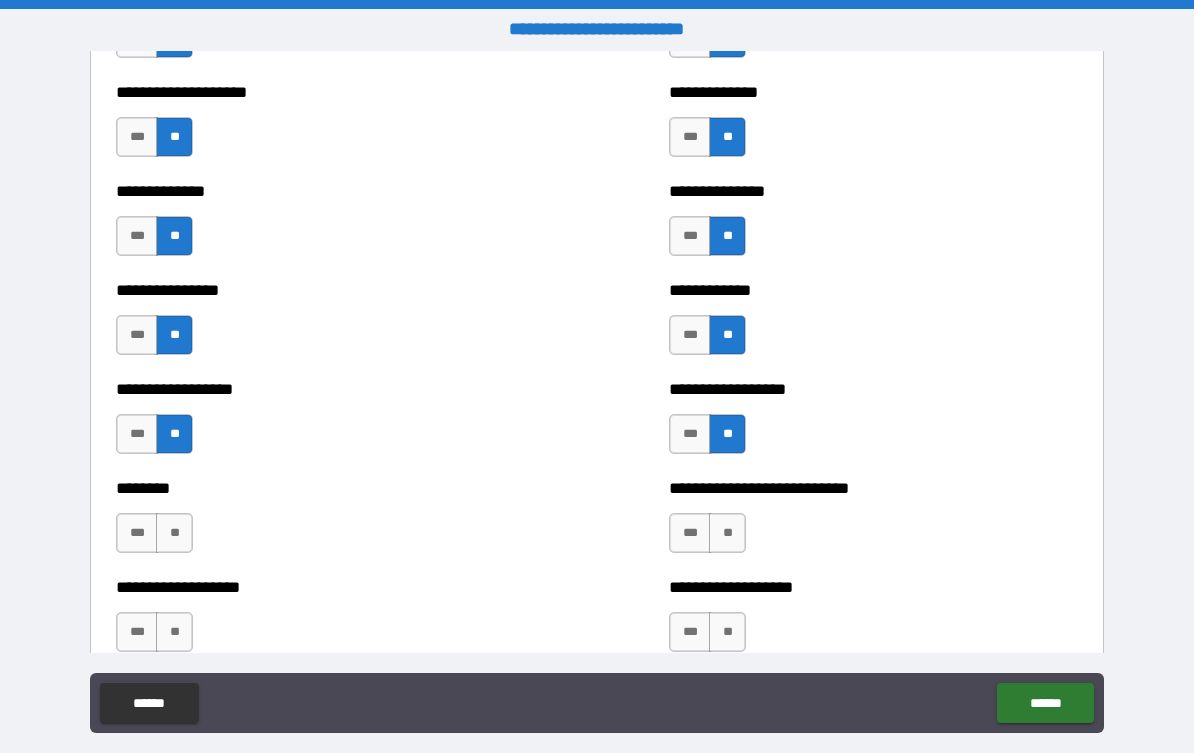 click on "**" at bounding box center [727, 534] 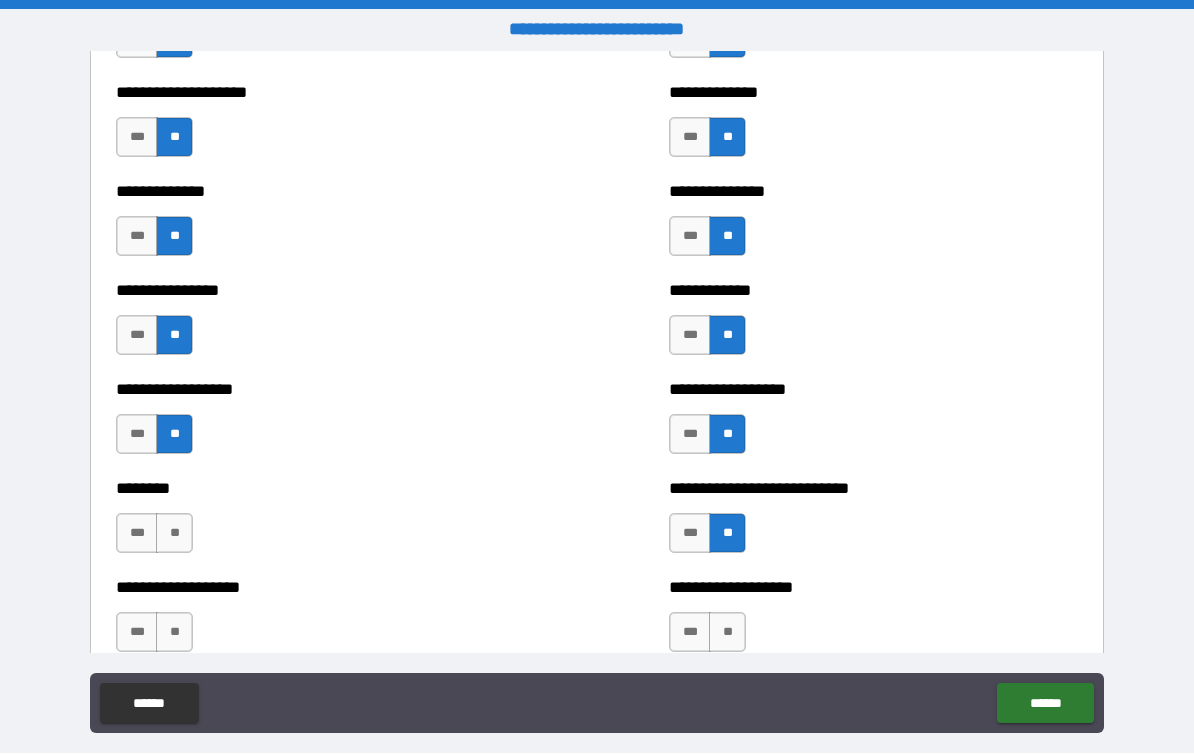 click on "**" at bounding box center [174, 534] 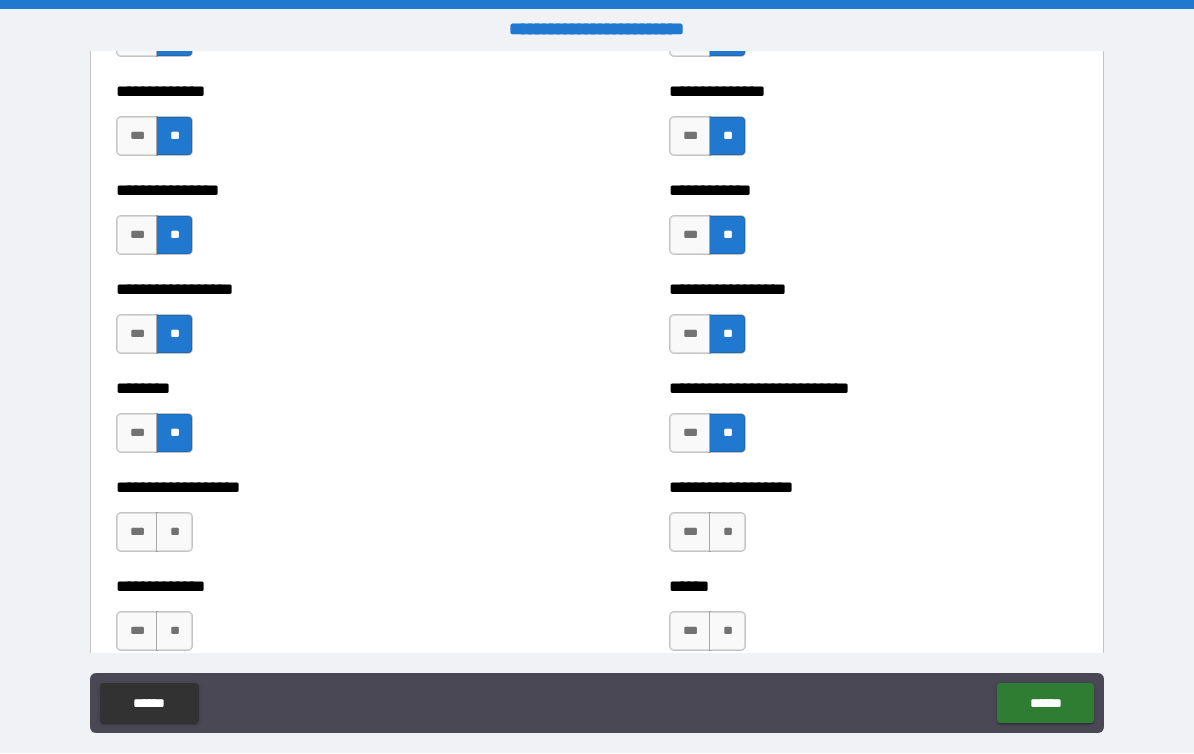 scroll, scrollTop: 4187, scrollLeft: 0, axis: vertical 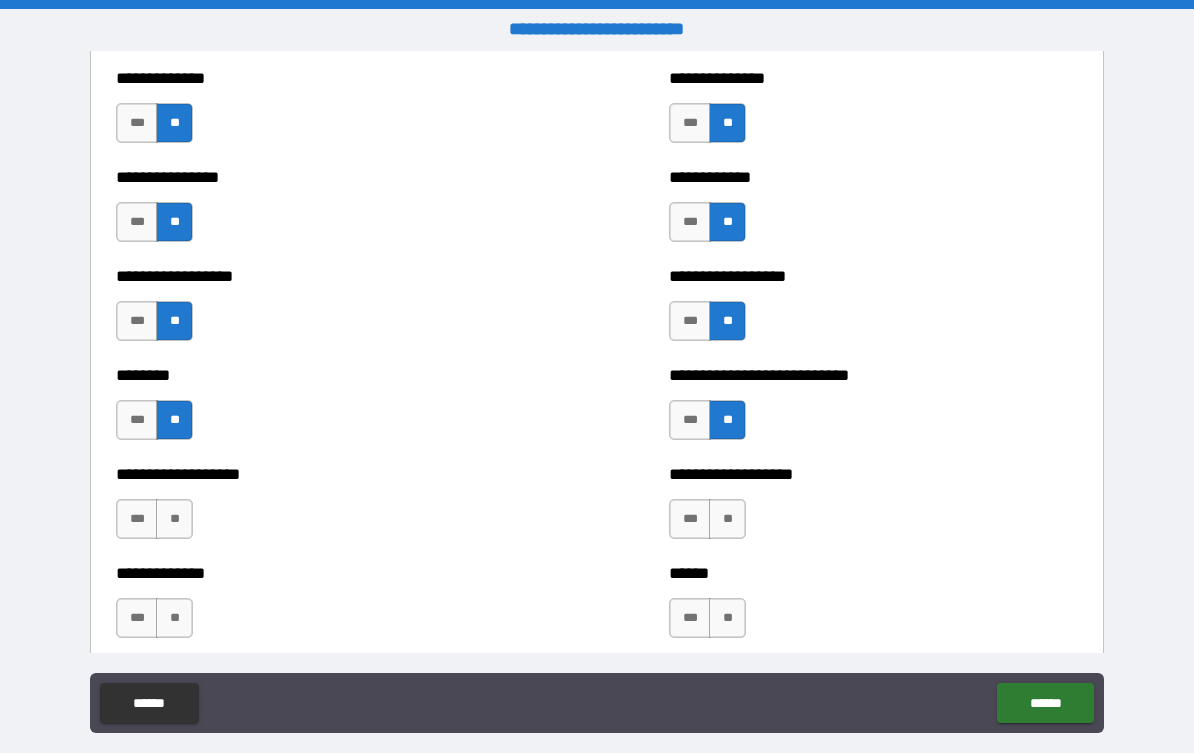 click on "**" at bounding box center (174, 520) 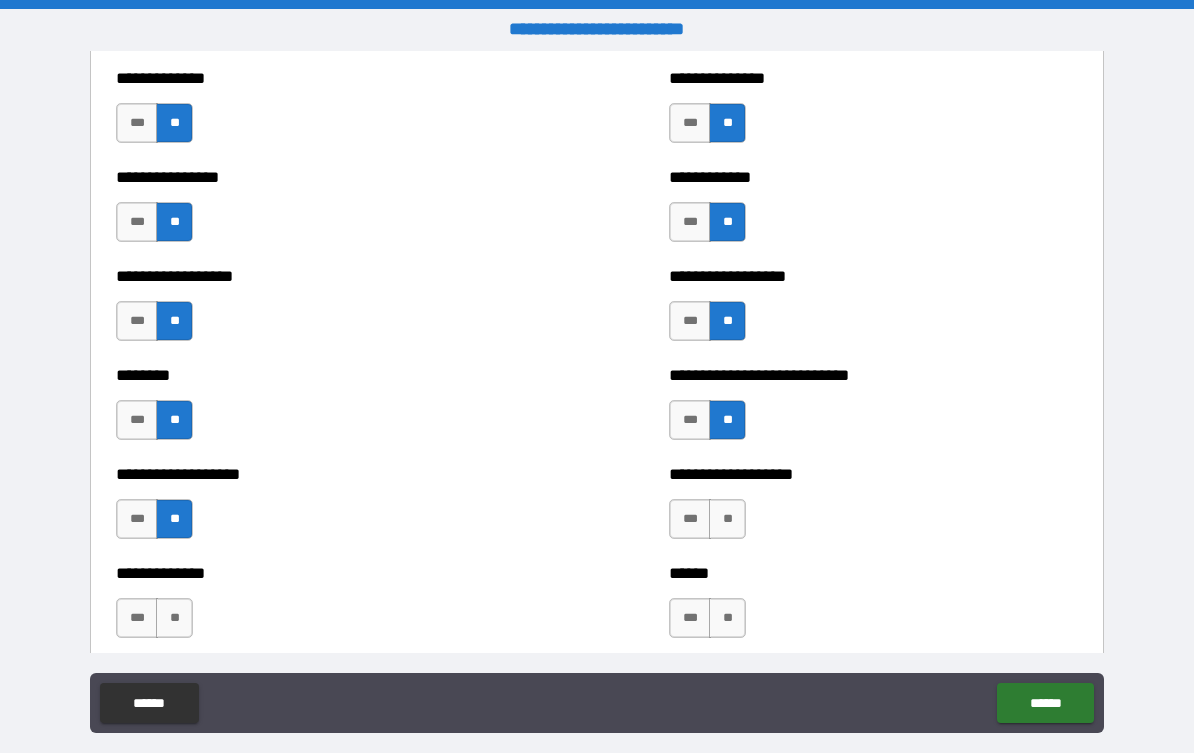 click on "**" at bounding box center (727, 520) 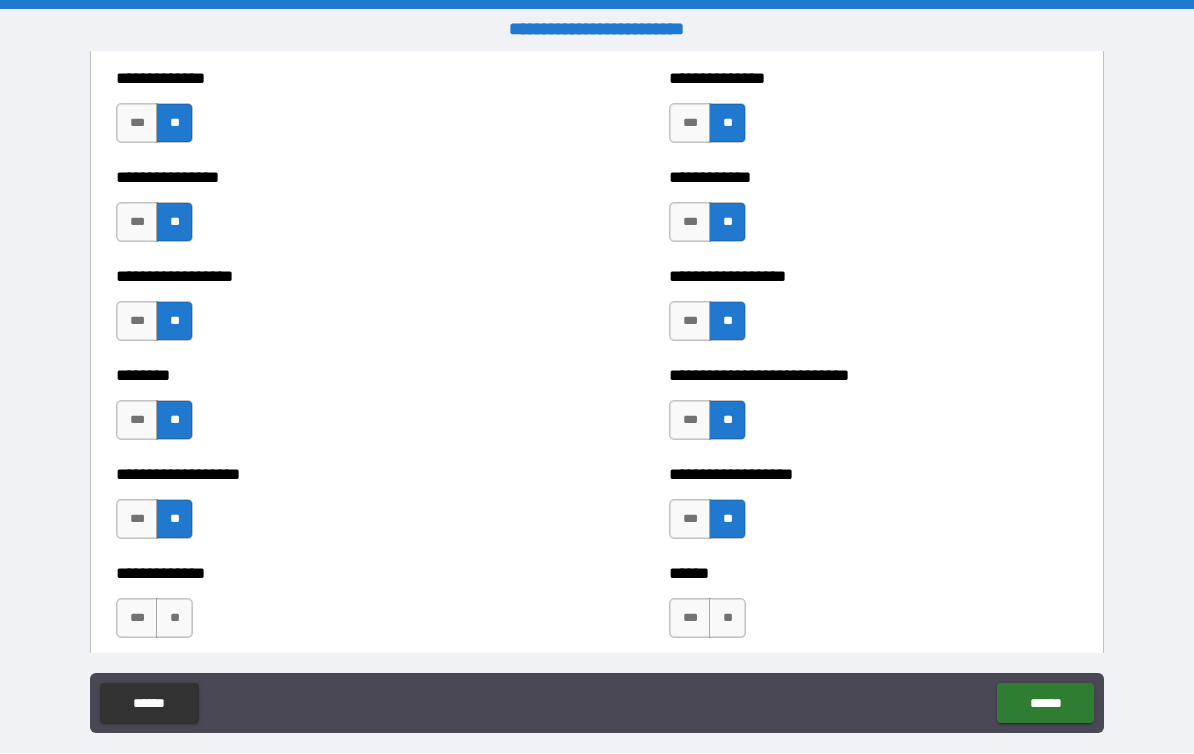 click on "**" at bounding box center (727, 619) 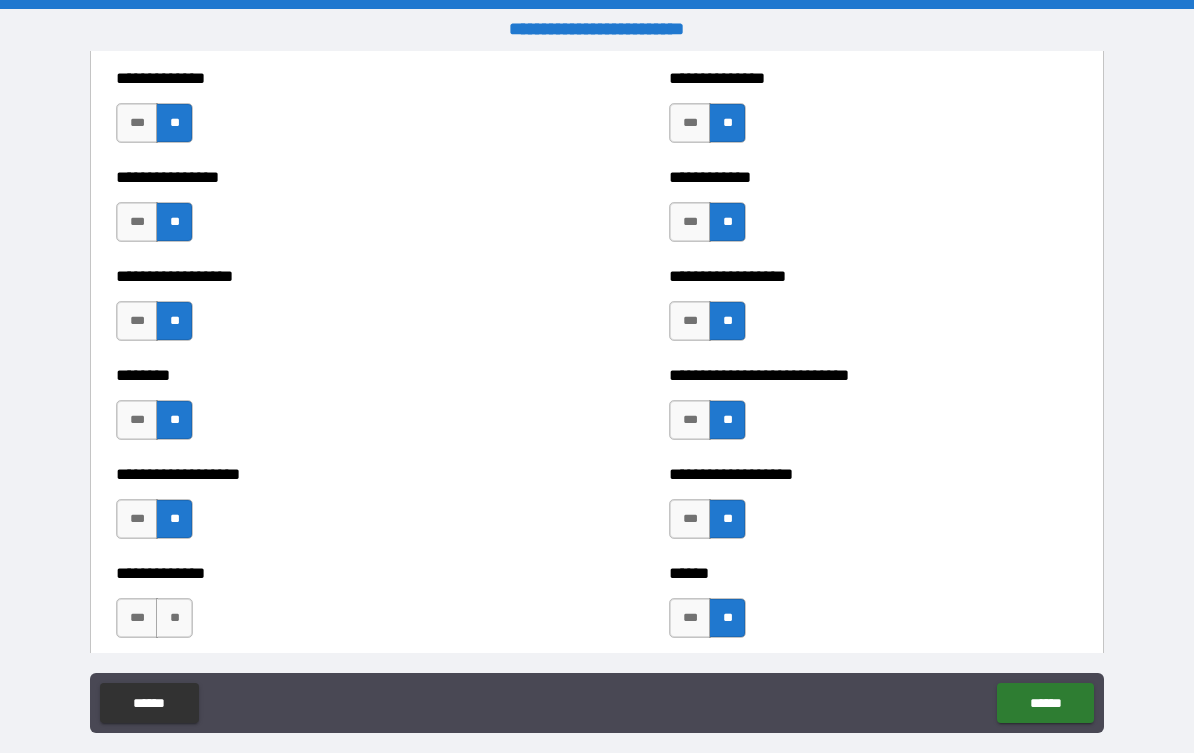 click on "**" at bounding box center (174, 619) 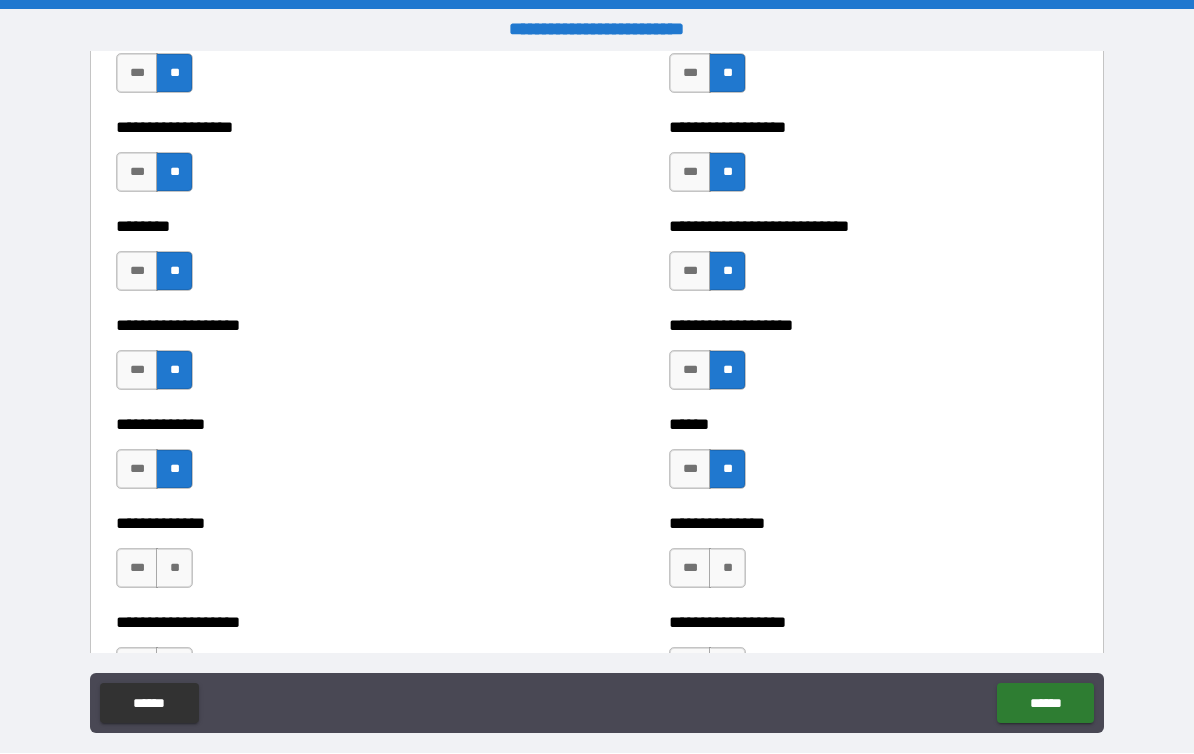 scroll, scrollTop: 4356, scrollLeft: 0, axis: vertical 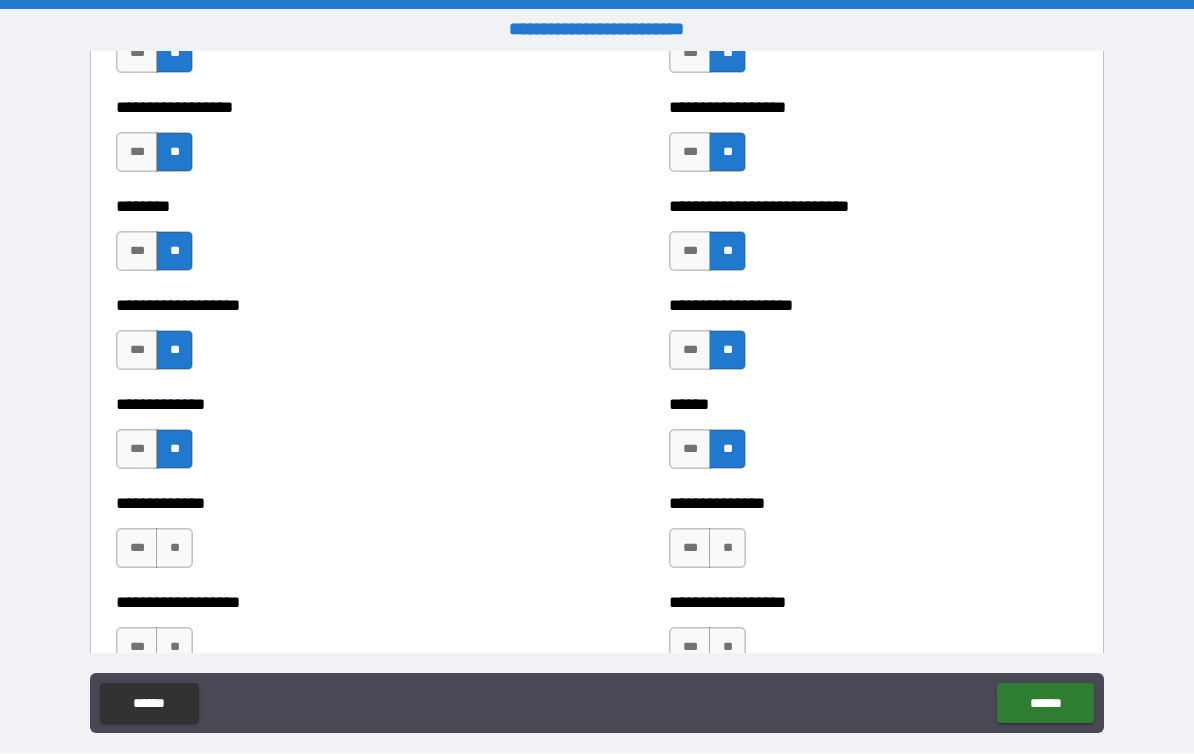 click on "**" at bounding box center (174, 549) 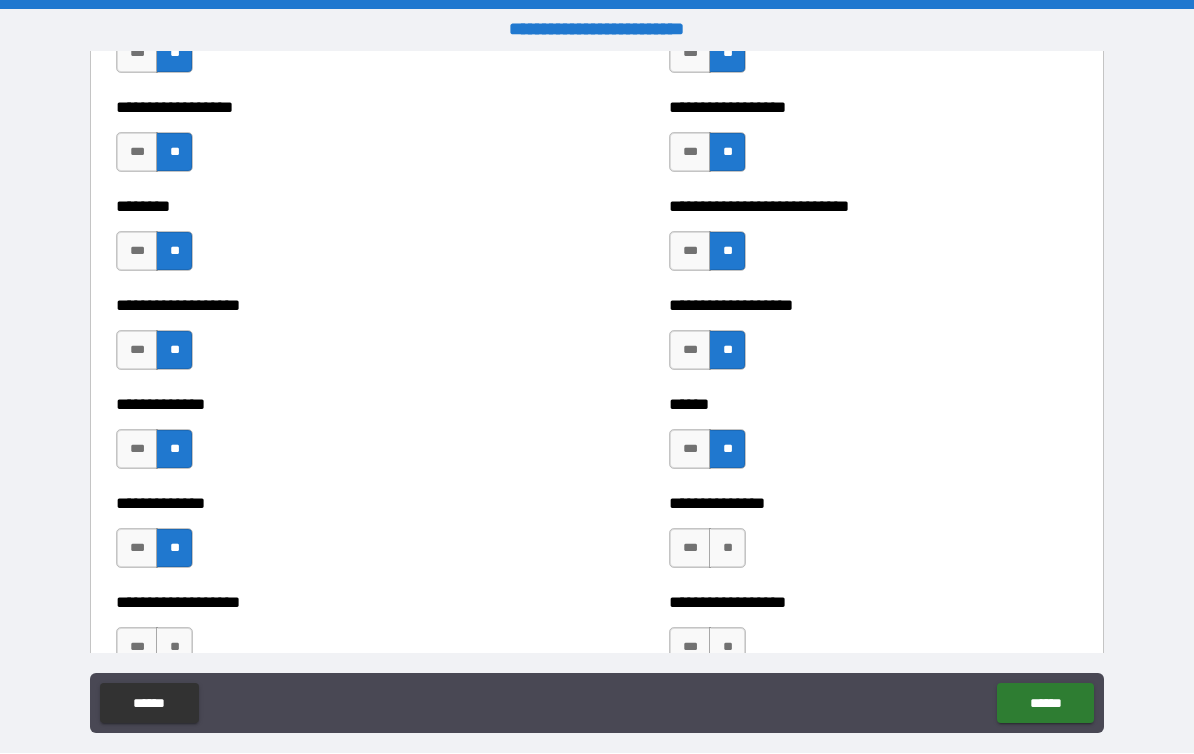 click on "**" at bounding box center (727, 549) 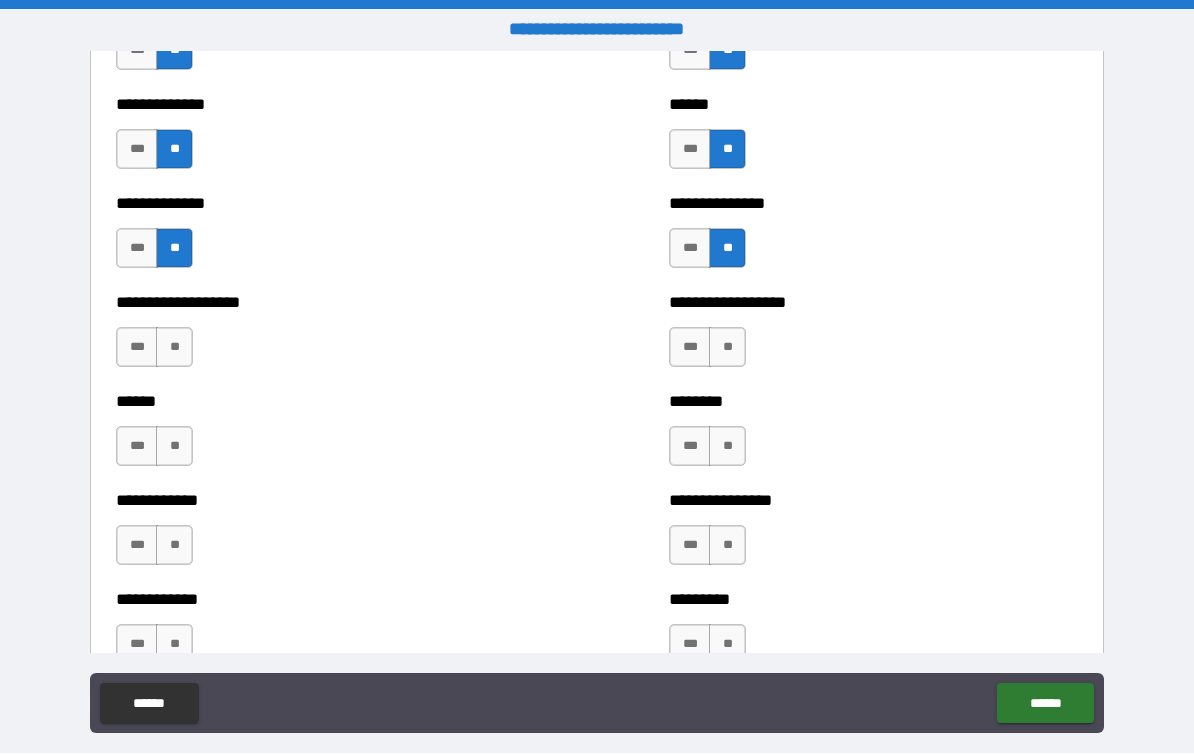 scroll, scrollTop: 4661, scrollLeft: 0, axis: vertical 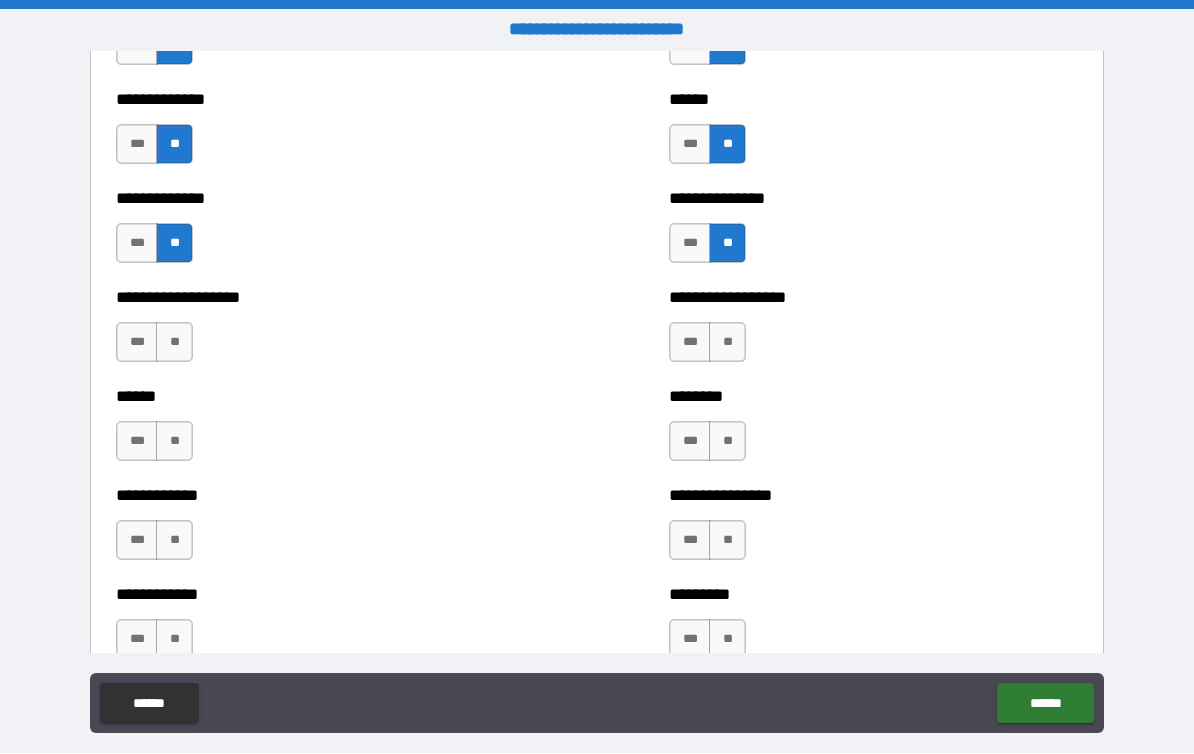 click on "**" at bounding box center [174, 343] 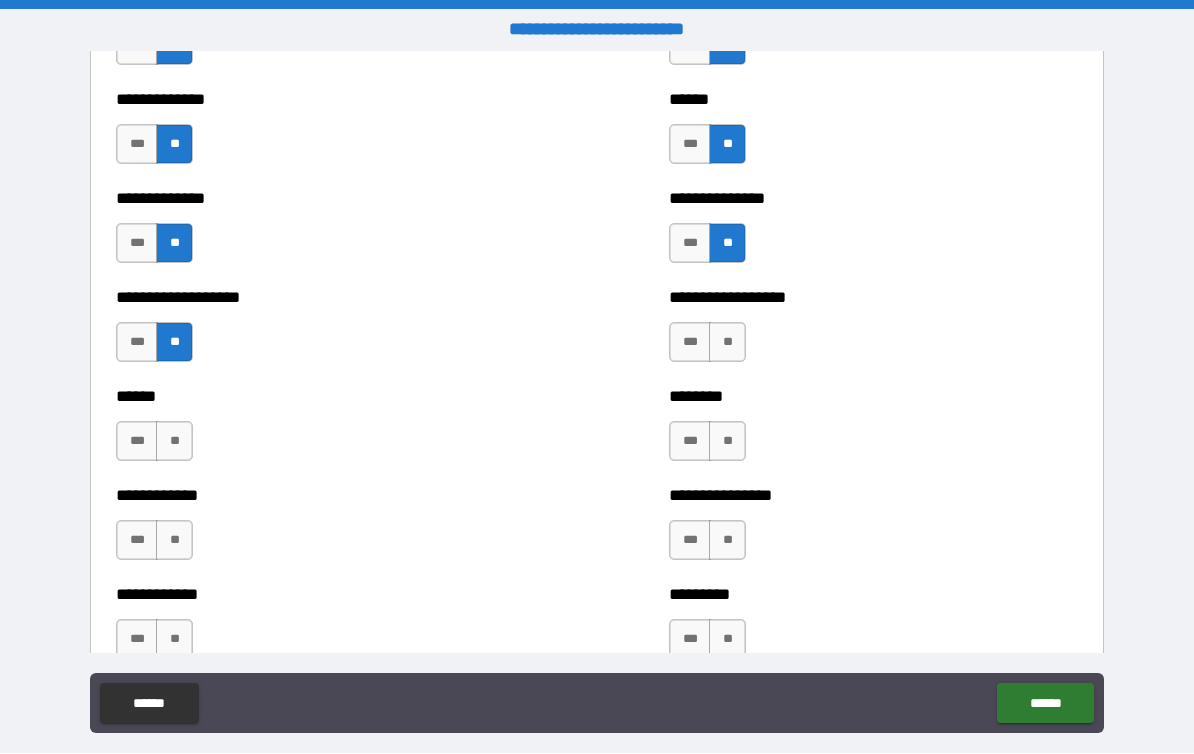 click on "**" at bounding box center [174, 442] 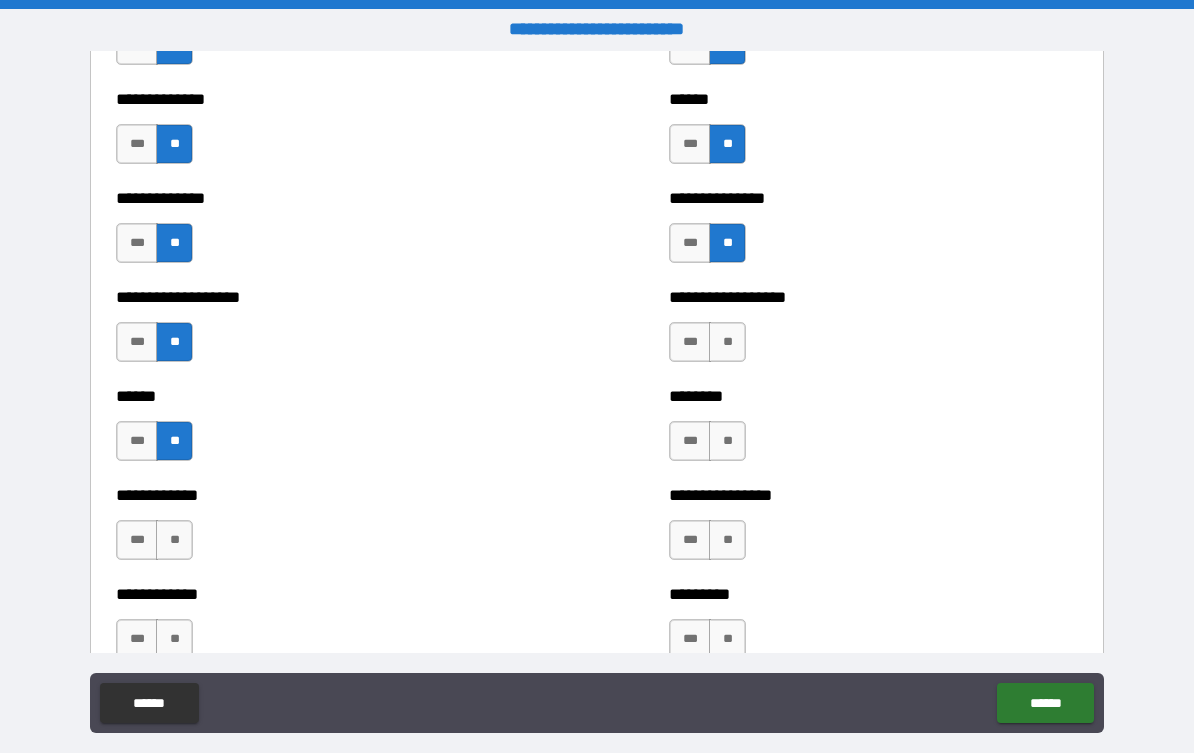 click on "**" at bounding box center [727, 343] 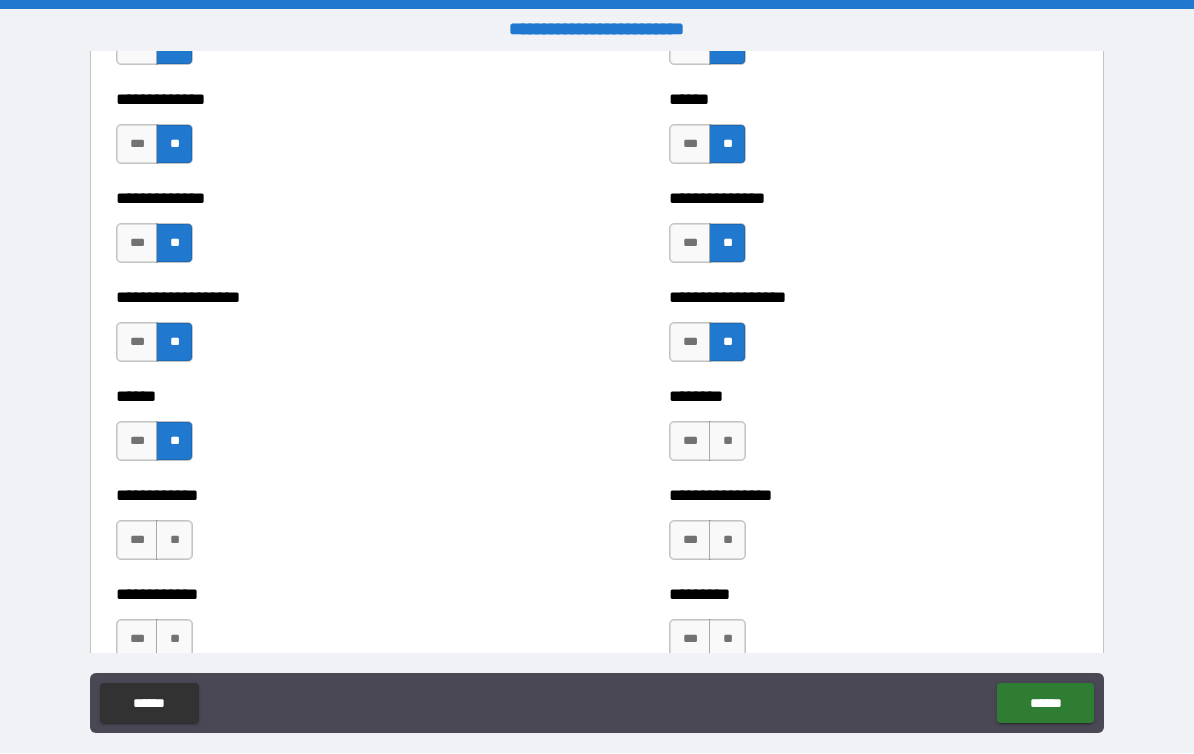 click on "**" at bounding box center (727, 442) 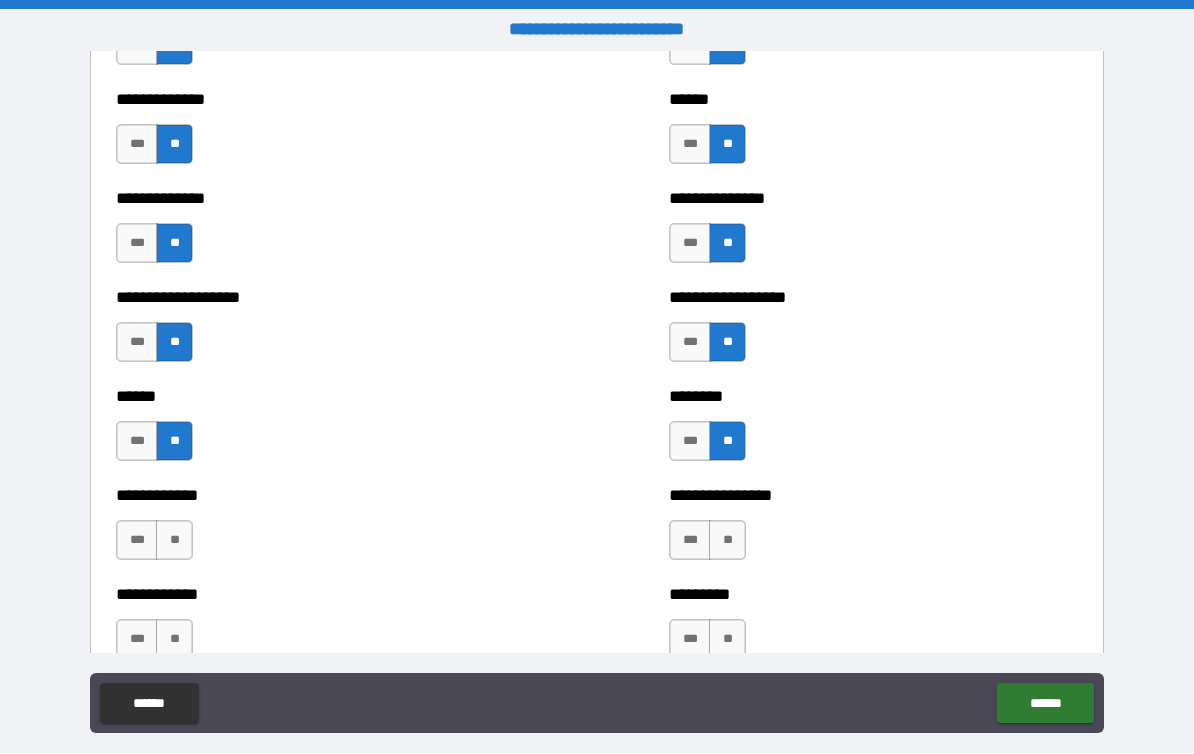 click on "**" at bounding box center (174, 541) 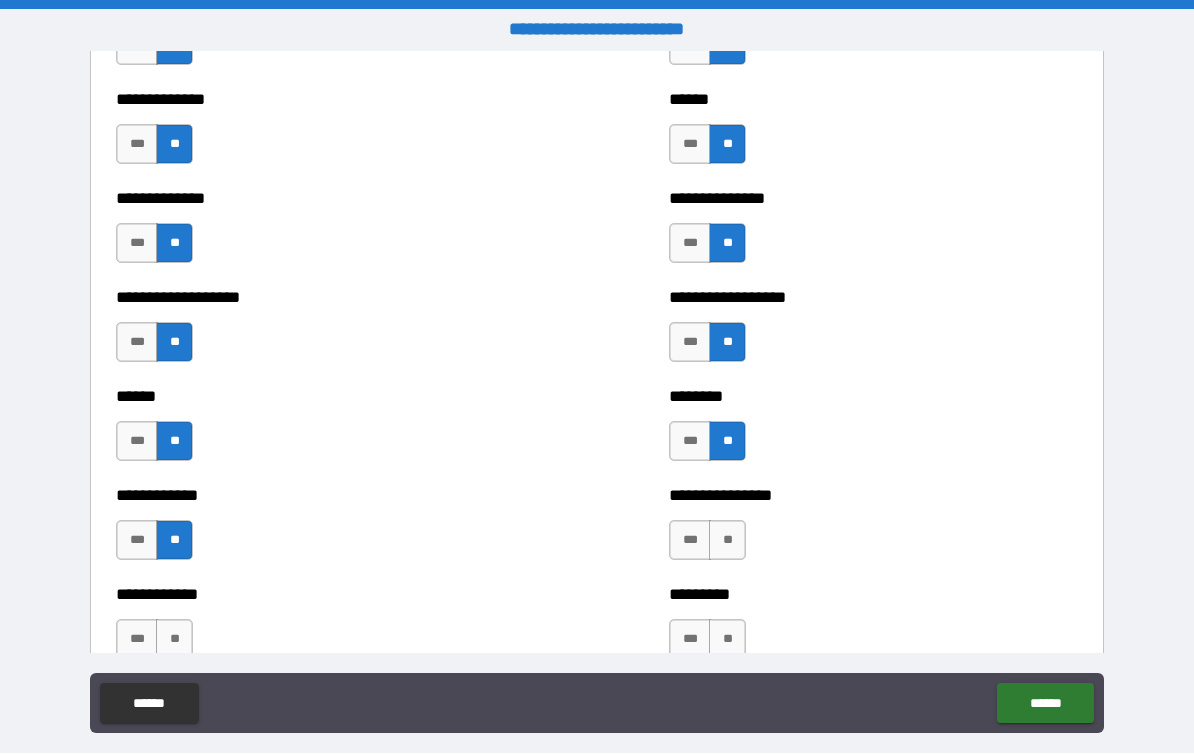 click on "**" at bounding box center [727, 541] 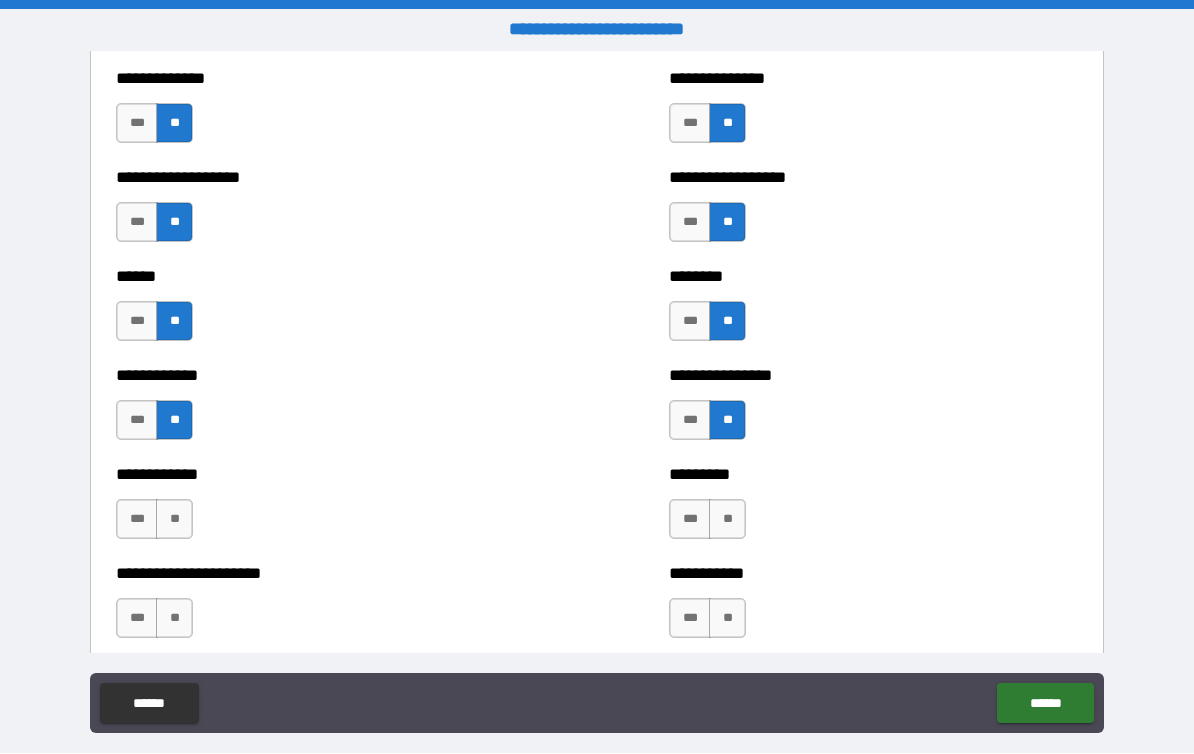 scroll, scrollTop: 4782, scrollLeft: 0, axis: vertical 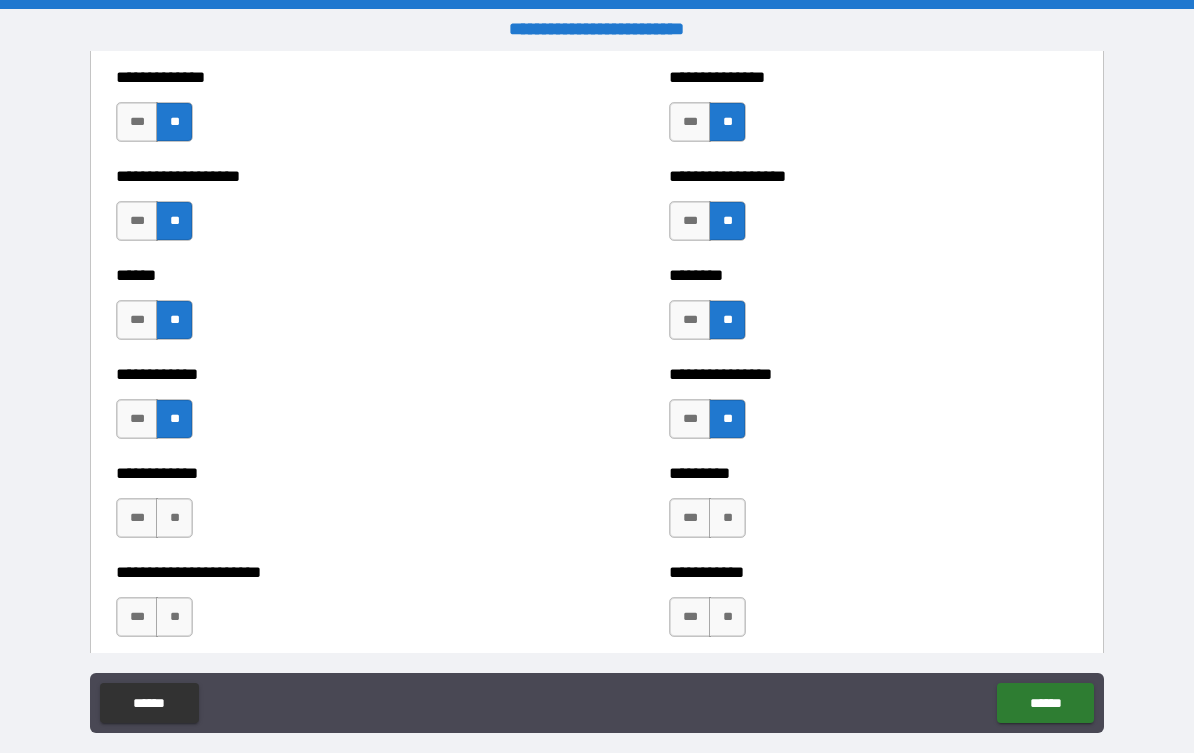 click on "**" at bounding box center [174, 519] 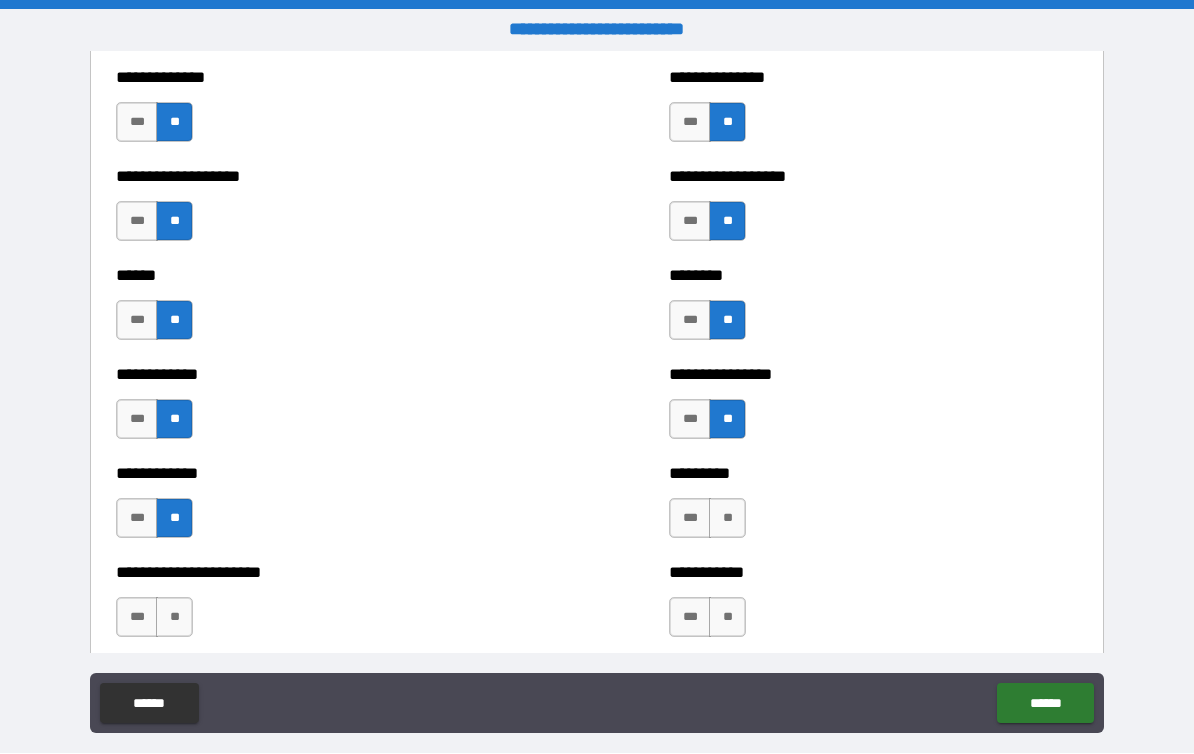 click on "**" at bounding box center (727, 519) 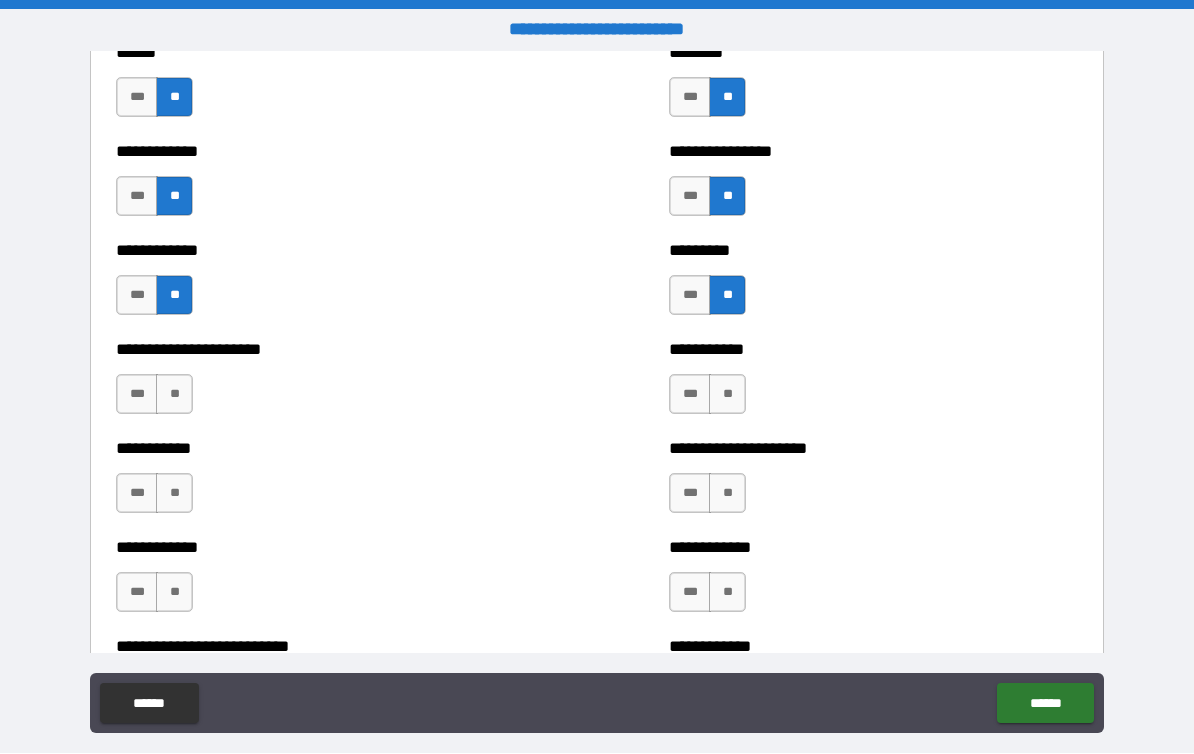 scroll, scrollTop: 5015, scrollLeft: 0, axis: vertical 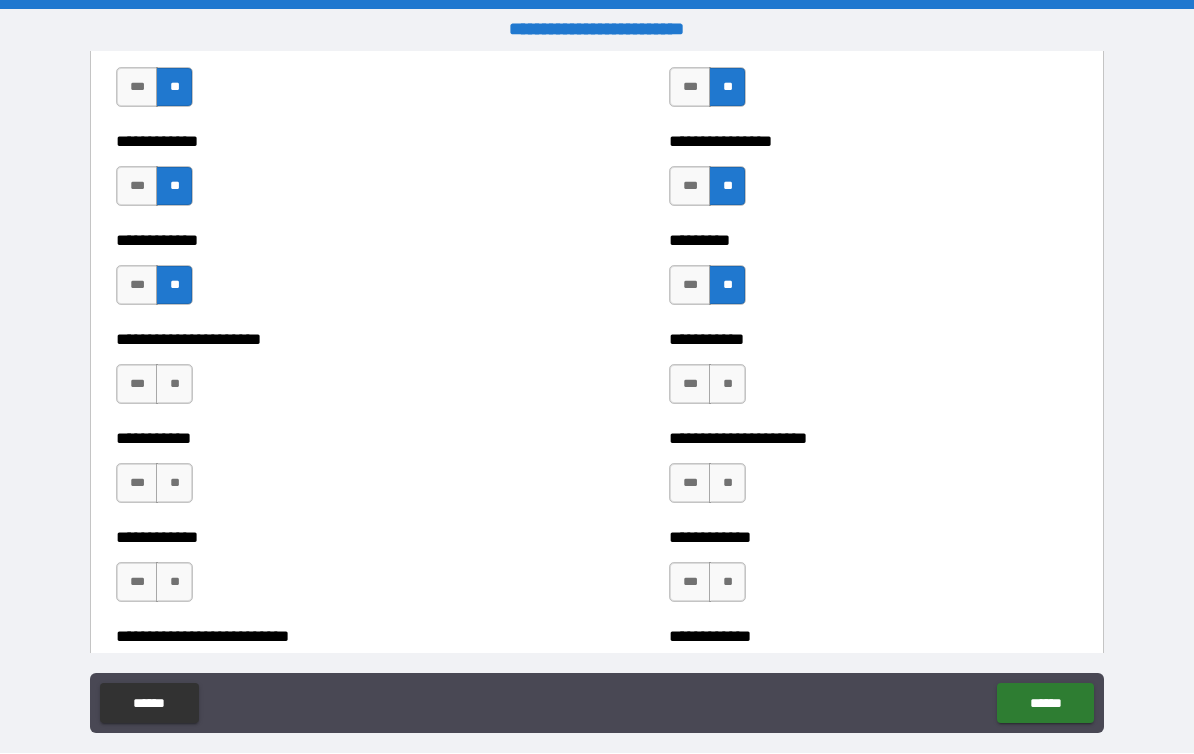 click on "**" at bounding box center (174, 385) 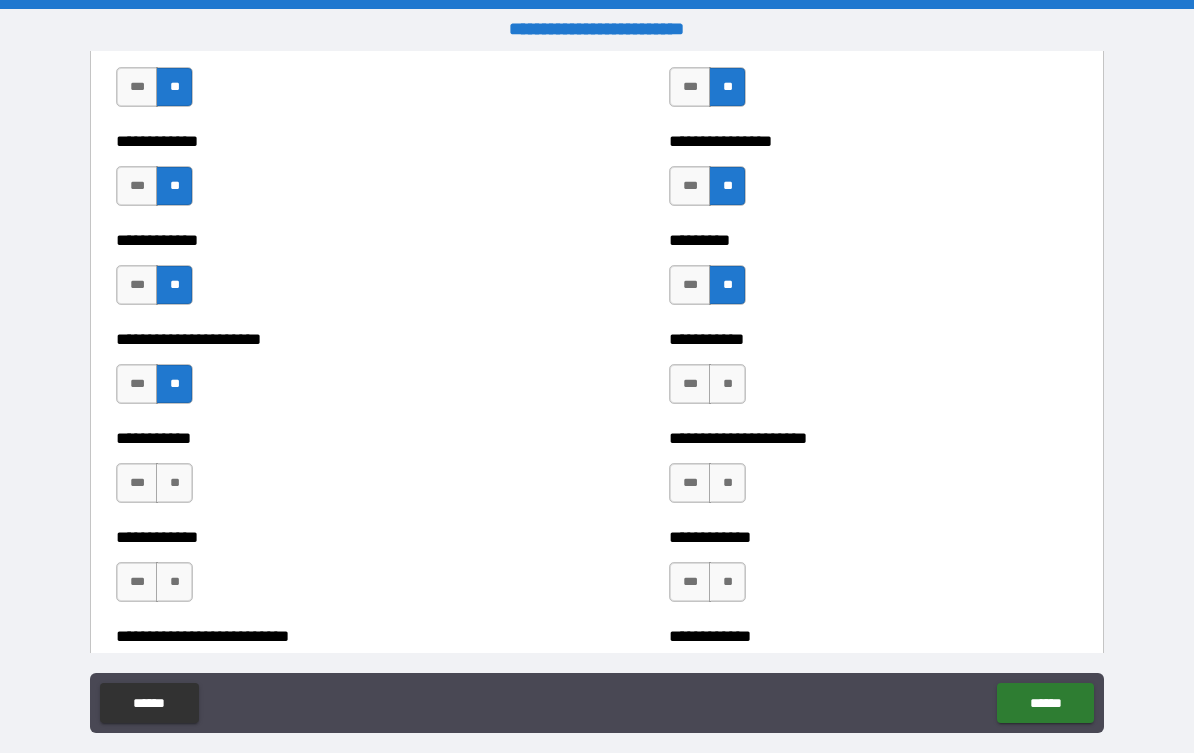 click on "**" at bounding box center [727, 385] 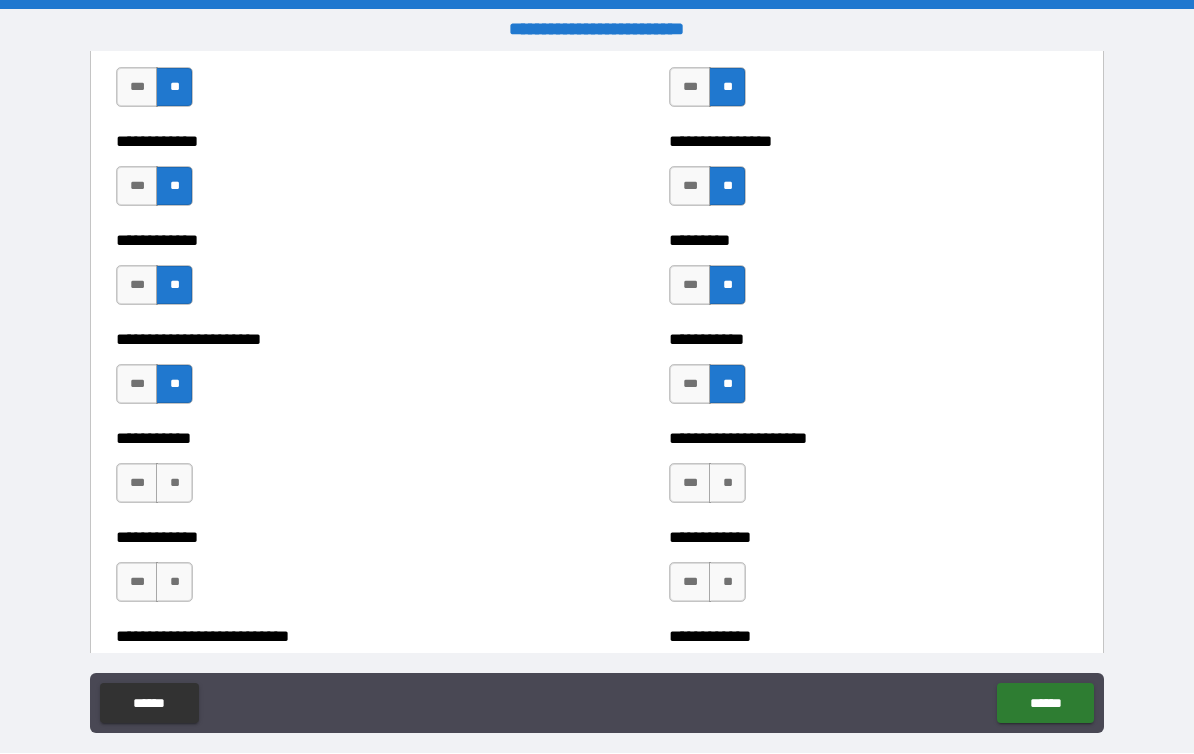 click on "**" at bounding box center (174, 484) 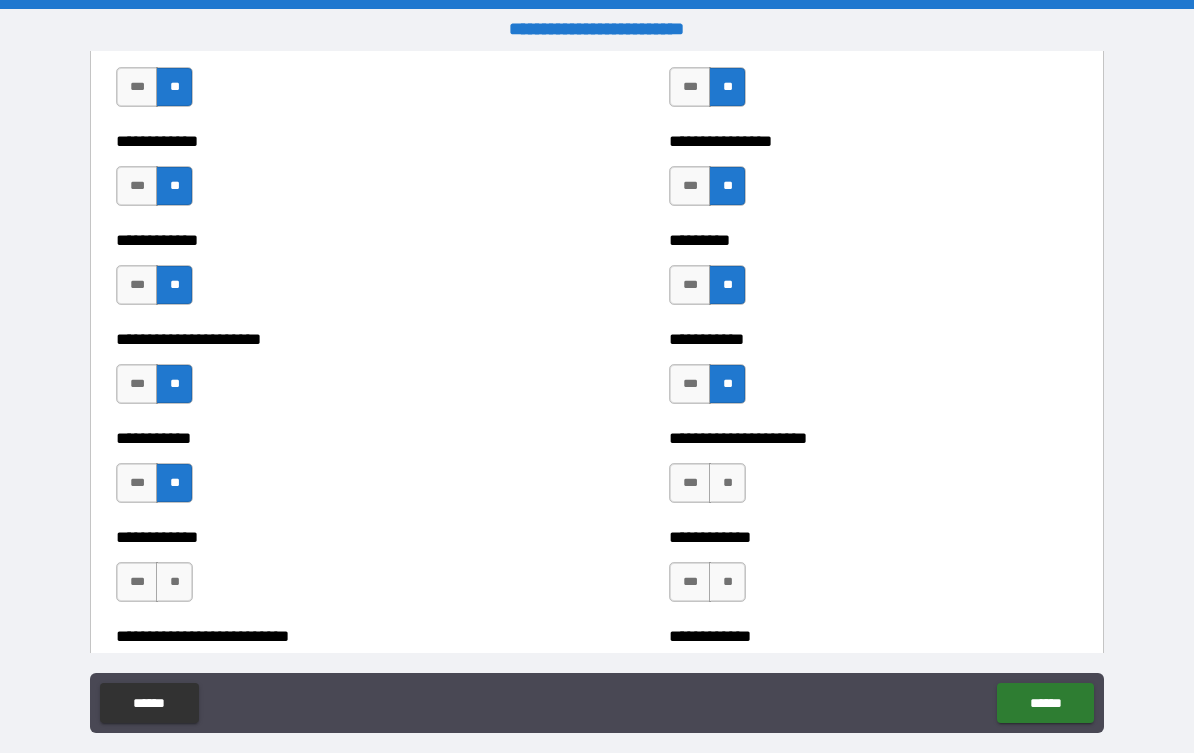 click on "**" at bounding box center (727, 484) 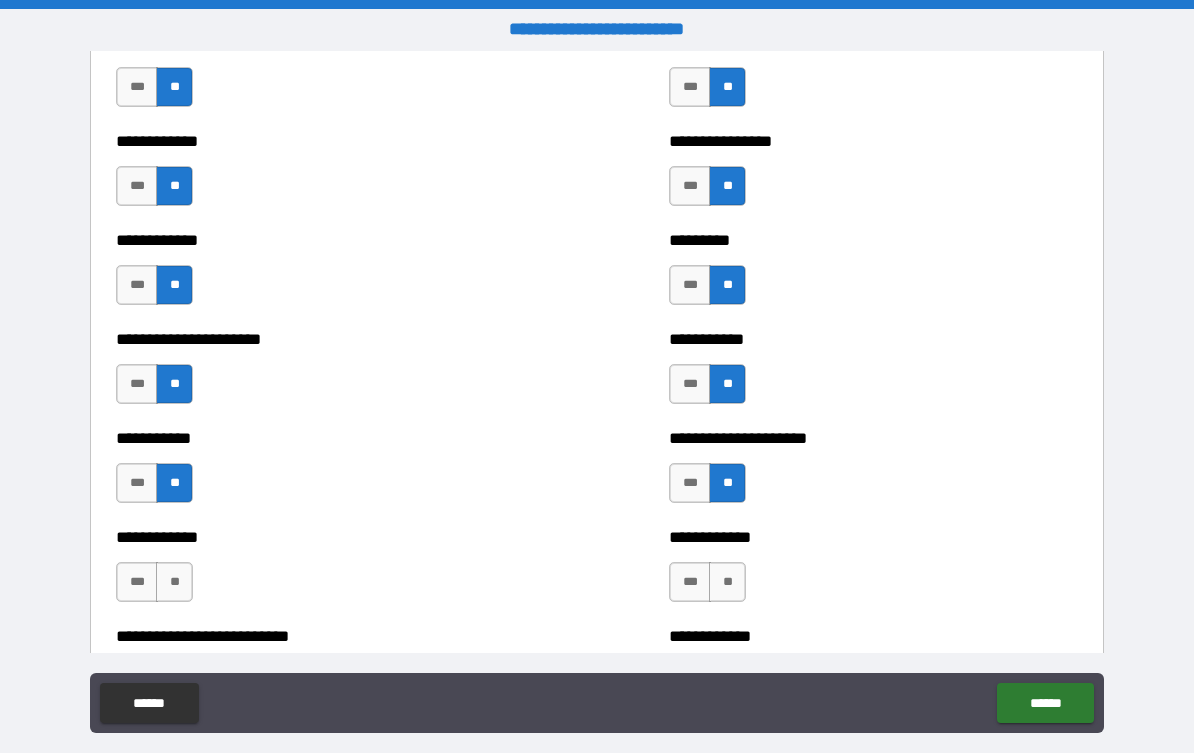 click on "**" at bounding box center [174, 583] 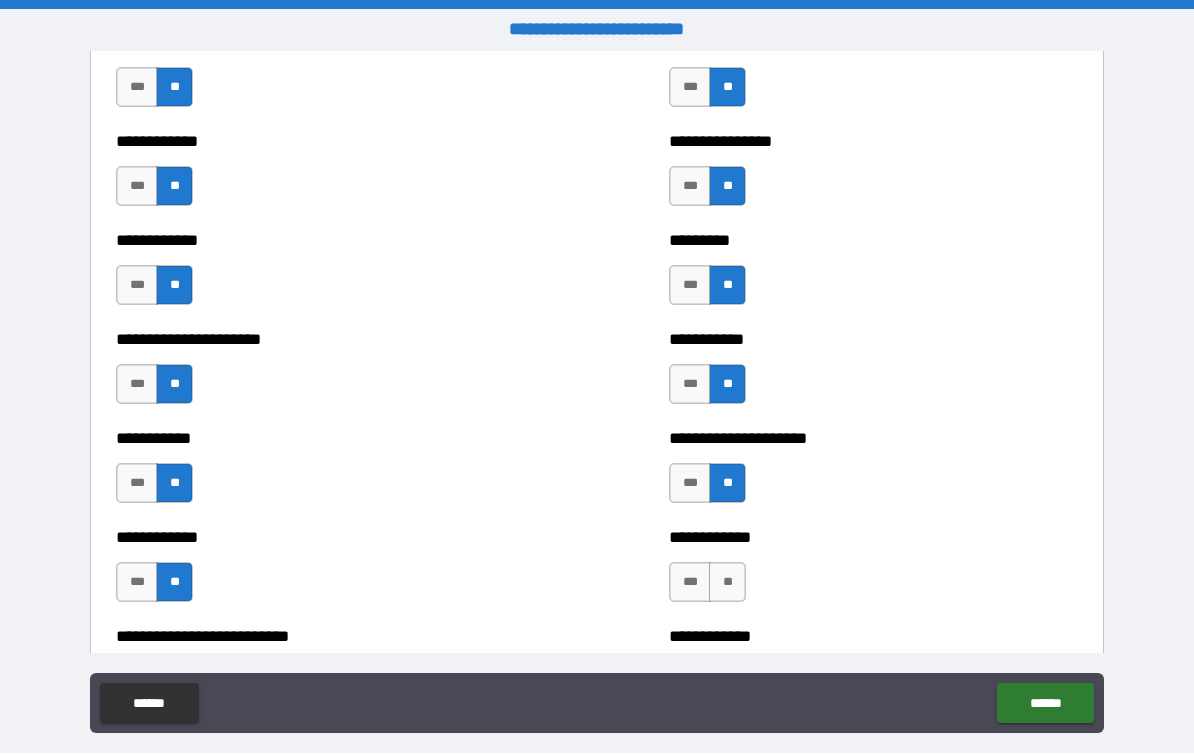 click on "**" at bounding box center [727, 583] 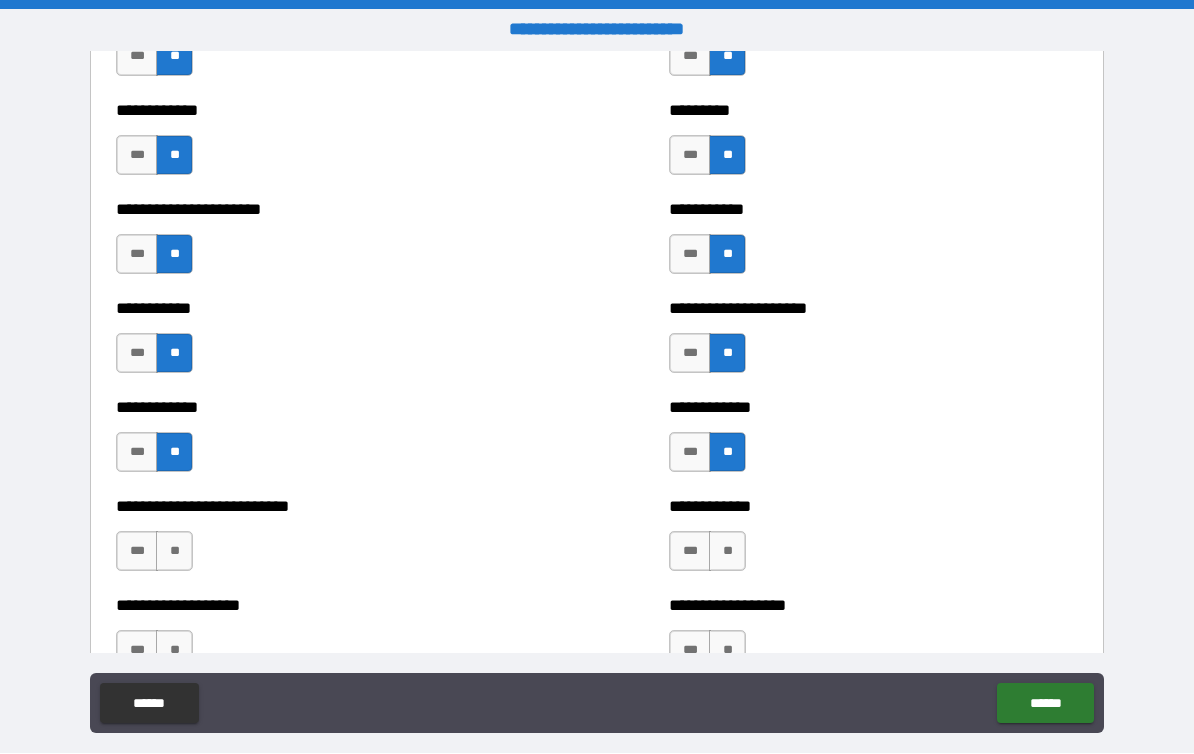 scroll, scrollTop: 5164, scrollLeft: 0, axis: vertical 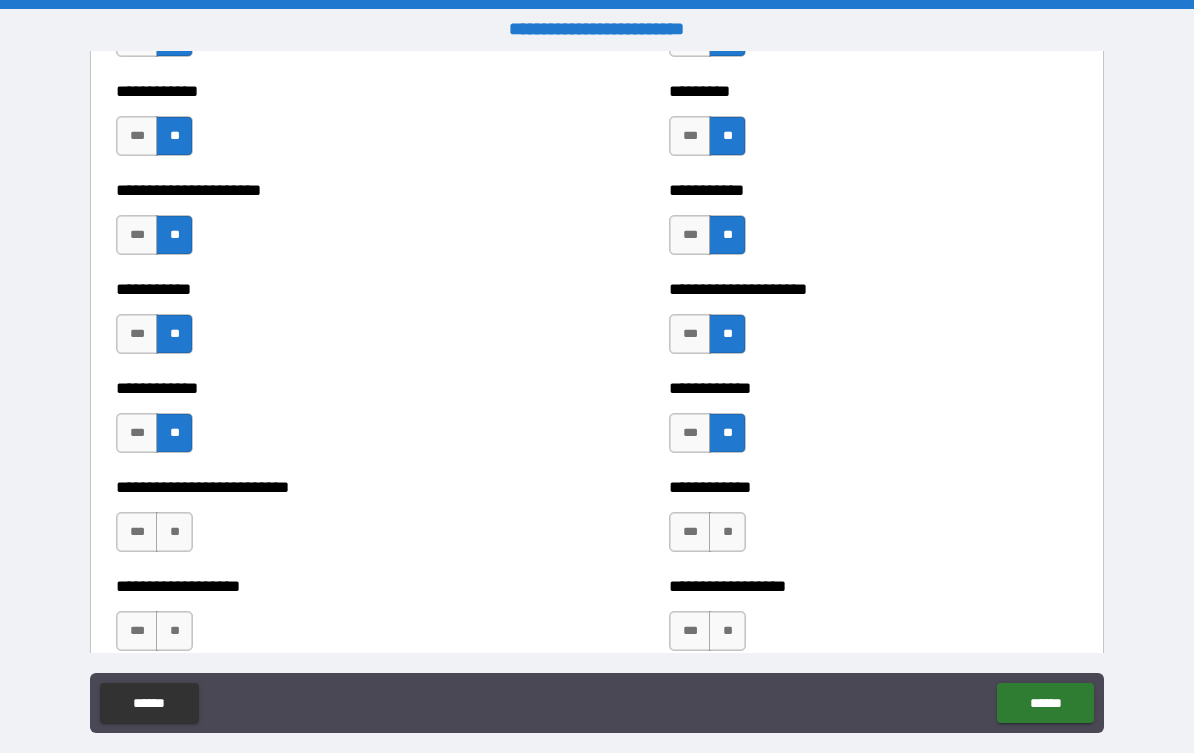 click on "**" at bounding box center (174, 533) 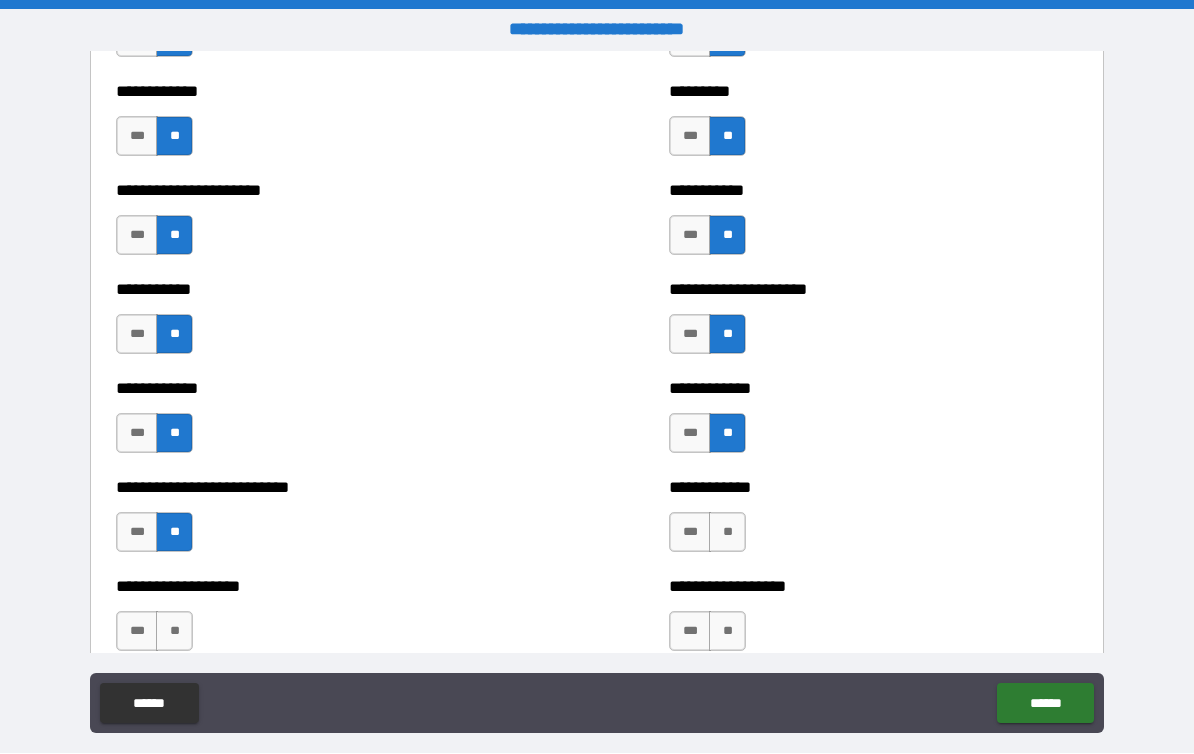 click on "**" at bounding box center (727, 533) 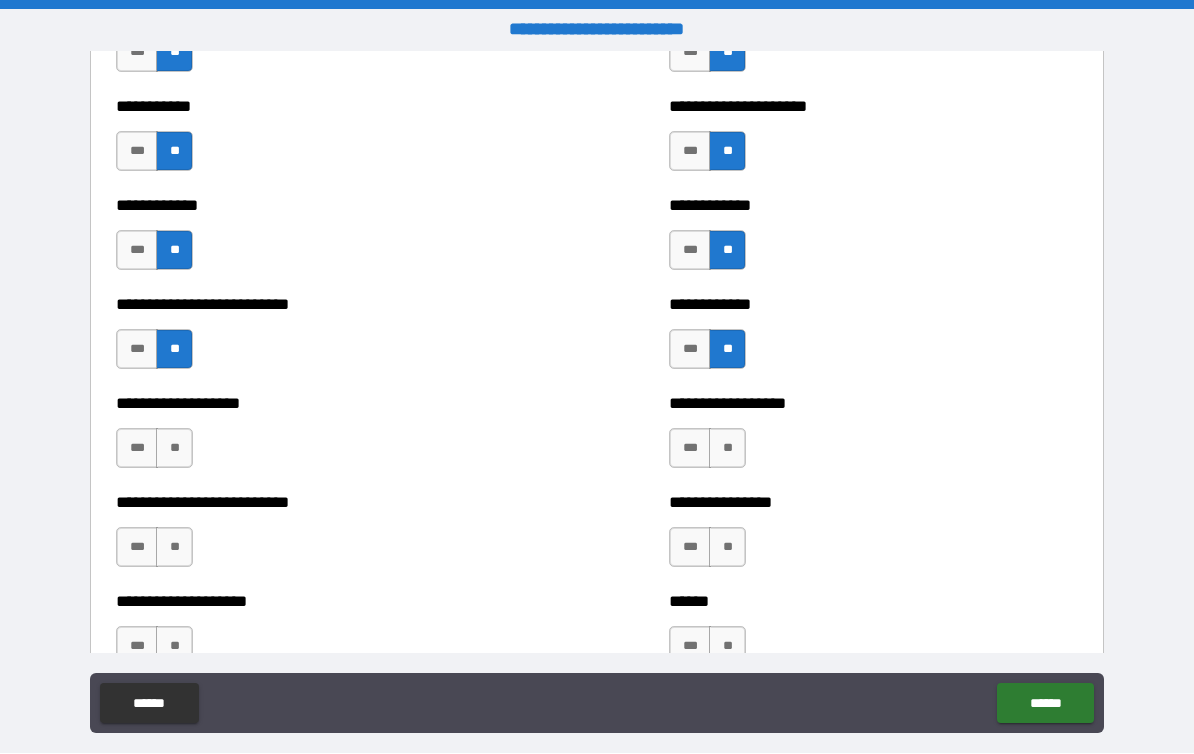 scroll, scrollTop: 5349, scrollLeft: 0, axis: vertical 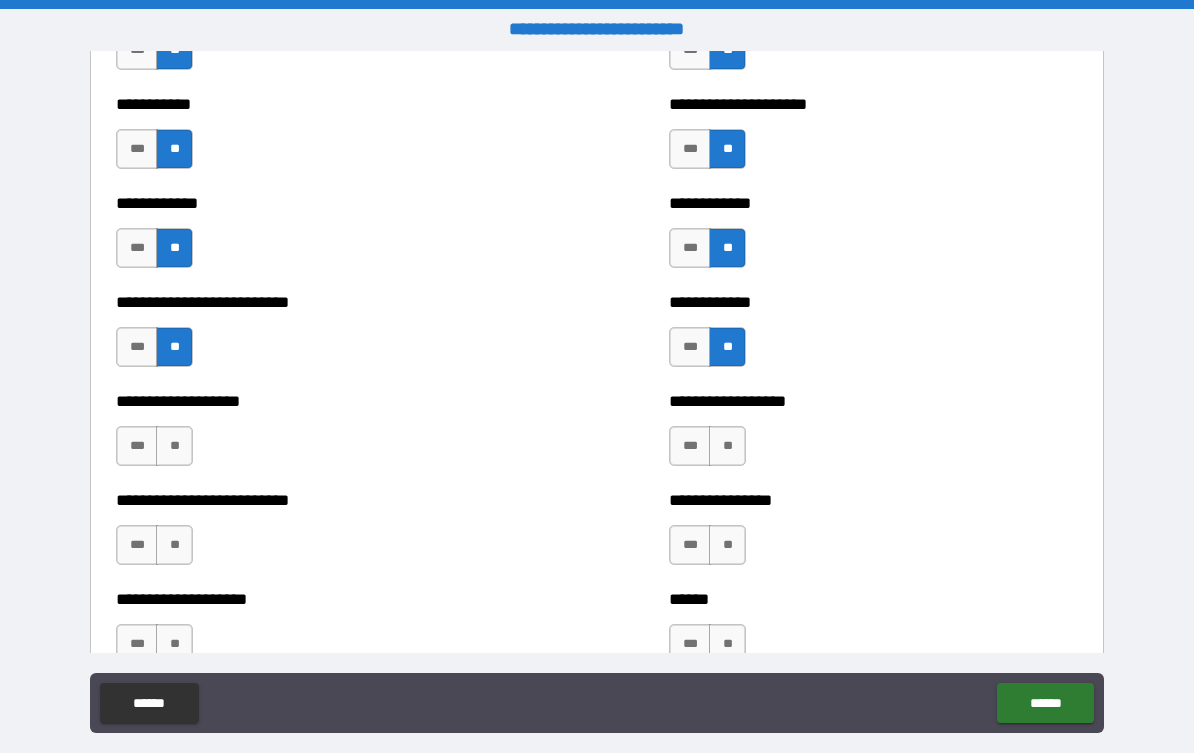 click on "**" at bounding box center (174, 447) 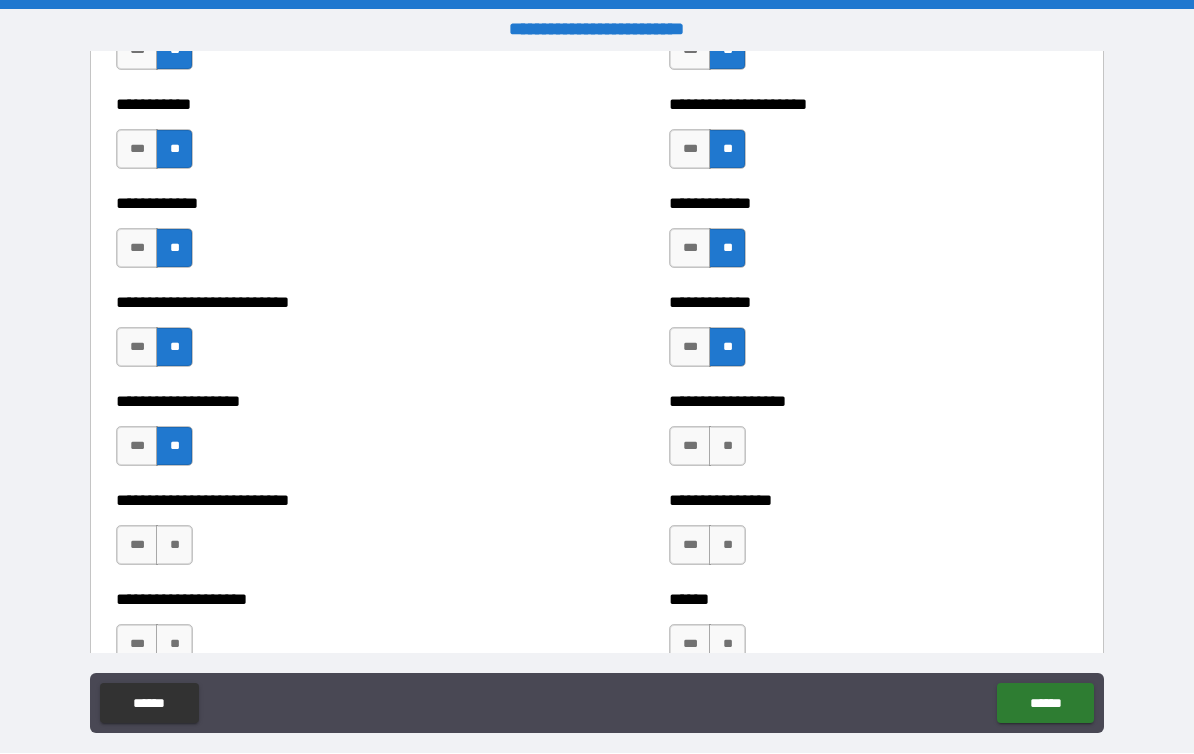 click on "**" at bounding box center (727, 447) 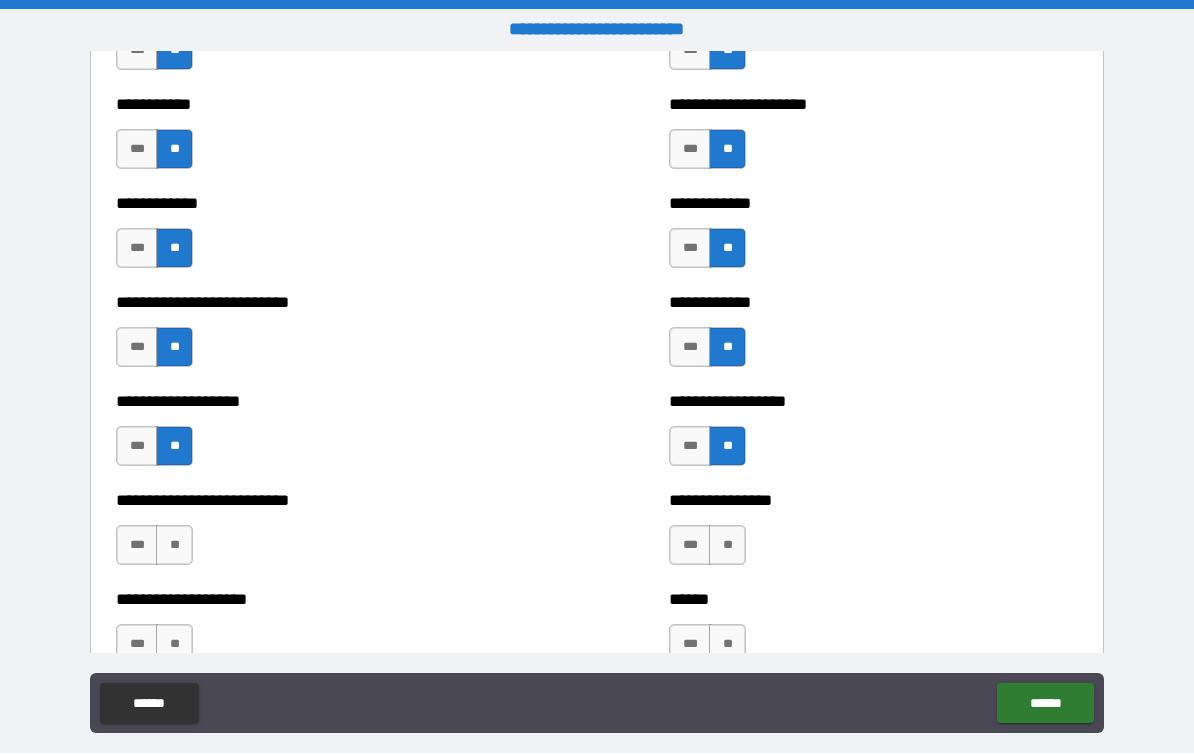 click on "**" at bounding box center (727, 546) 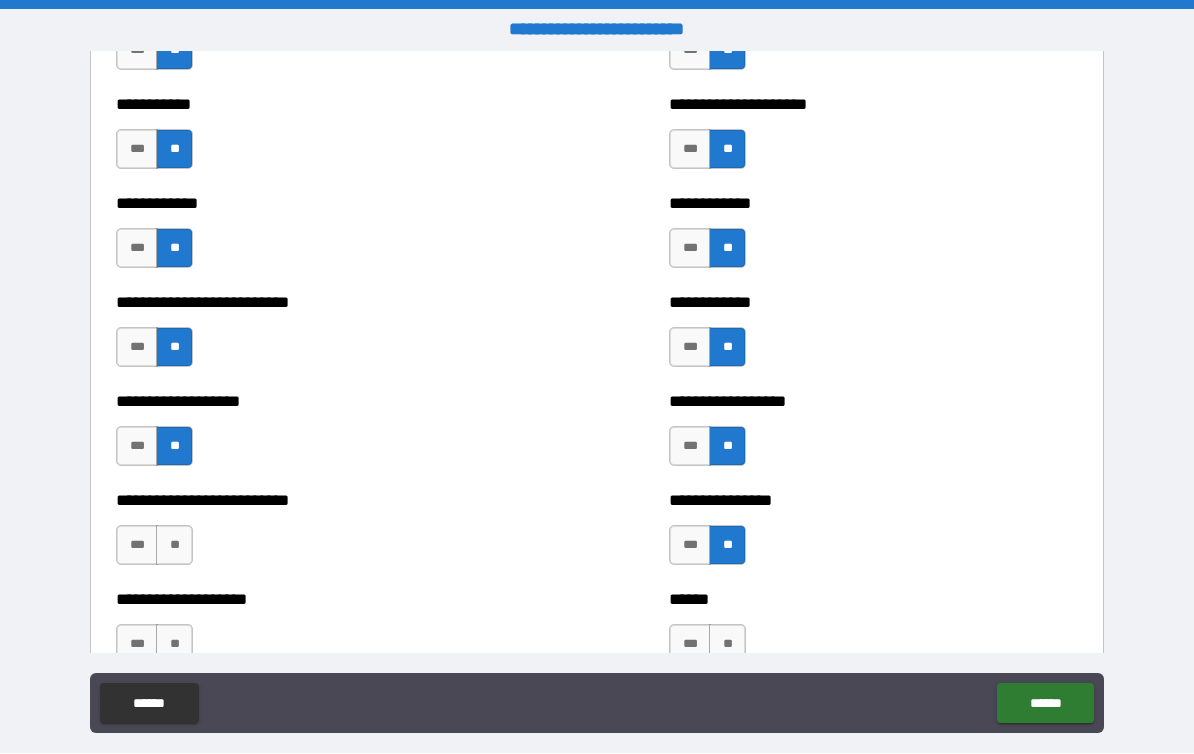 click on "**" at bounding box center (174, 546) 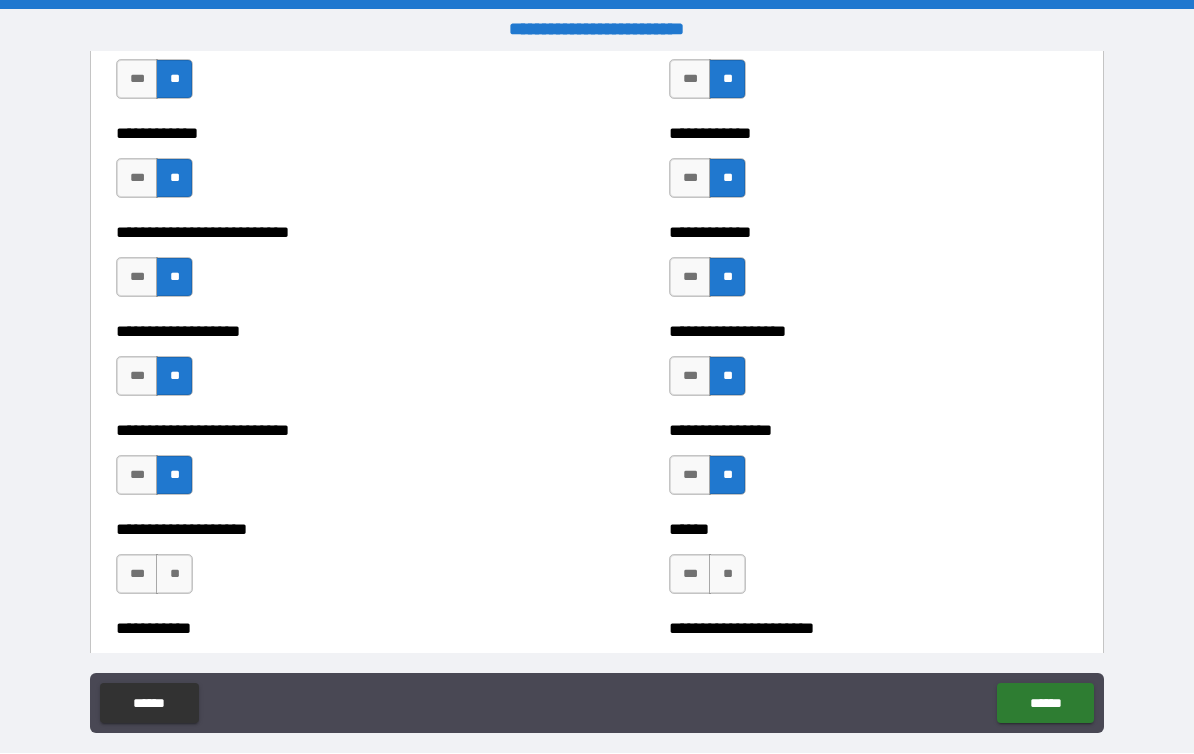 scroll, scrollTop: 5464, scrollLeft: 0, axis: vertical 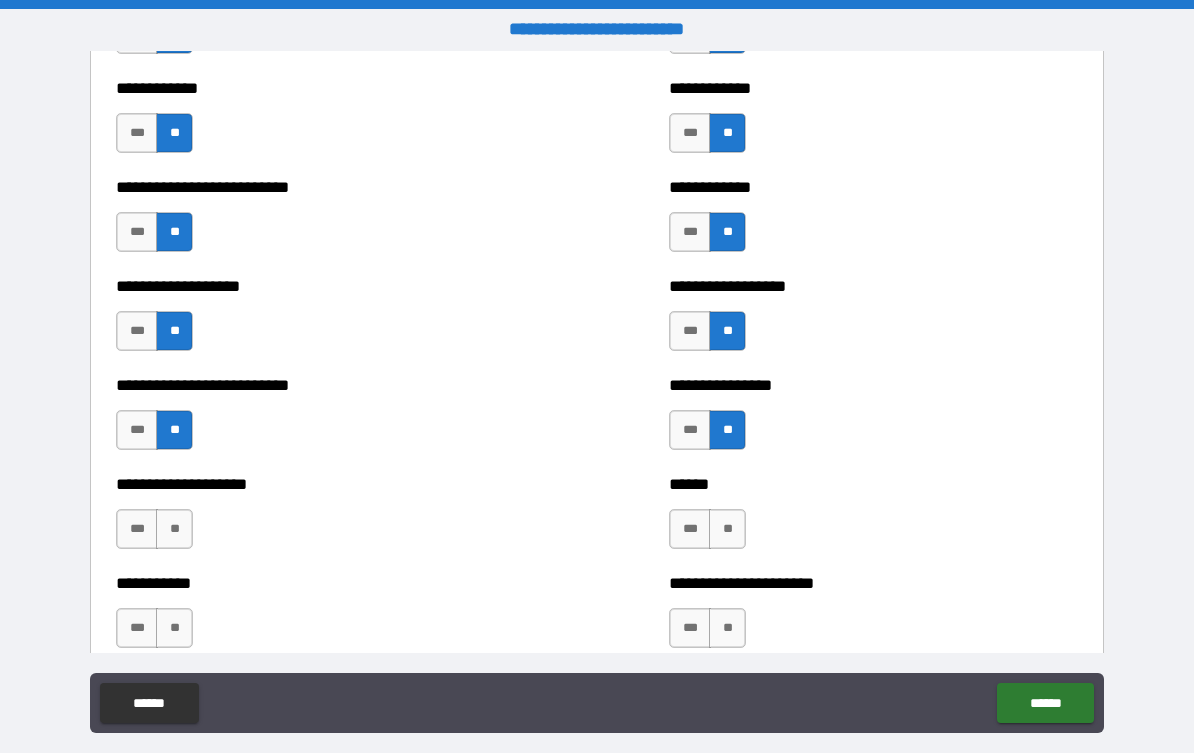 click on "**" at bounding box center [174, 530] 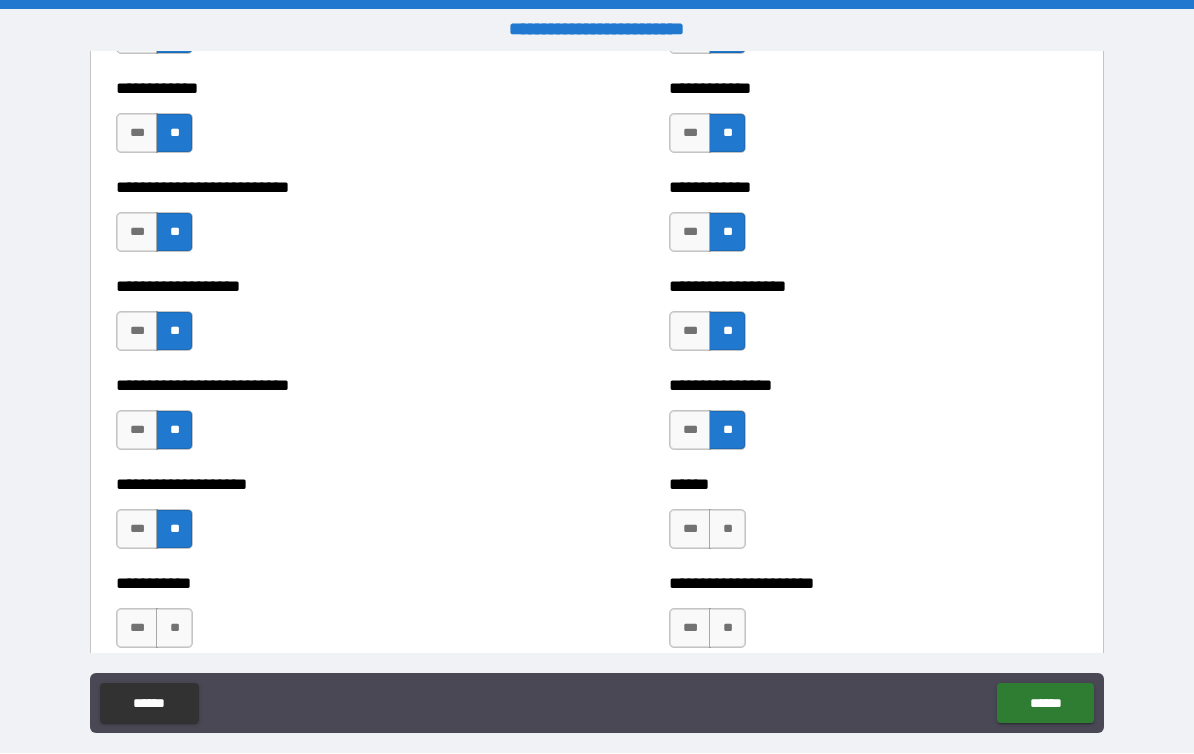 click on "**" at bounding box center (727, 530) 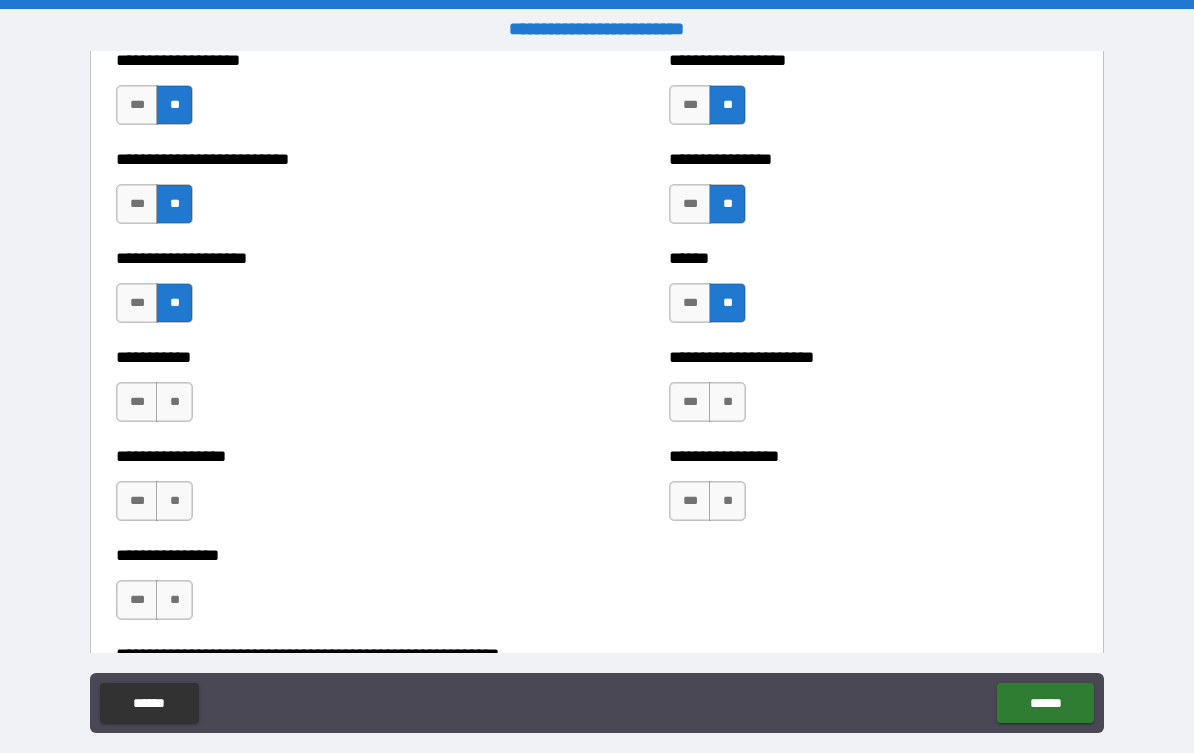 scroll, scrollTop: 5717, scrollLeft: 0, axis: vertical 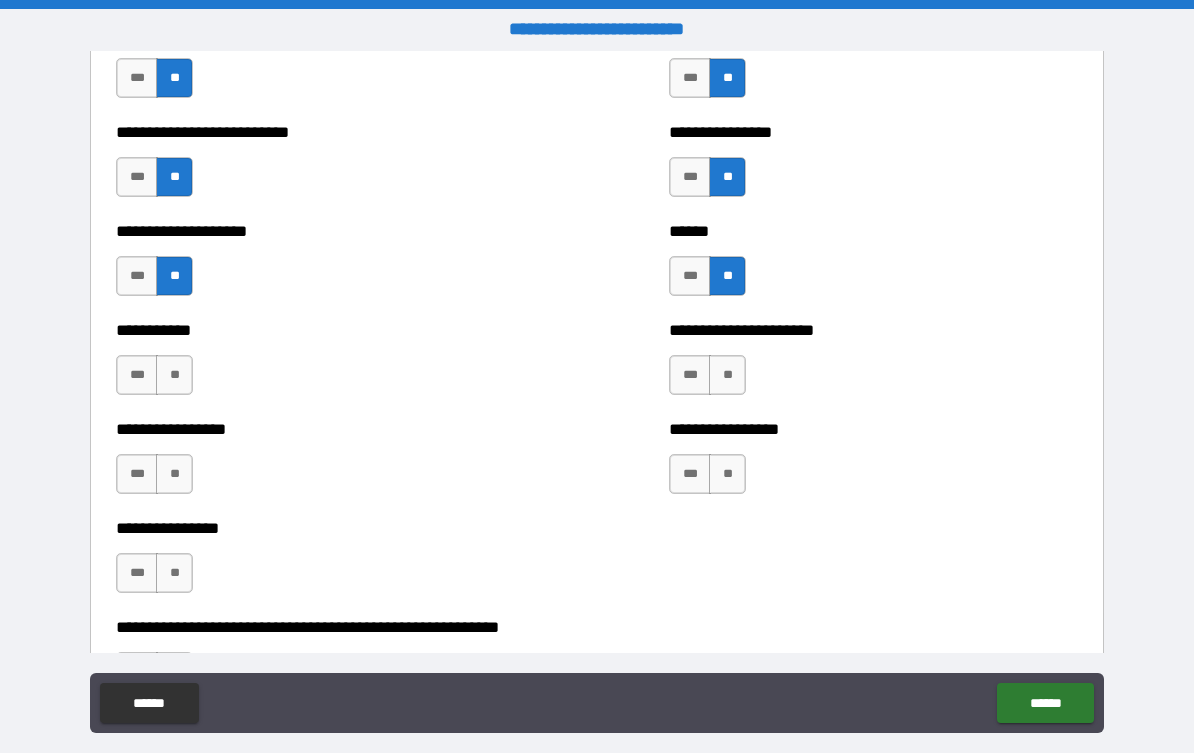 click on "**" at bounding box center [174, 376] 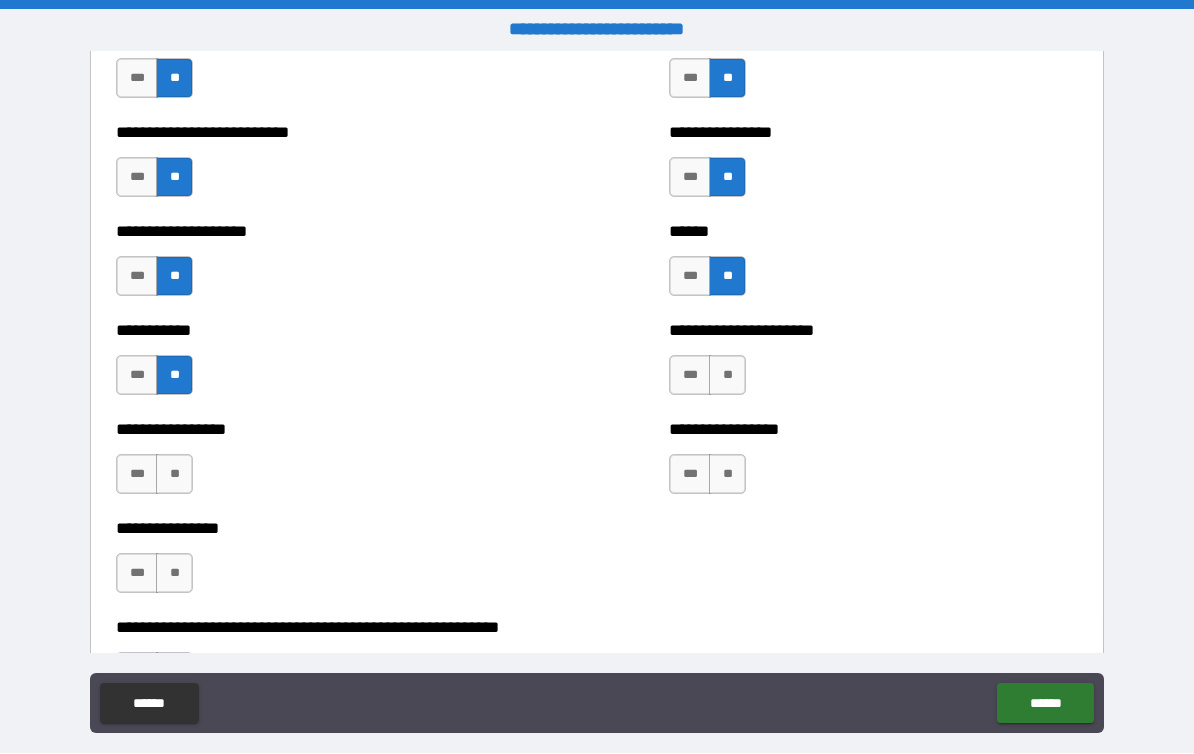click on "**" at bounding box center [727, 376] 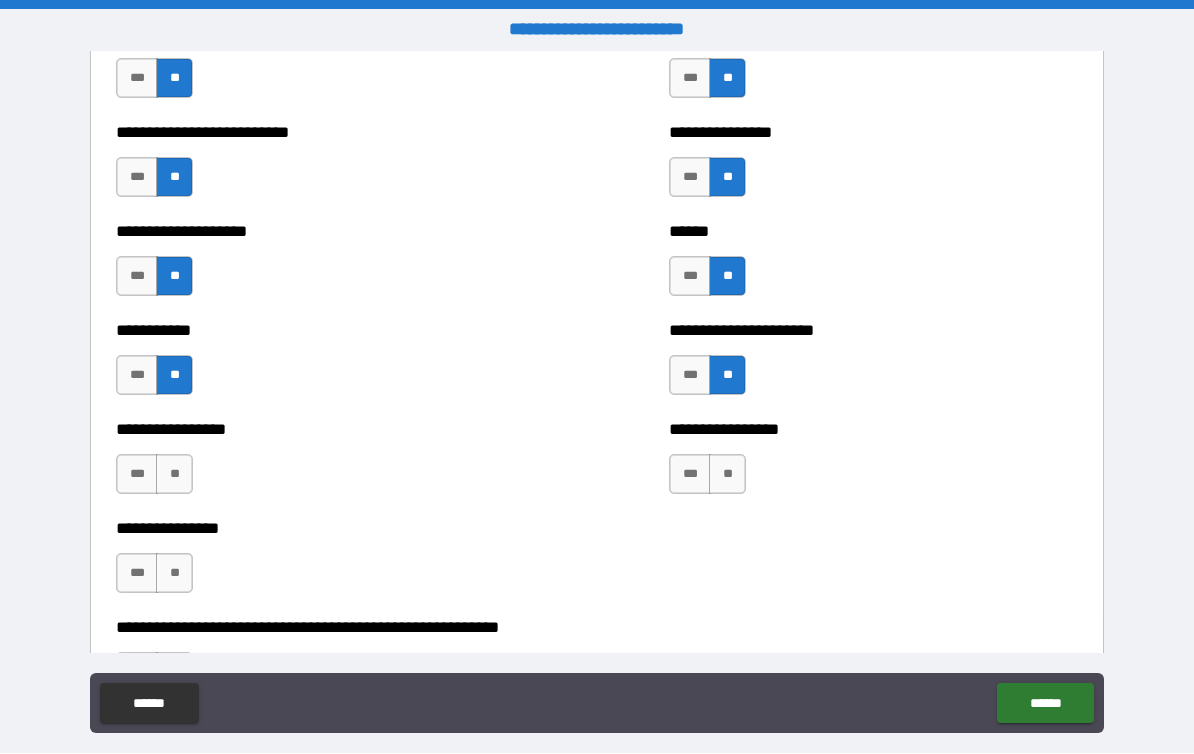 click on "**" at bounding box center (727, 475) 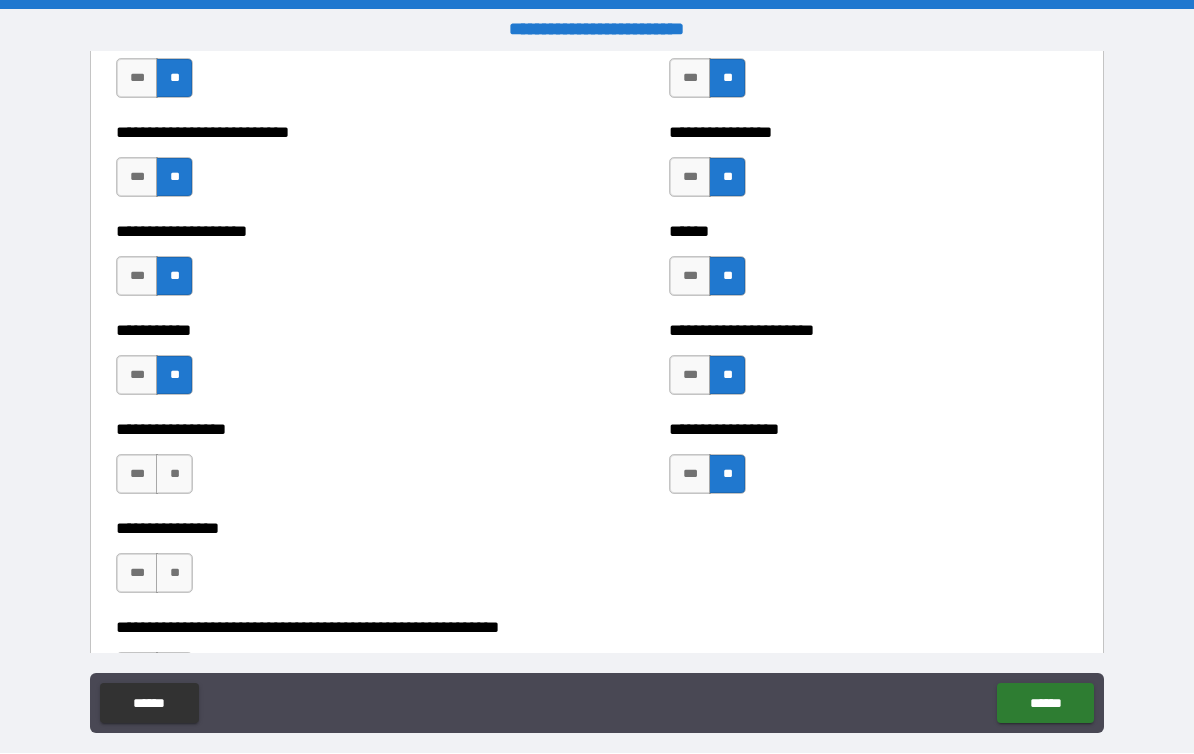 click on "**" at bounding box center (174, 475) 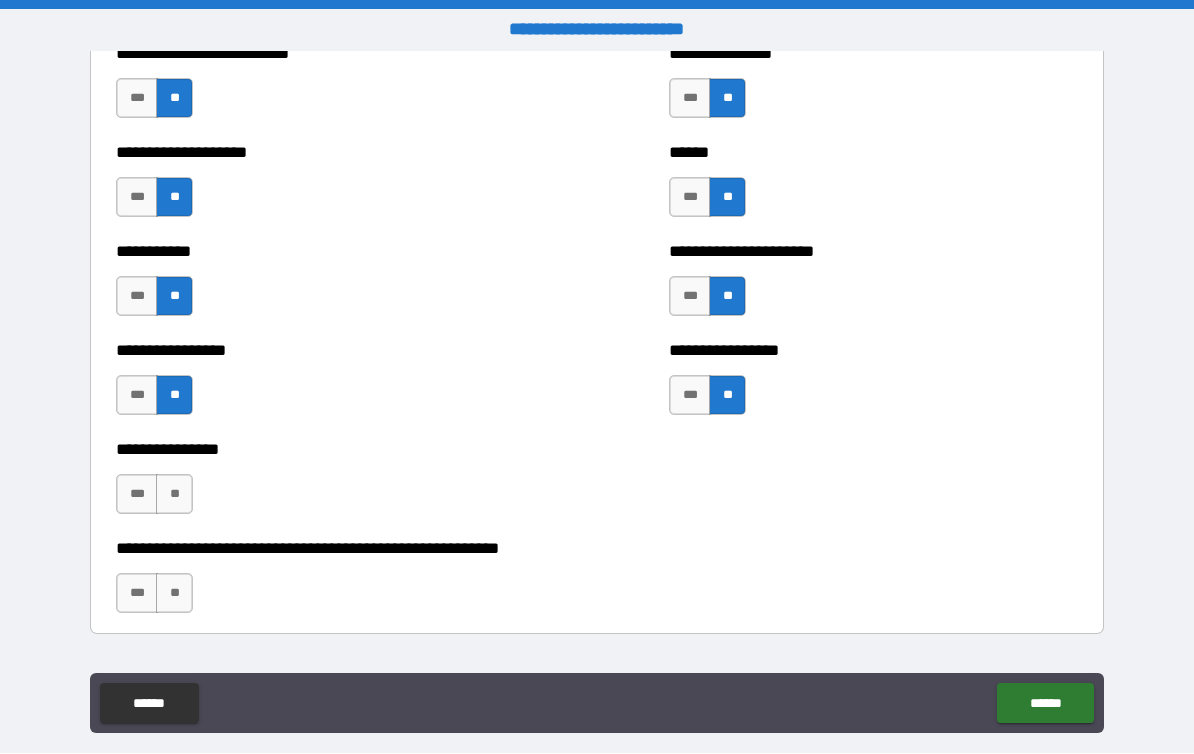 scroll, scrollTop: 5799, scrollLeft: 0, axis: vertical 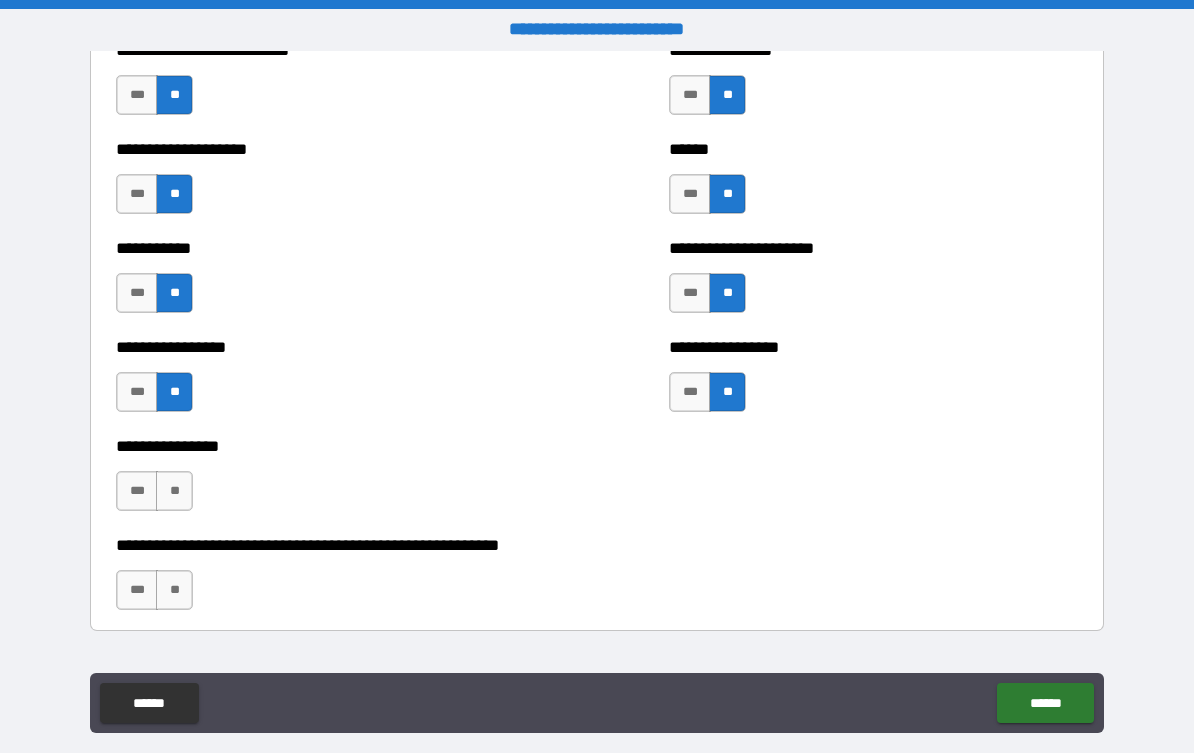 click on "**" at bounding box center [174, 492] 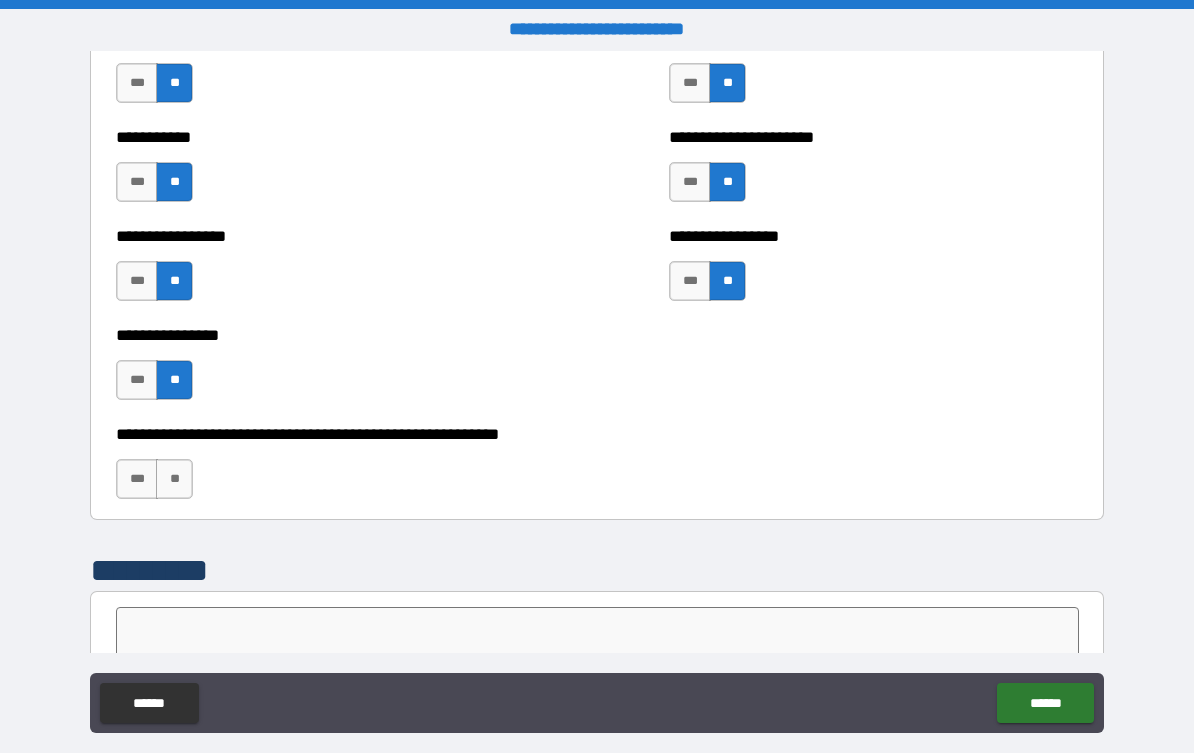 scroll, scrollTop: 5929, scrollLeft: 0, axis: vertical 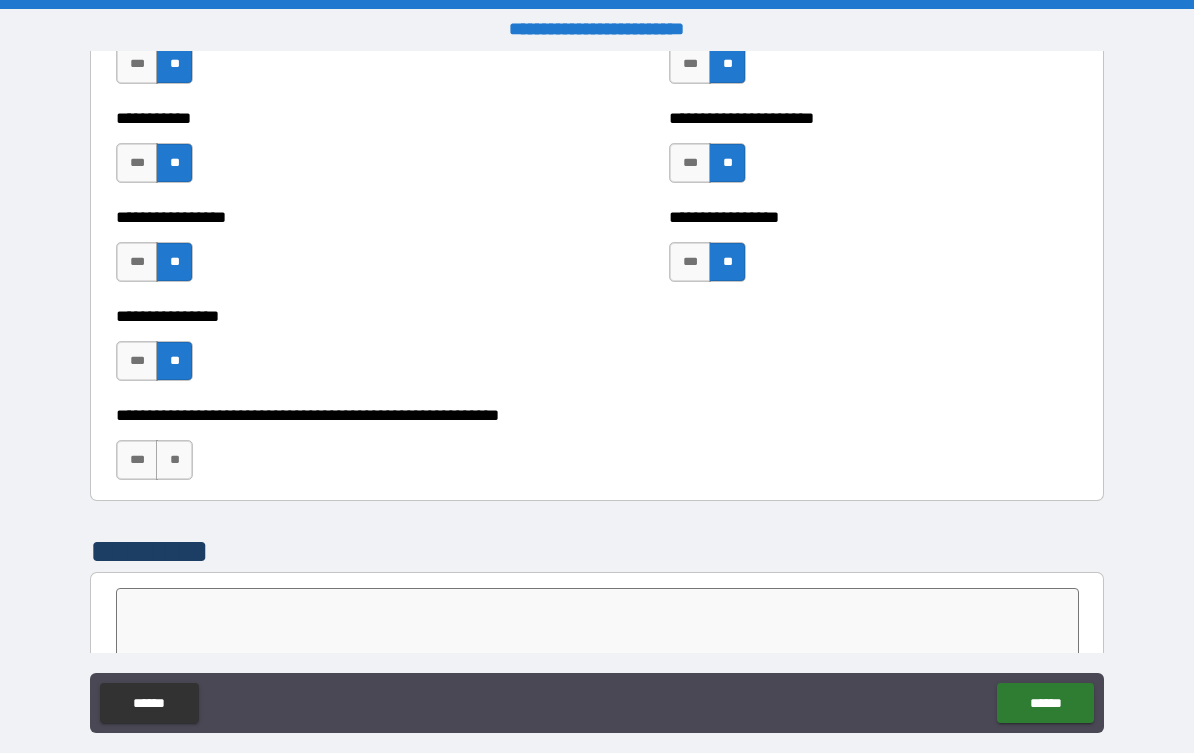 click on "**" at bounding box center (174, 461) 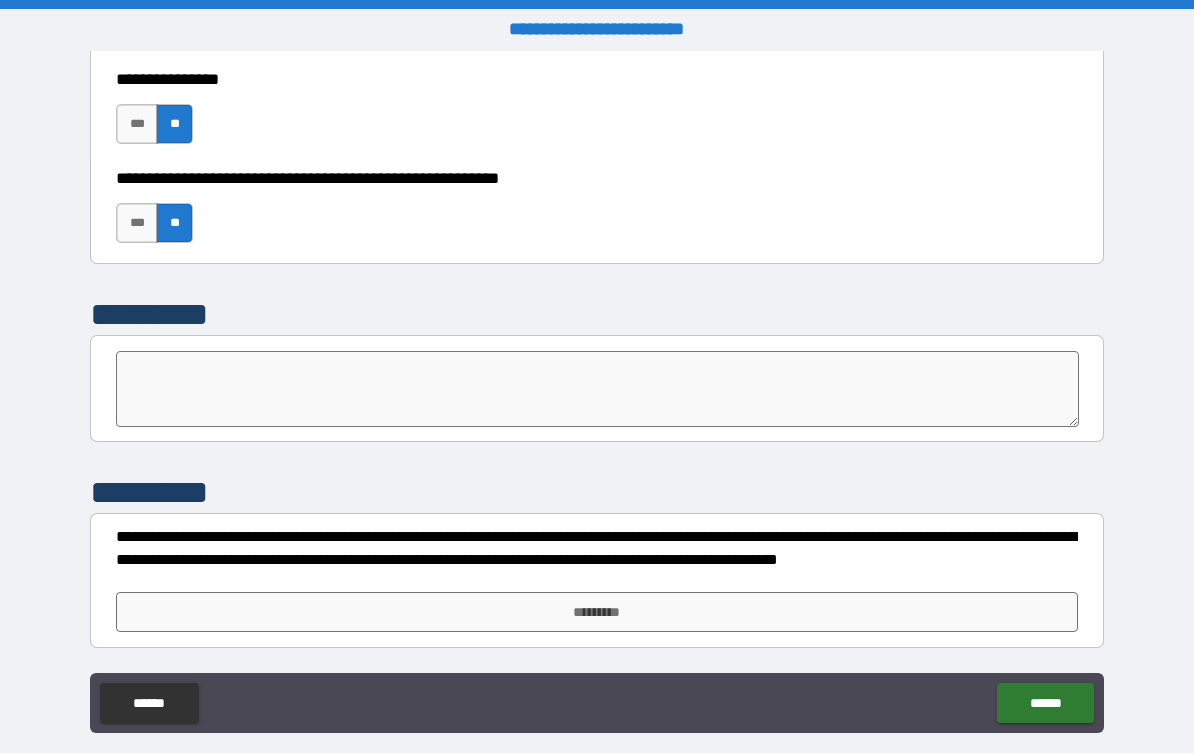 scroll, scrollTop: 6166, scrollLeft: 0, axis: vertical 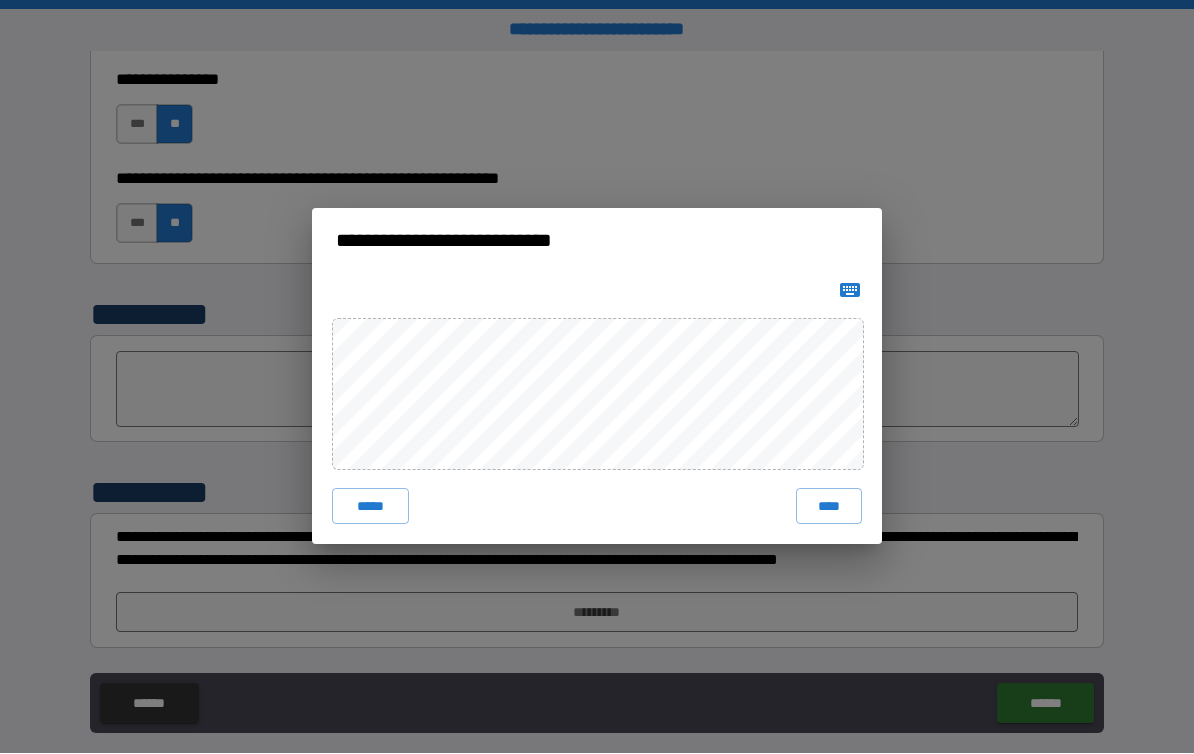 click on "****" at bounding box center (829, 507) 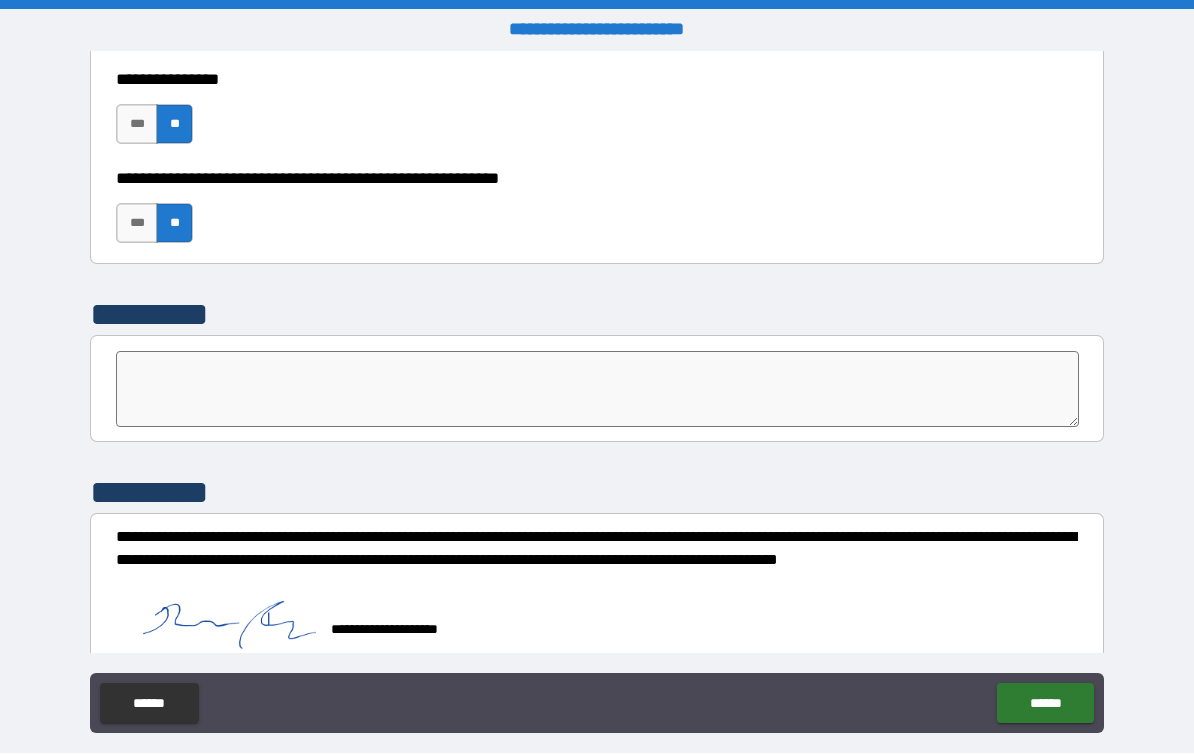 scroll, scrollTop: 6156, scrollLeft: 0, axis: vertical 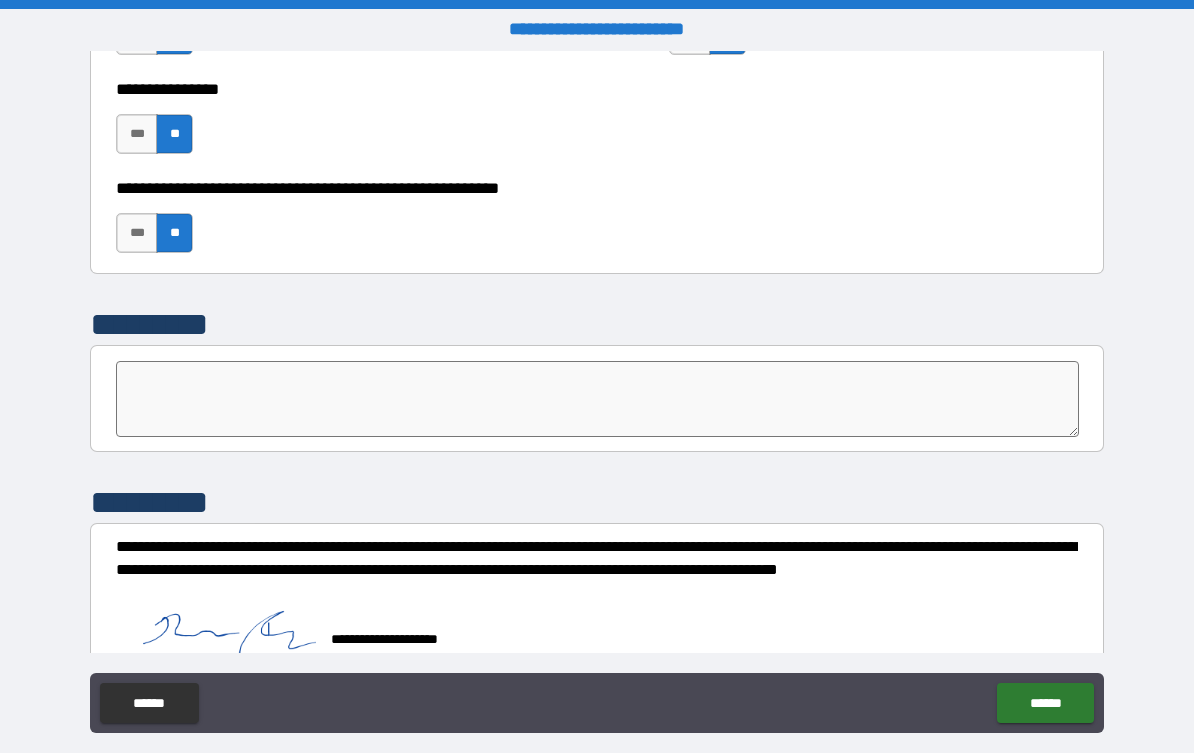 click on "******" at bounding box center (1045, 704) 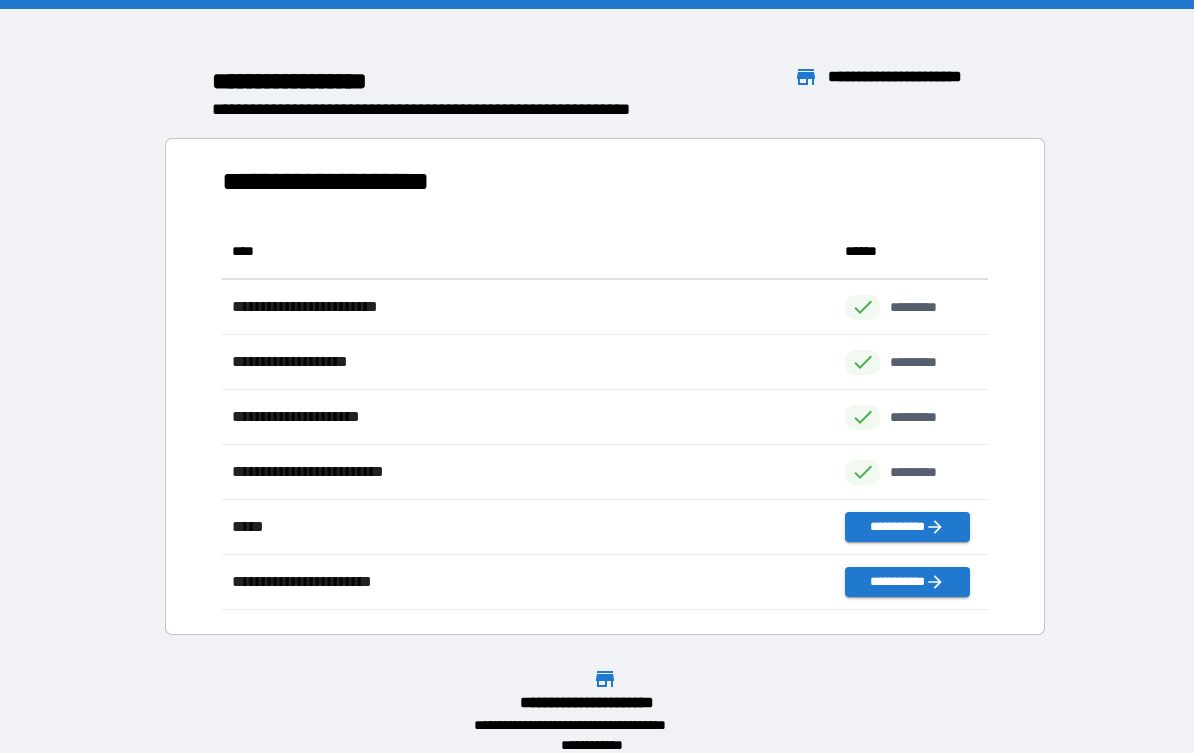 scroll, scrollTop: 1, scrollLeft: 1, axis: both 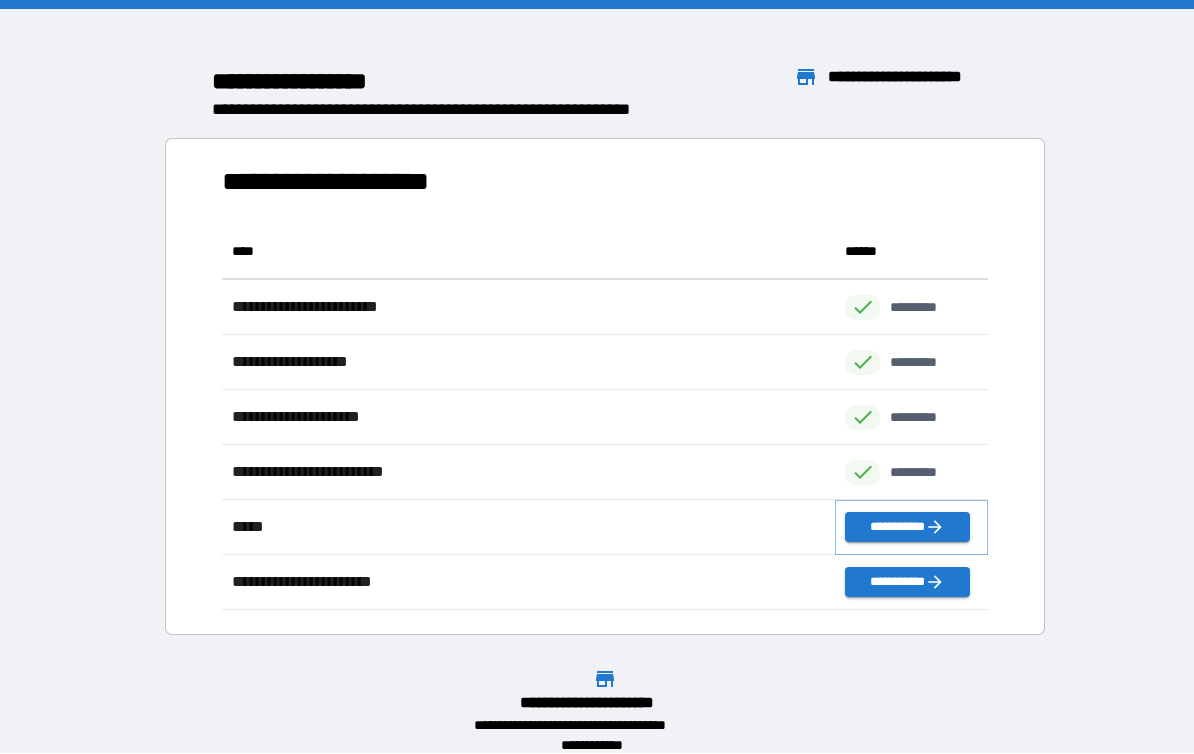 click 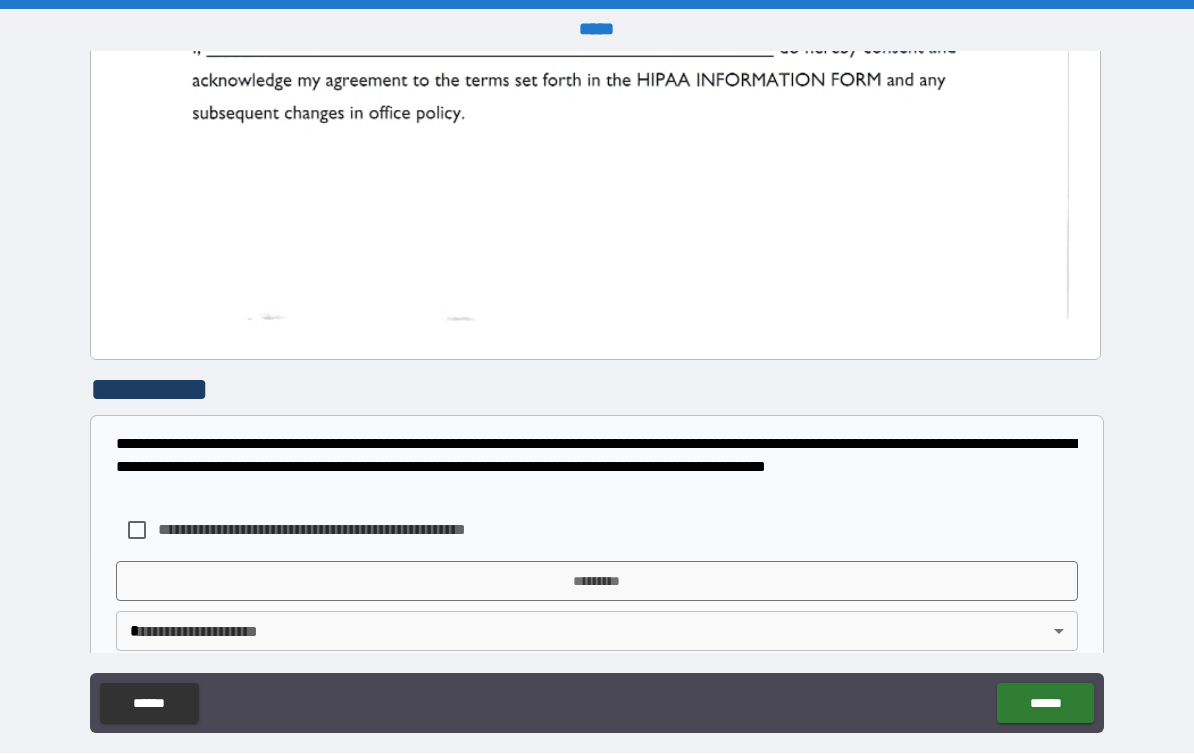 scroll, scrollTop: 2375, scrollLeft: 0, axis: vertical 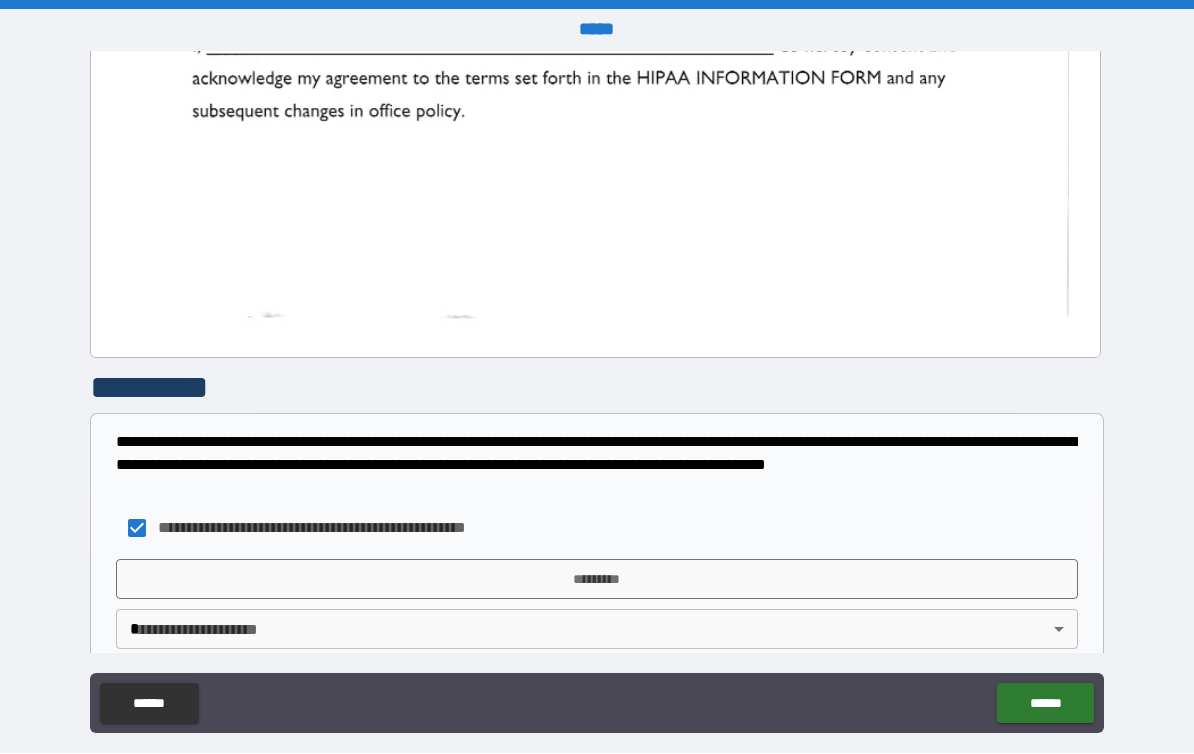 click on "*********" at bounding box center [597, 580] 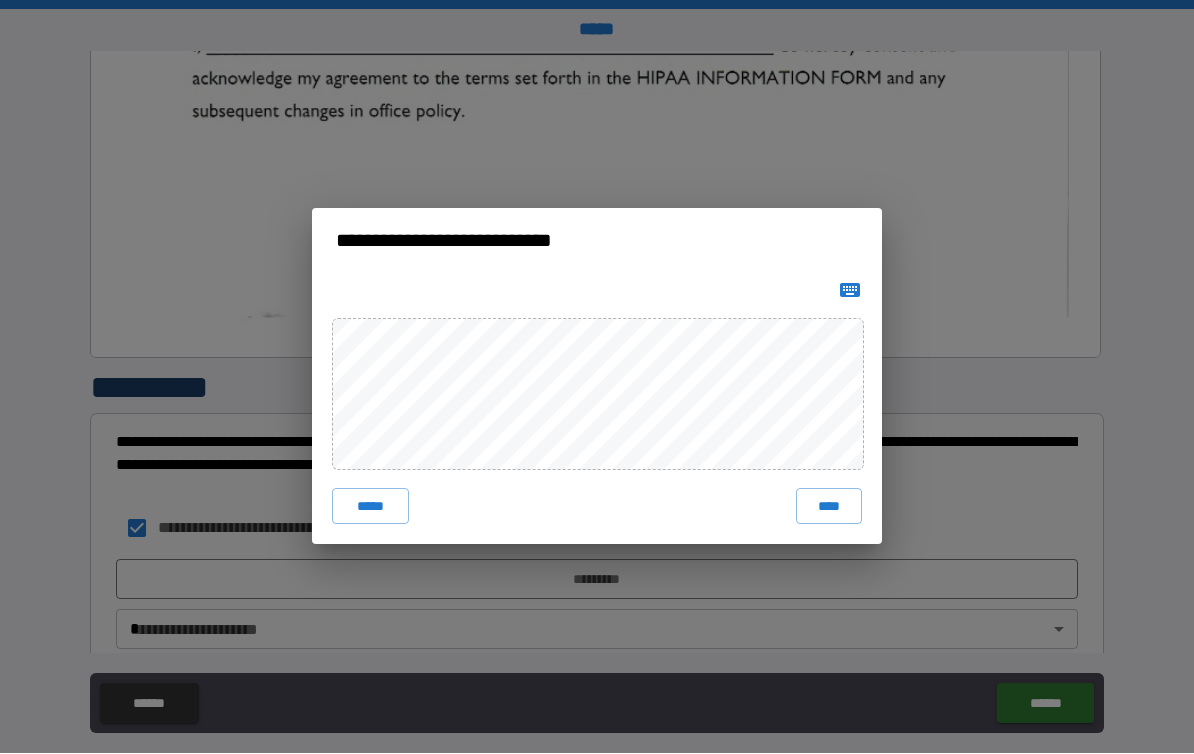 click on "****" at bounding box center [829, 507] 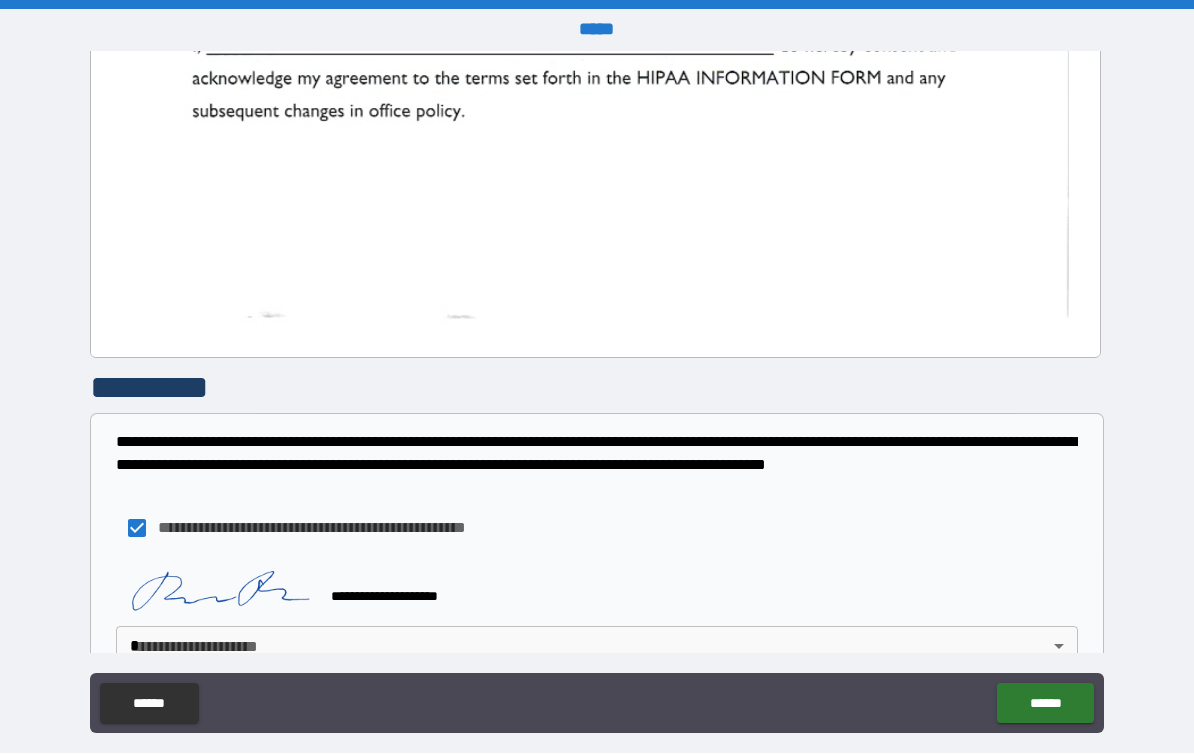 click on "******" at bounding box center (1045, 704) 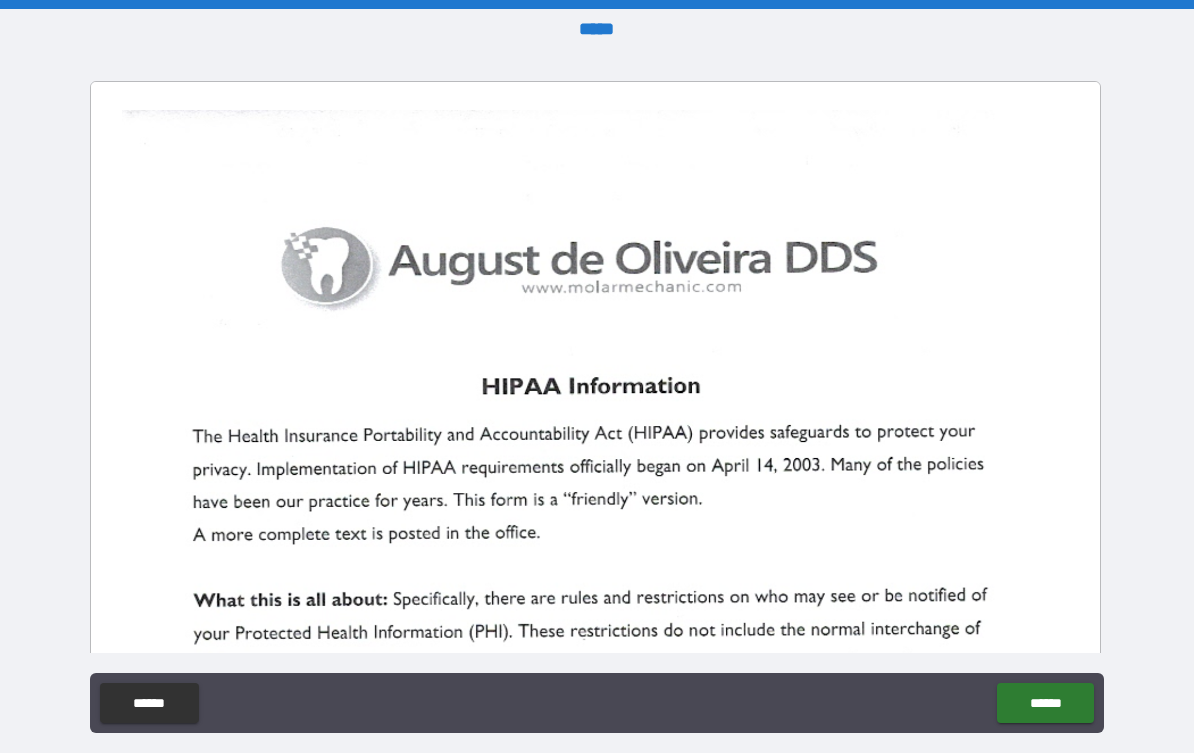 scroll, scrollTop: 0, scrollLeft: 0, axis: both 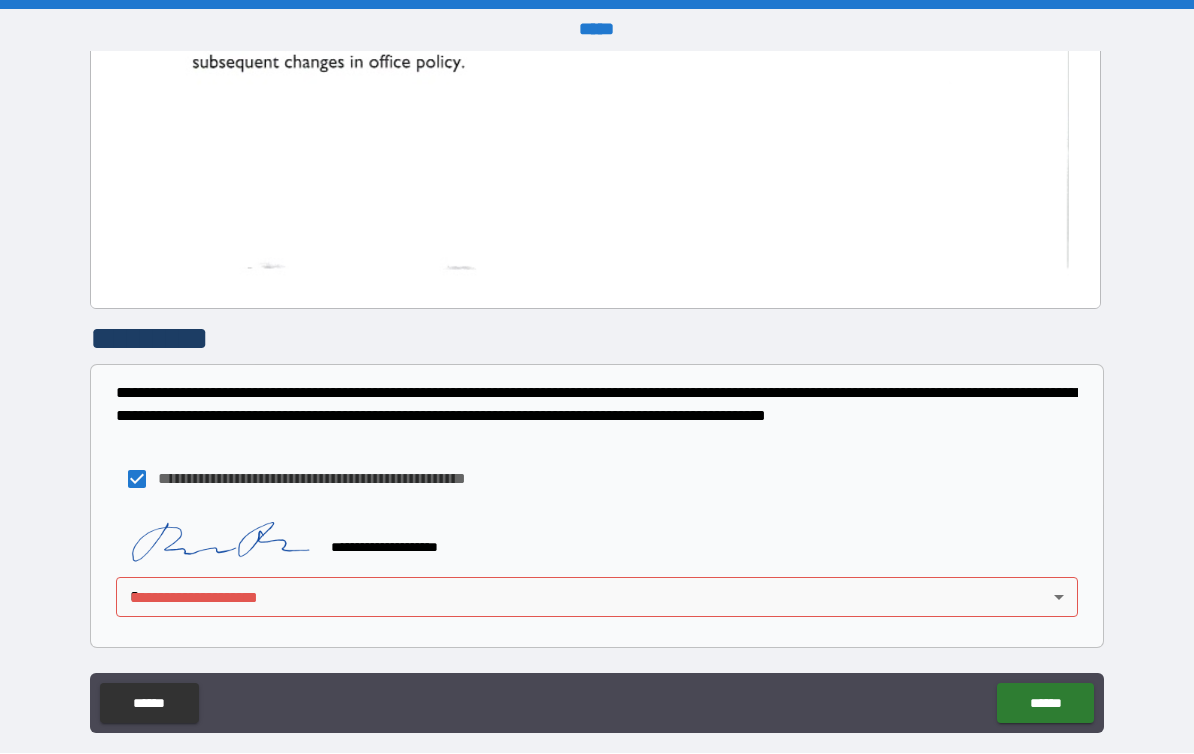 click on "**********" at bounding box center [597, 394] 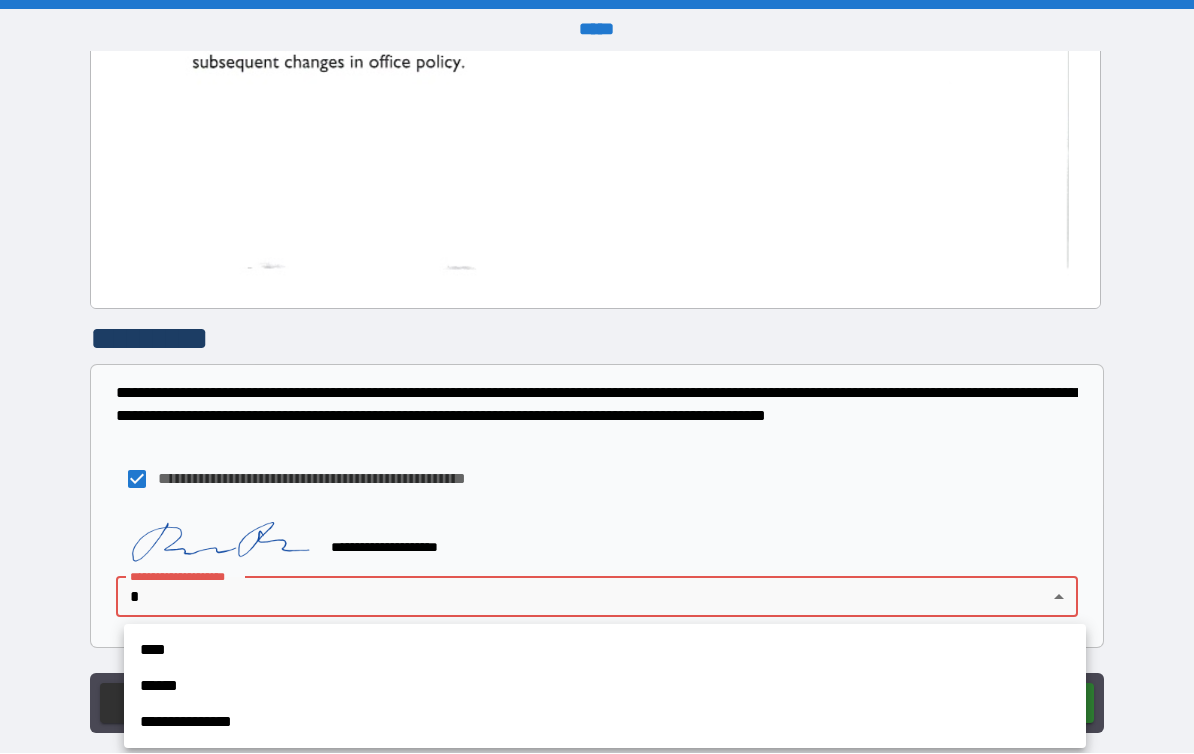 click on "****" at bounding box center (605, 651) 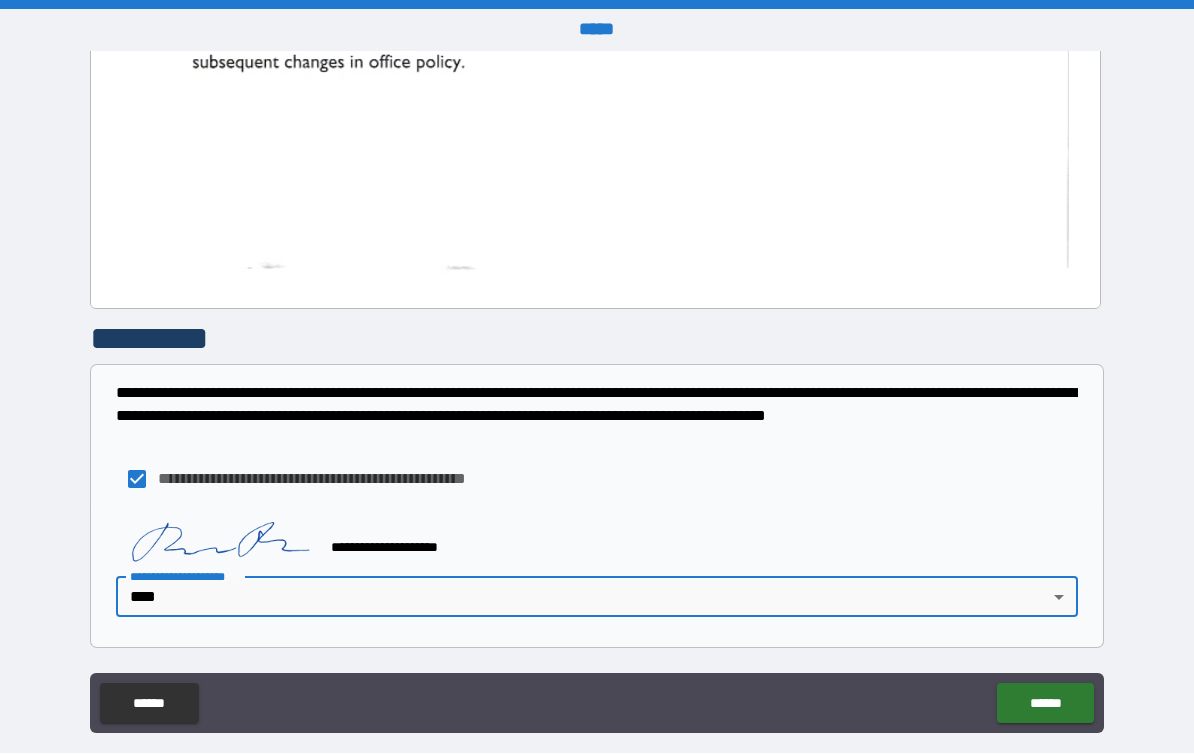 click on "******" at bounding box center (1045, 704) 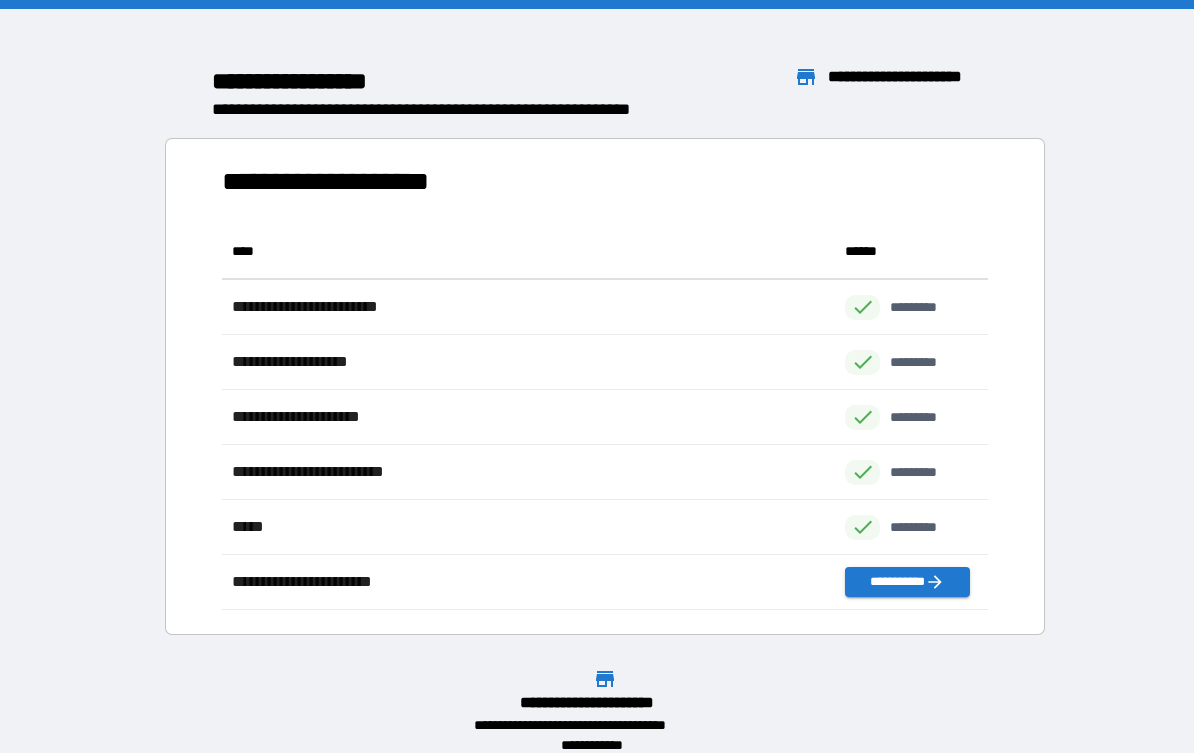 scroll, scrollTop: 1, scrollLeft: 1, axis: both 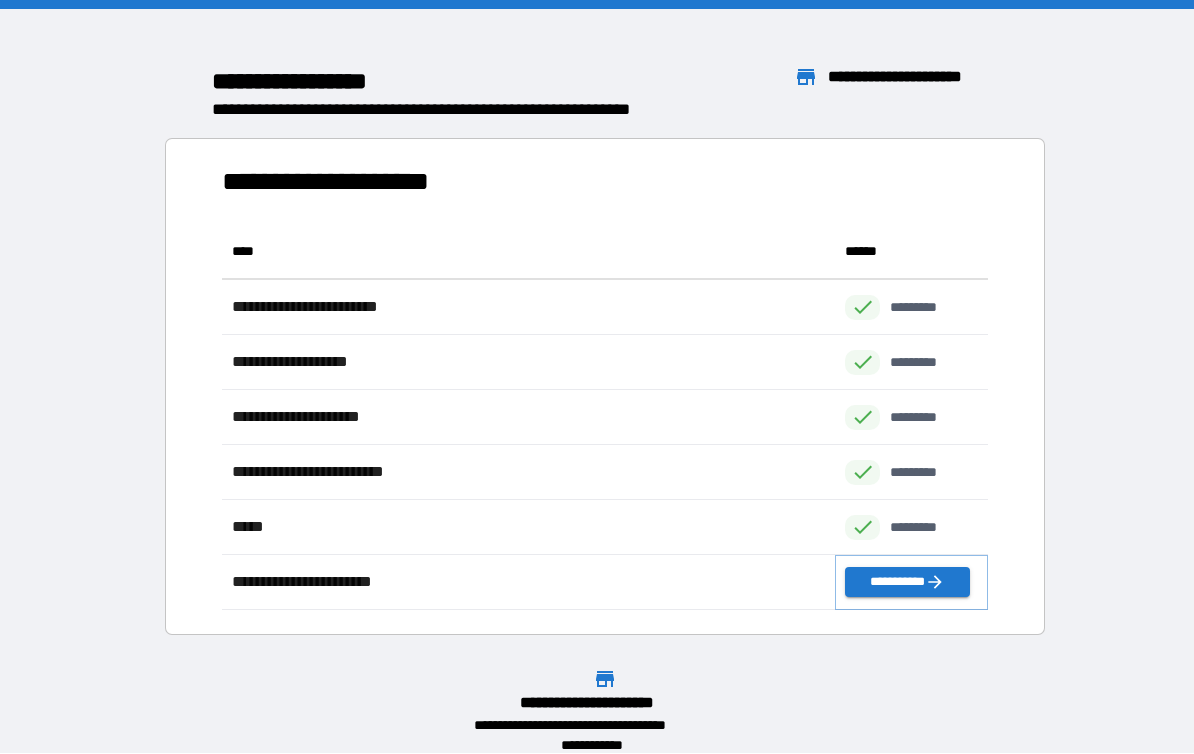 click 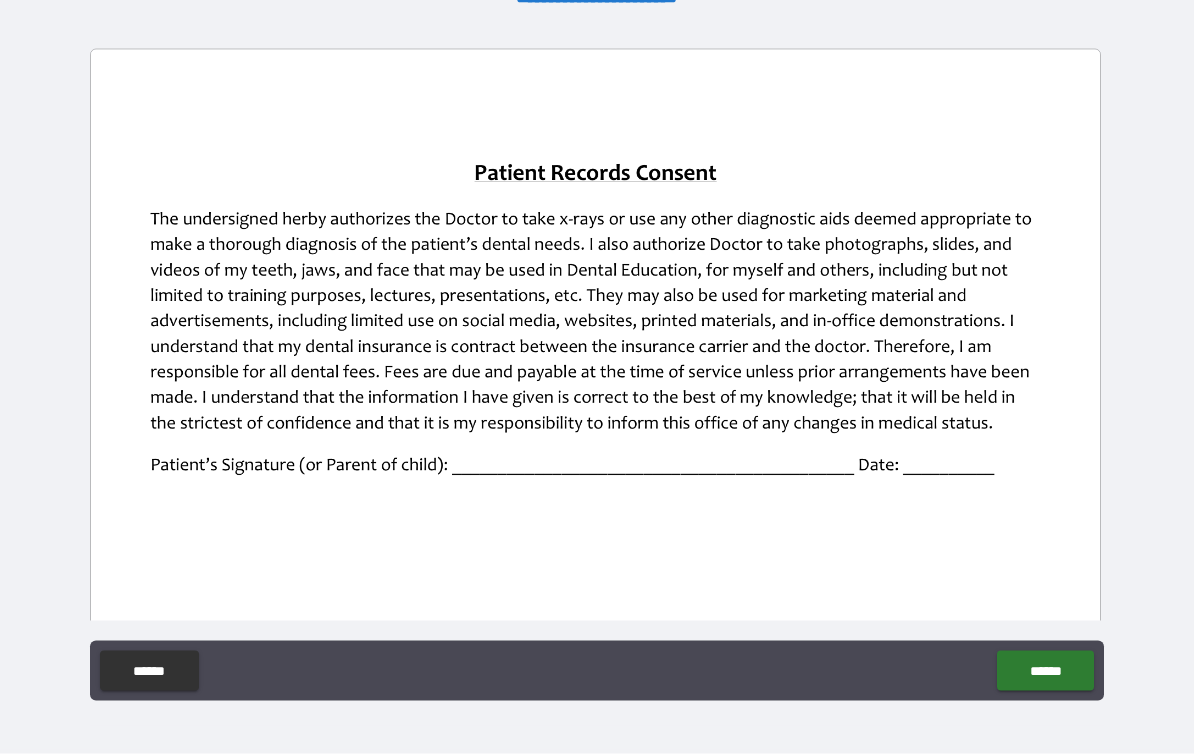 scroll, scrollTop: 34, scrollLeft: 0, axis: vertical 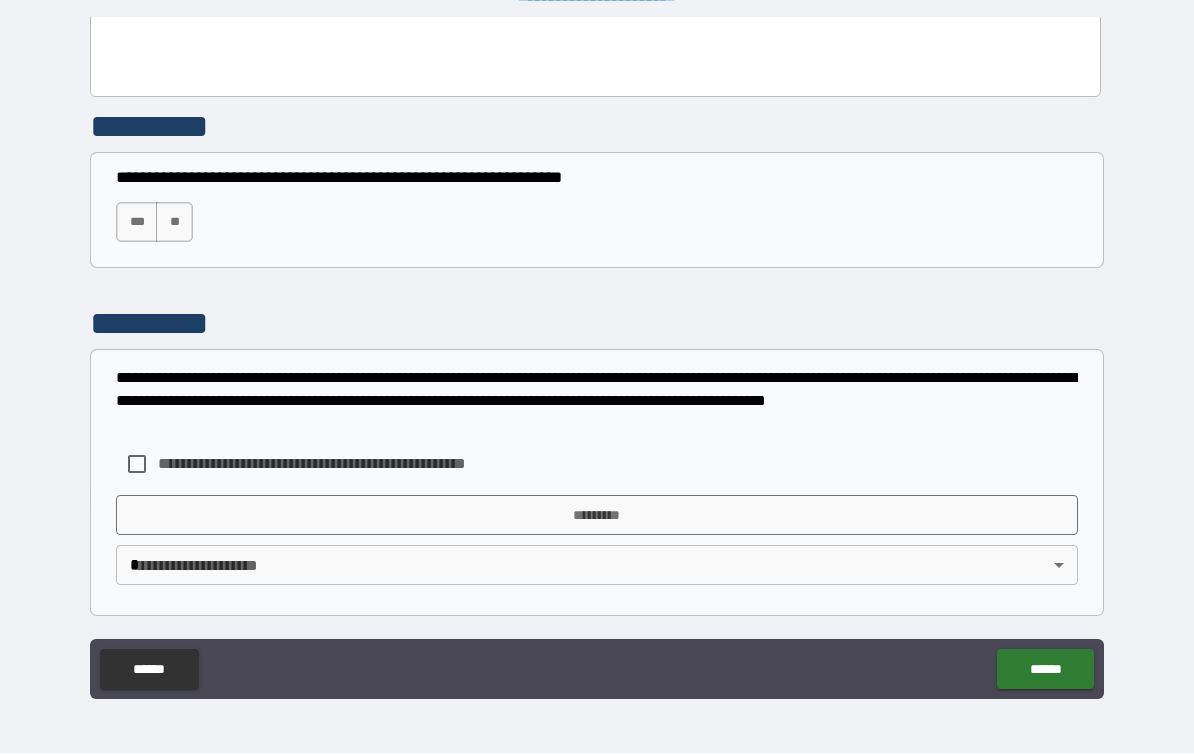click on "***" at bounding box center [137, 223] 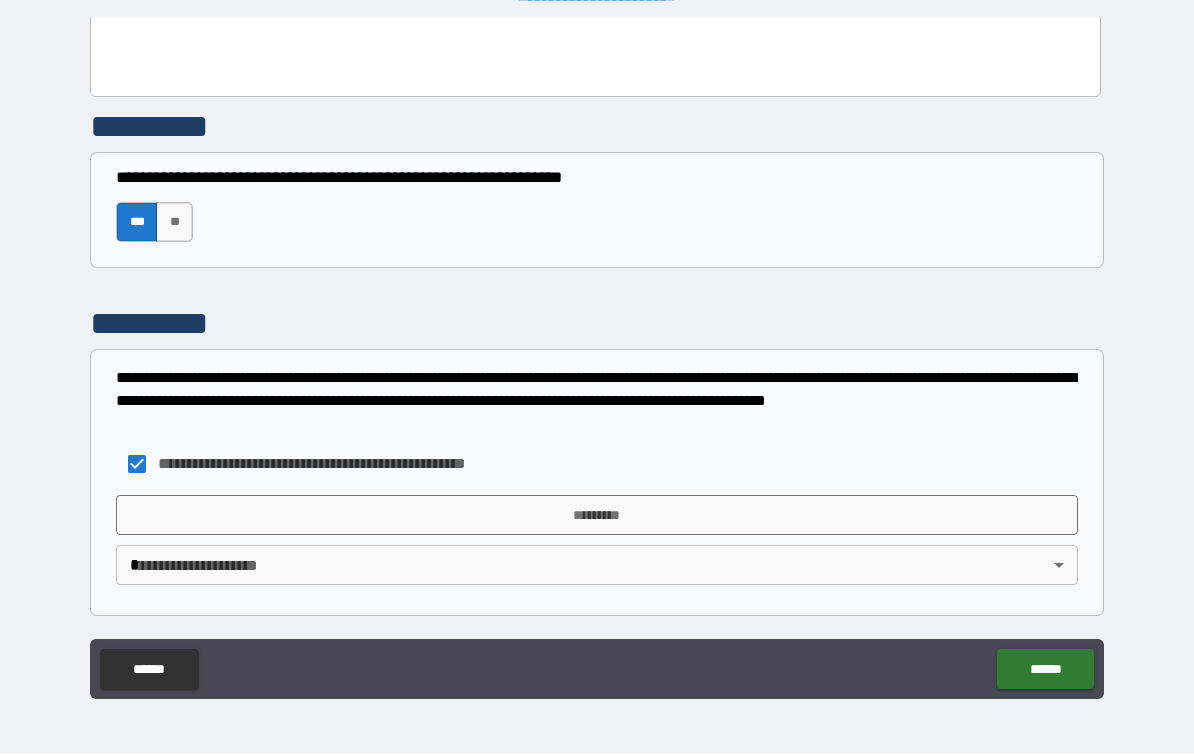 click on "*********" at bounding box center (597, 516) 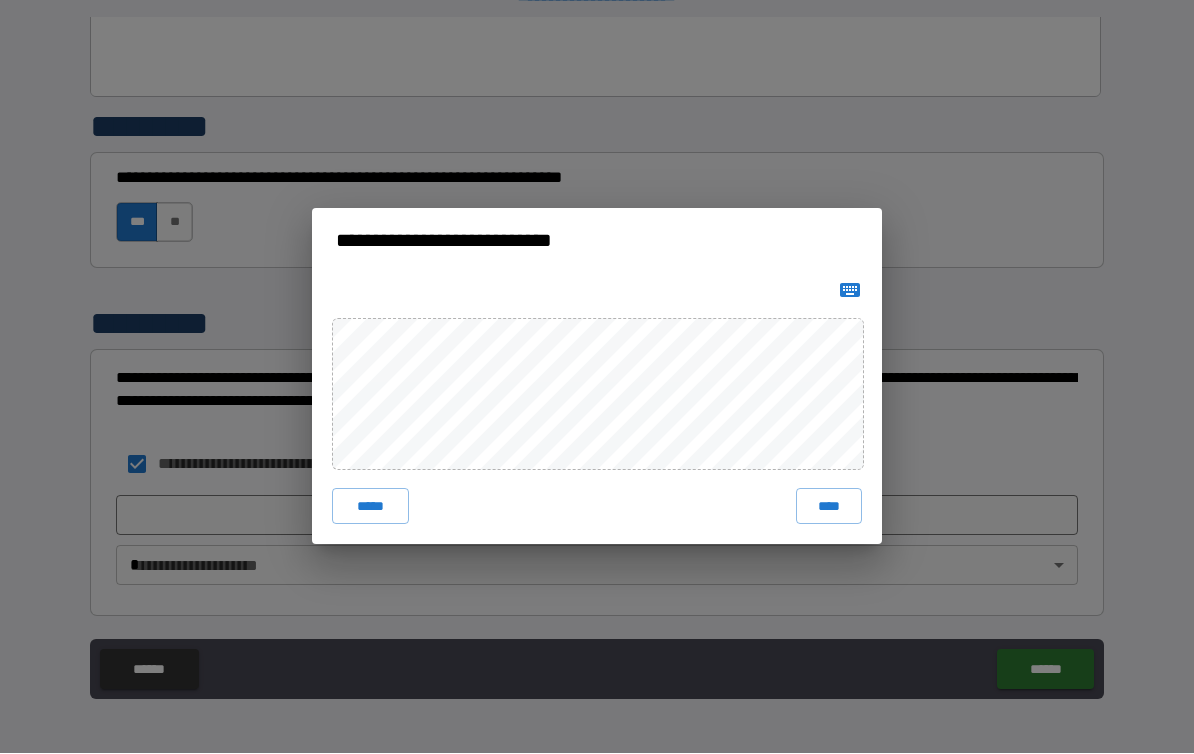 click on "****" at bounding box center [829, 507] 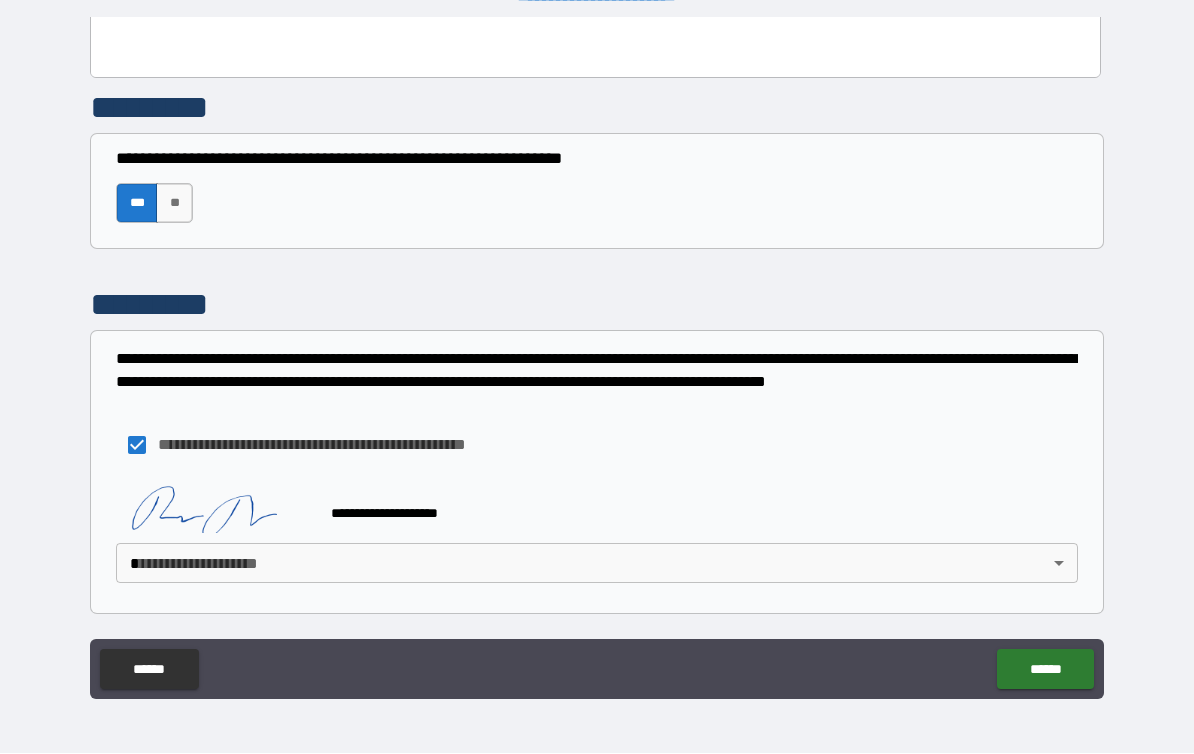 scroll, scrollTop: 1278, scrollLeft: 0, axis: vertical 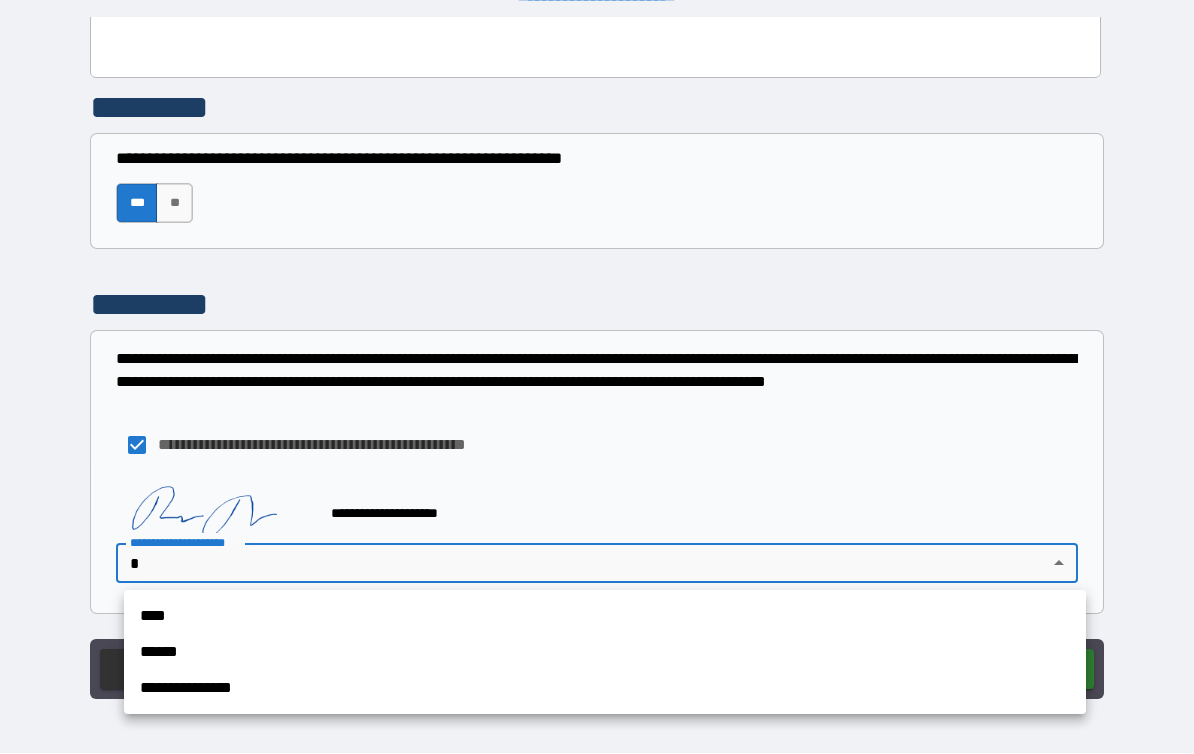click on "****" at bounding box center [605, 617] 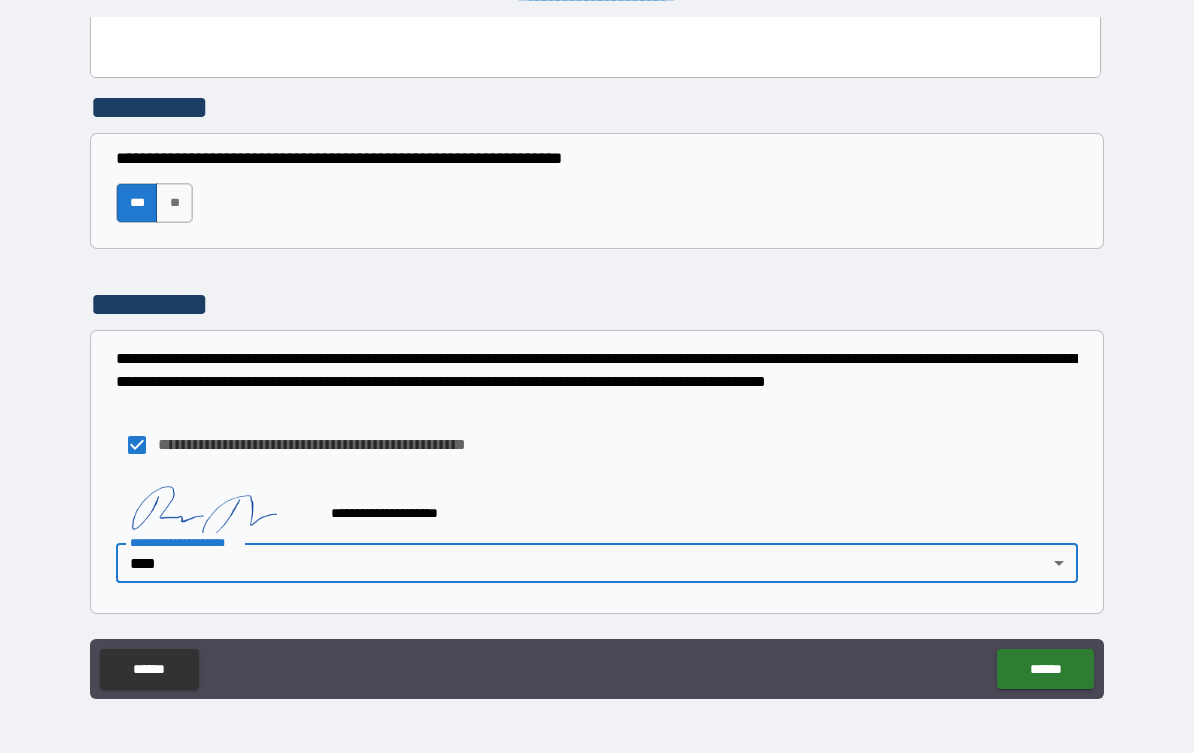 click on "******" at bounding box center [1045, 670] 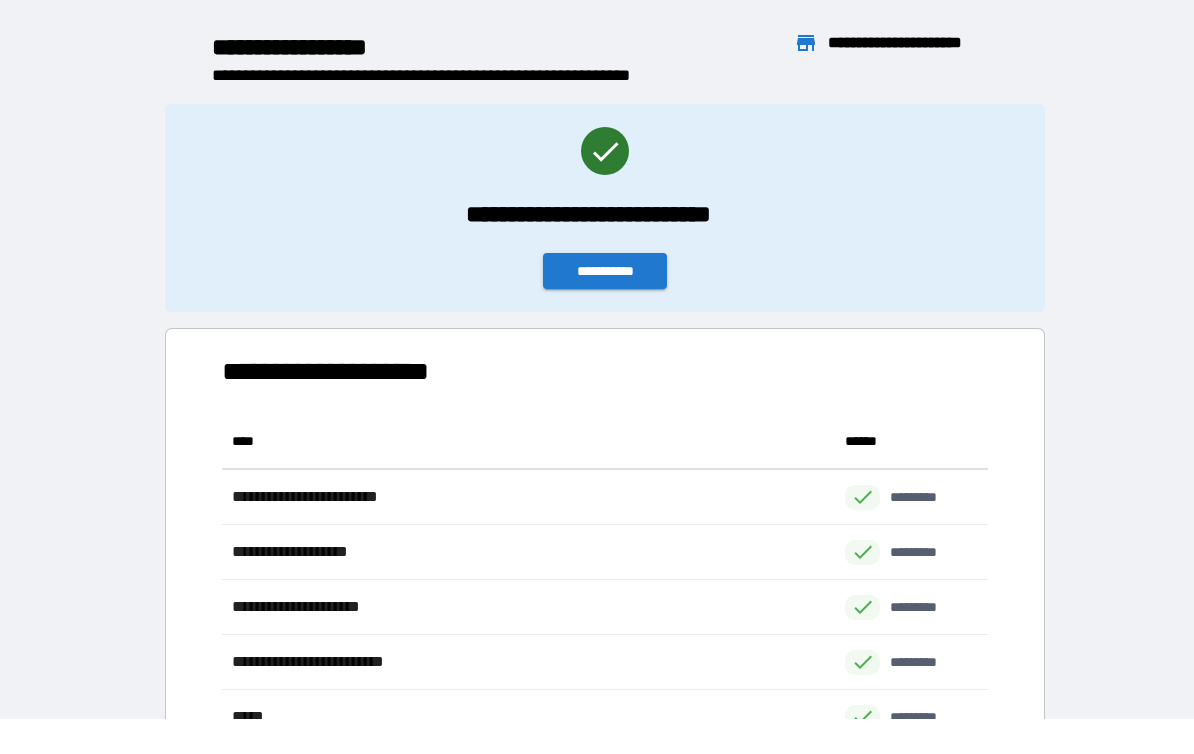 scroll, scrollTop: 1, scrollLeft: 1, axis: both 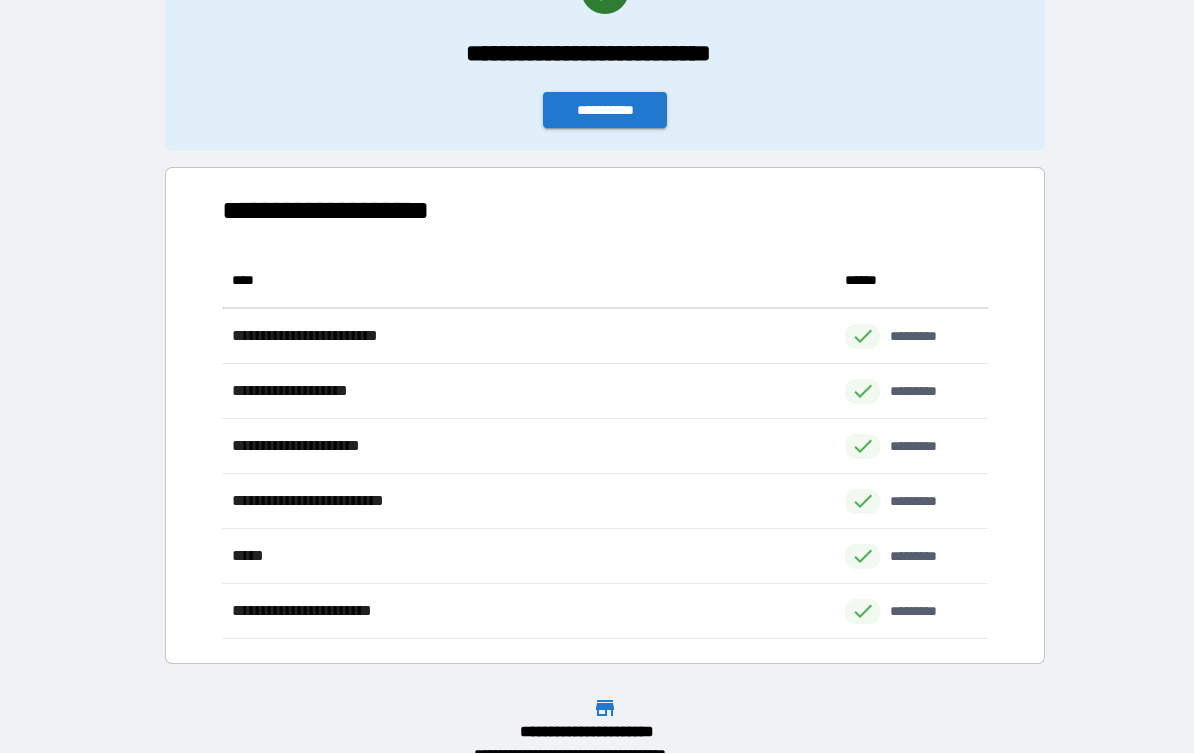 click on "**********" at bounding box center (605, 111) 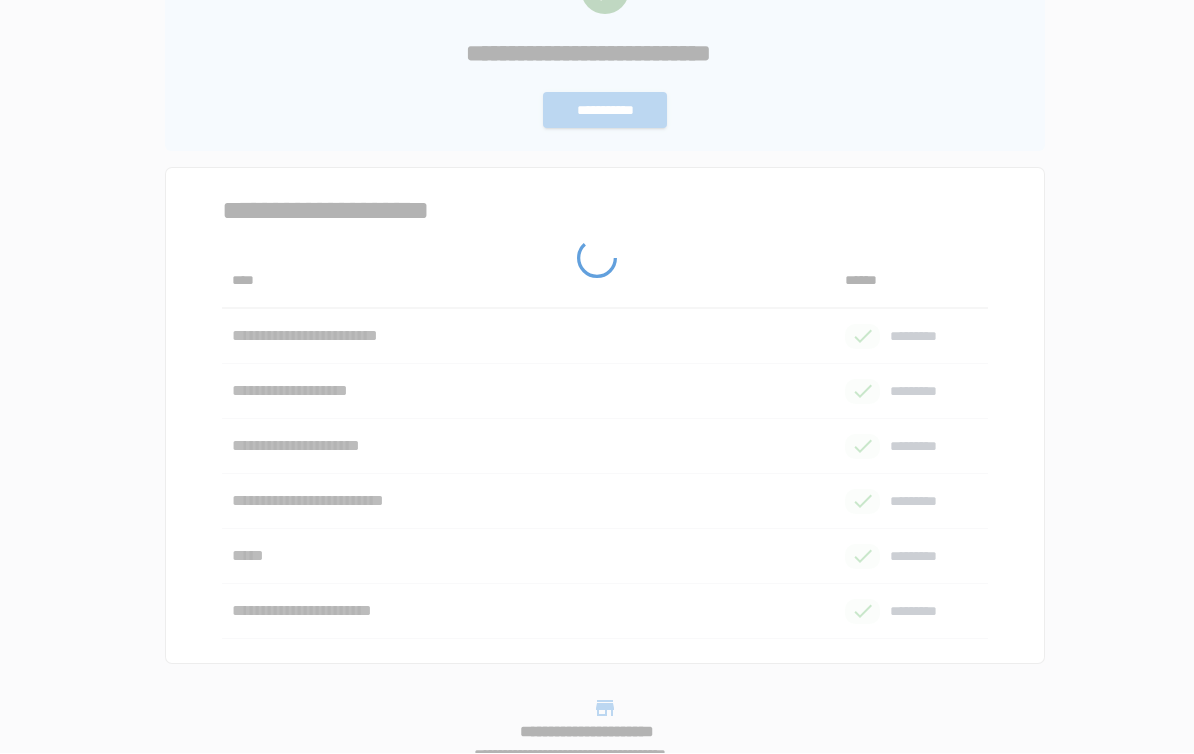 scroll, scrollTop: 0, scrollLeft: 0, axis: both 